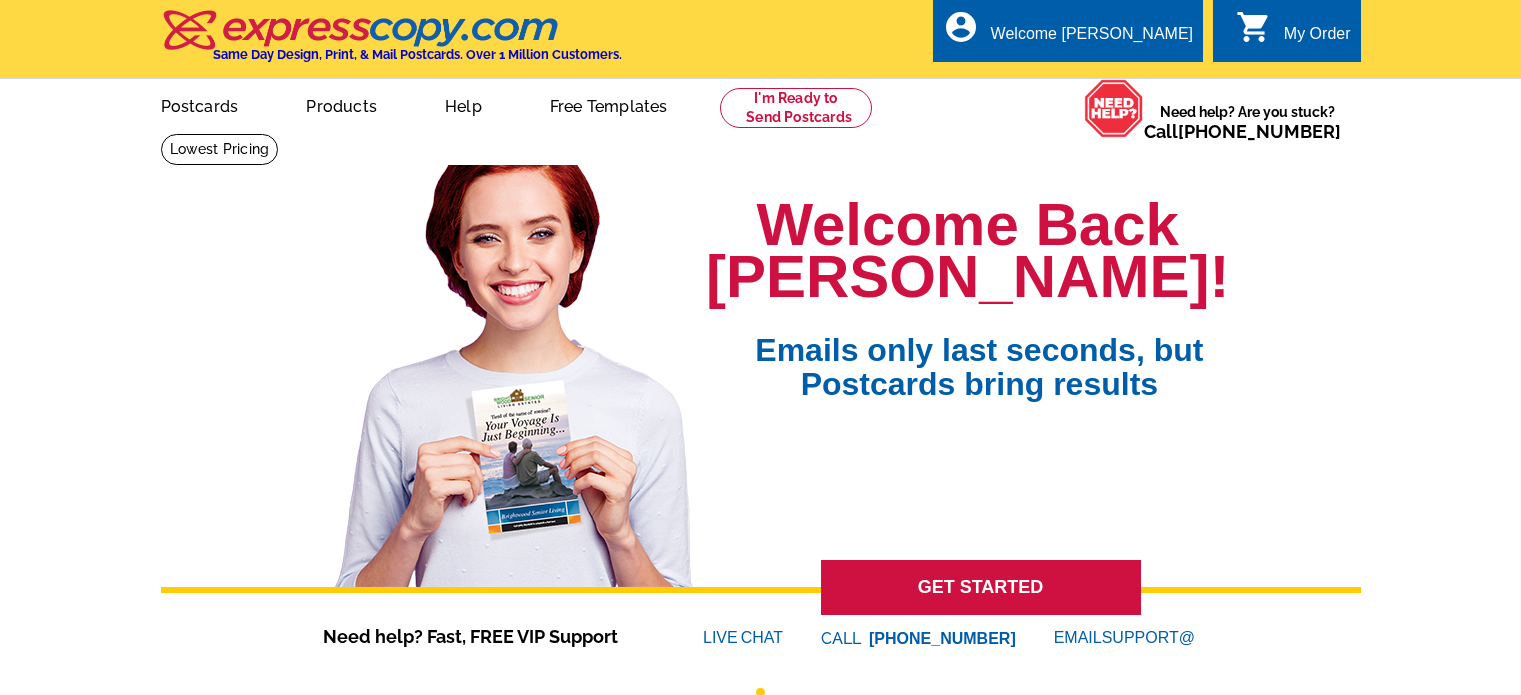 scroll, scrollTop: 0, scrollLeft: 0, axis: both 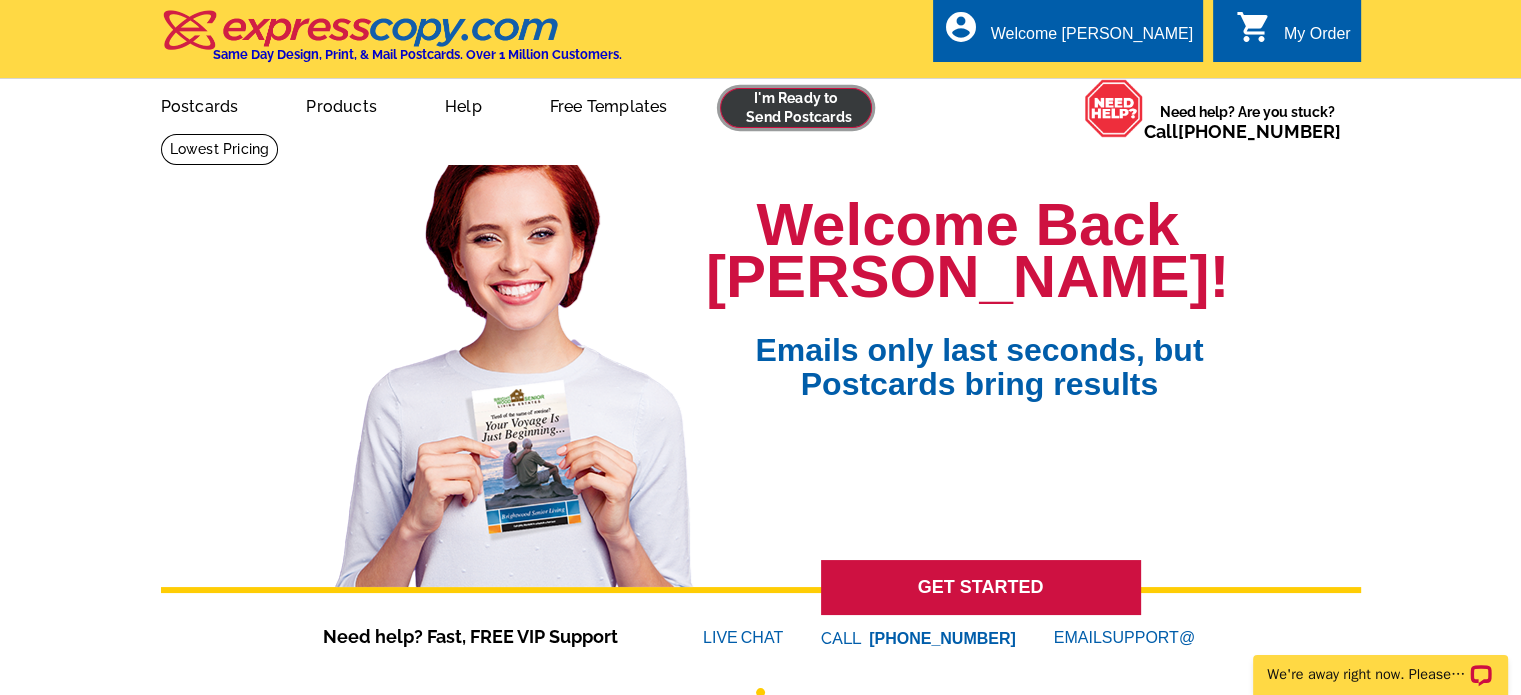 click at bounding box center [796, 108] 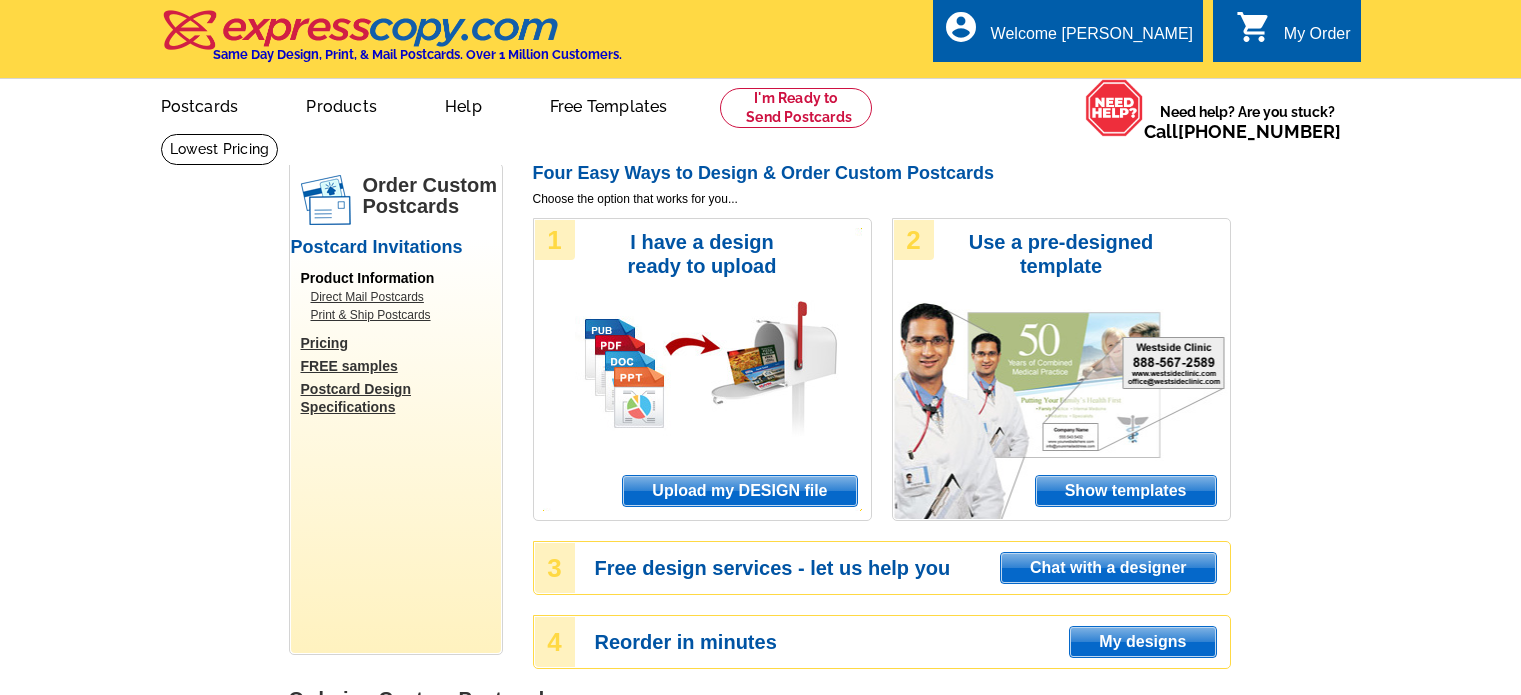 scroll, scrollTop: 0, scrollLeft: 0, axis: both 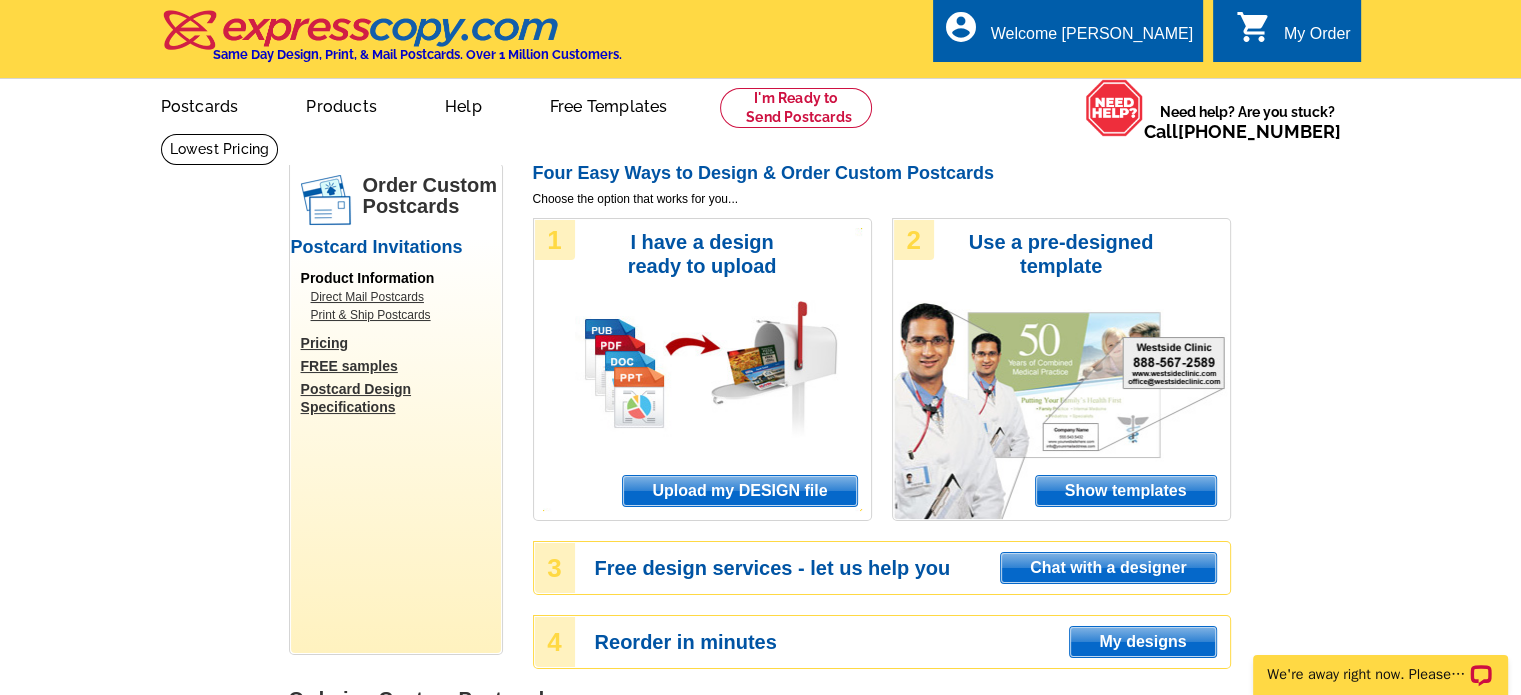 click on "0
shopping_cart
My Order" at bounding box center [1293, 34] 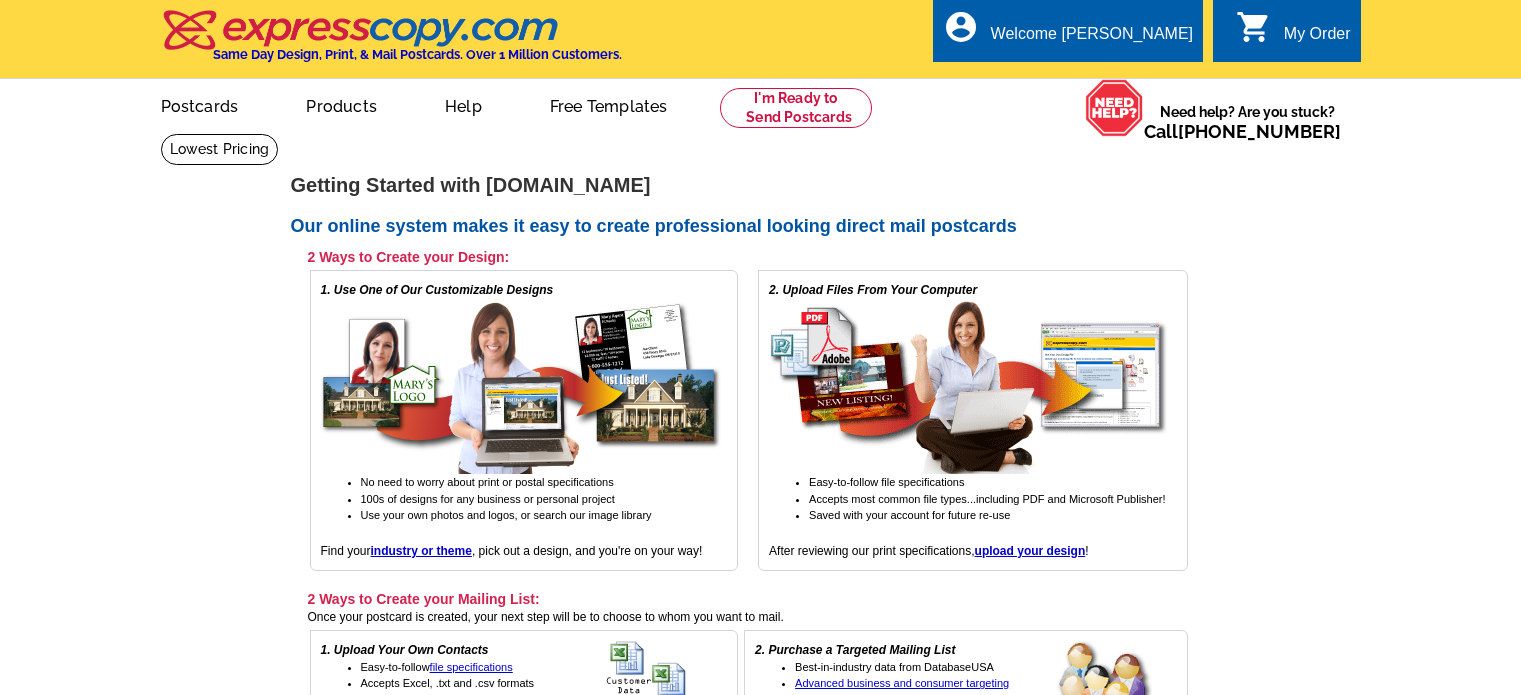scroll, scrollTop: 0, scrollLeft: 0, axis: both 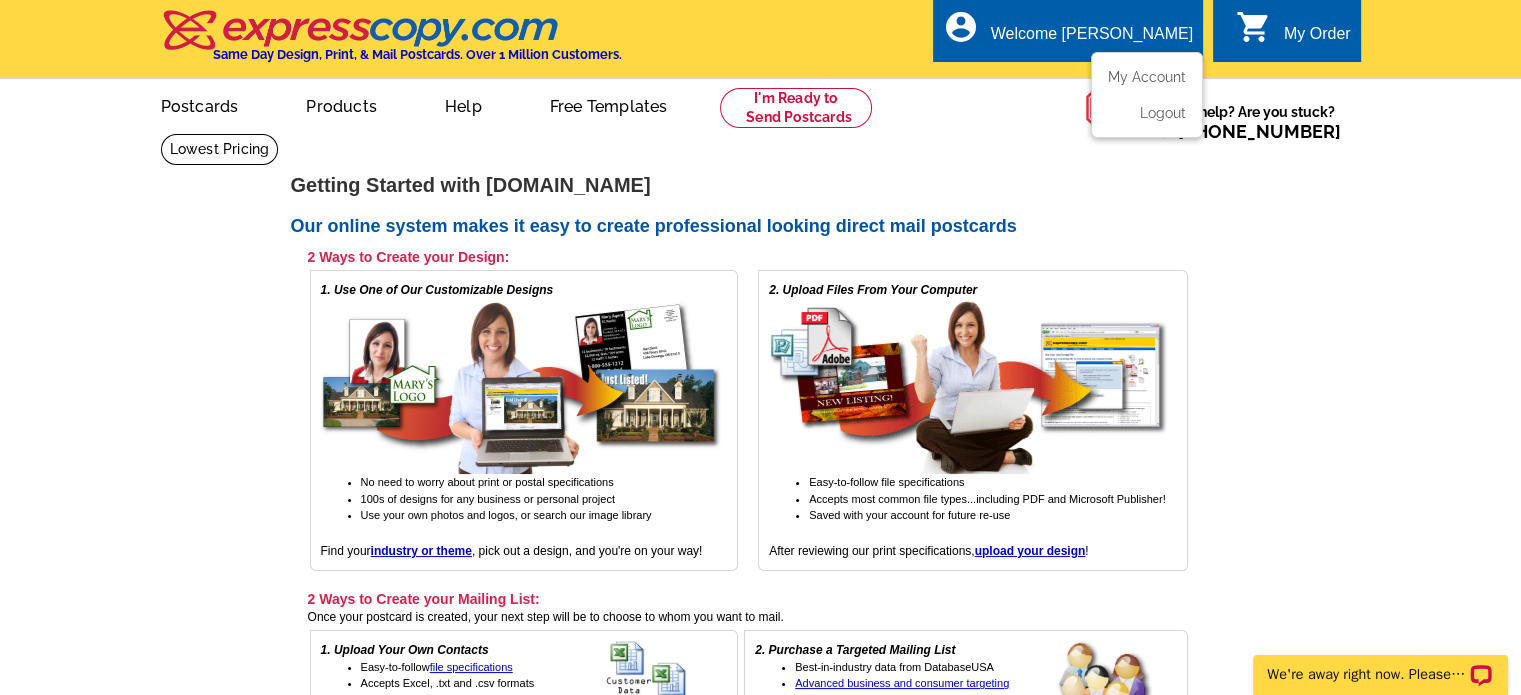 click on "Welcome [PERSON_NAME]" at bounding box center (1092, 39) 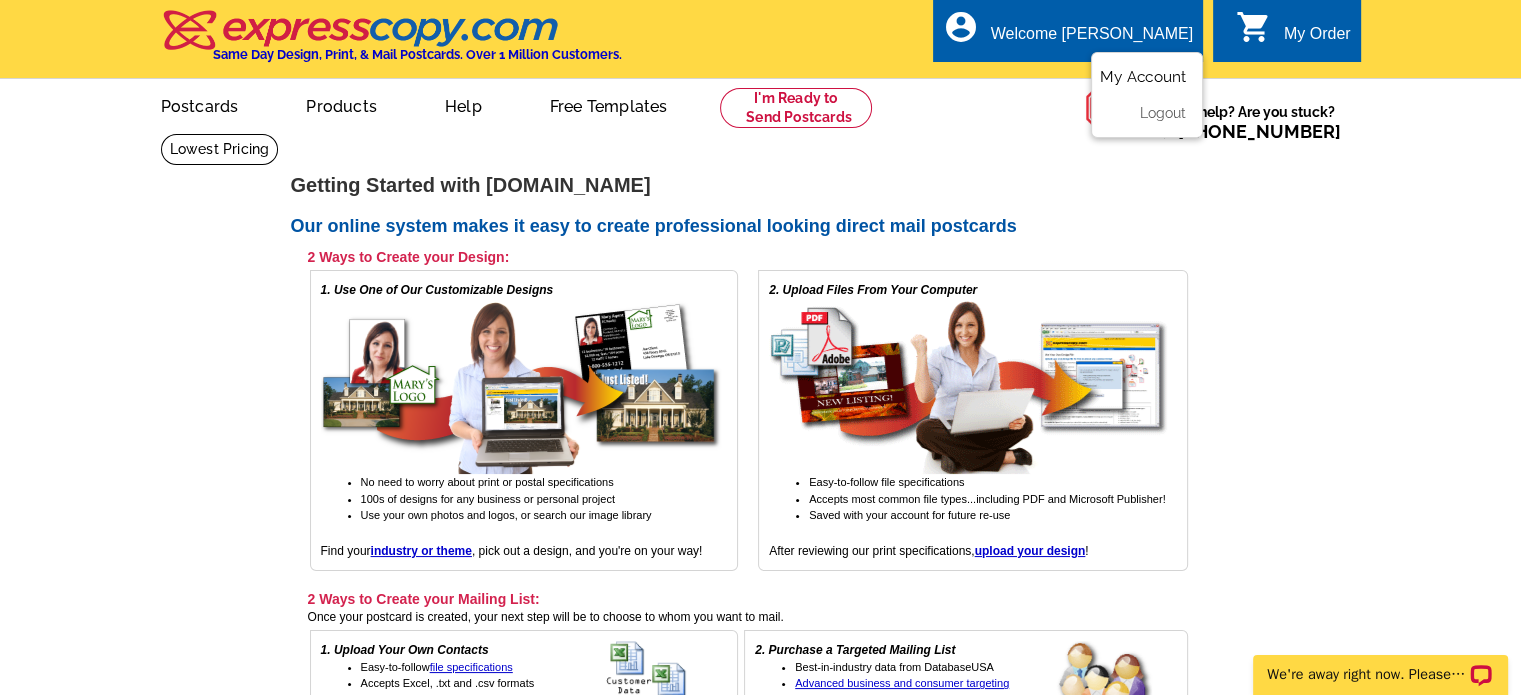 click on "My Account" at bounding box center (1143, 77) 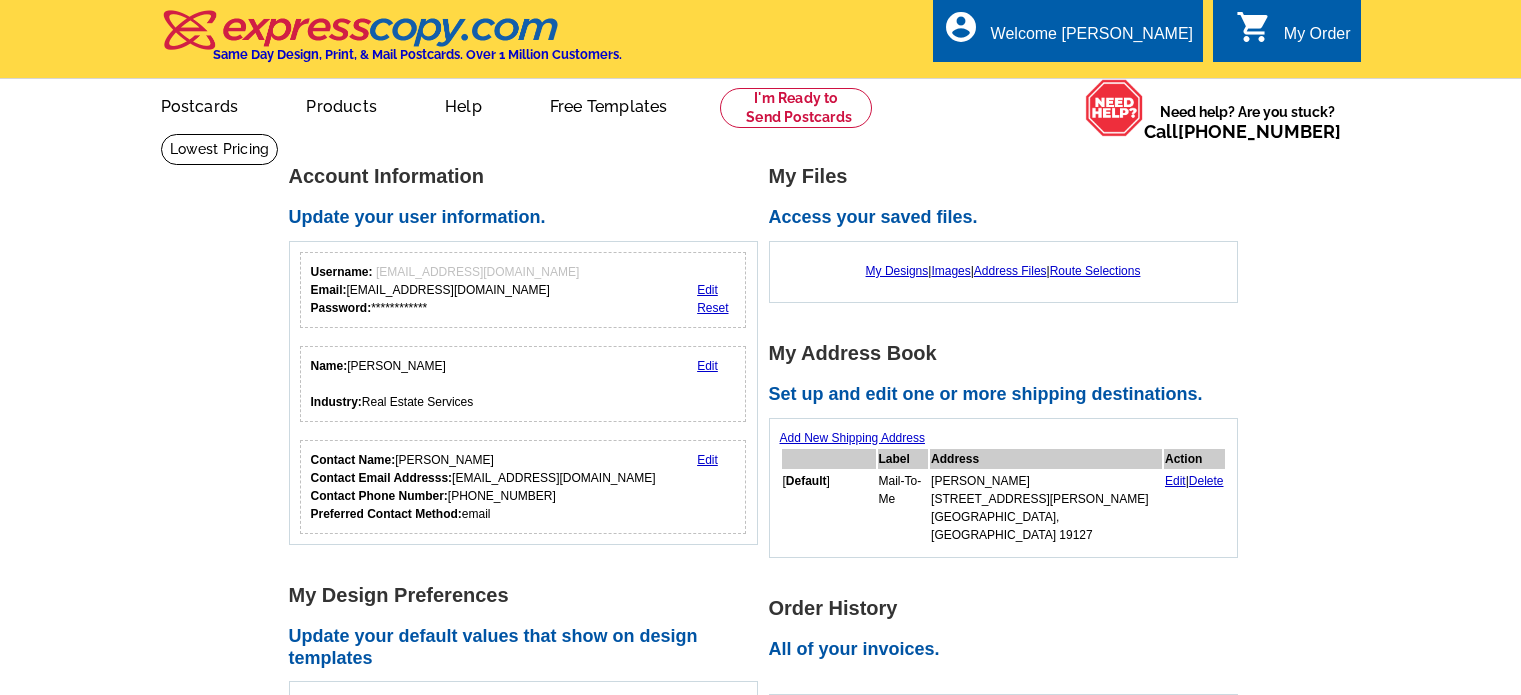 scroll, scrollTop: 0, scrollLeft: 0, axis: both 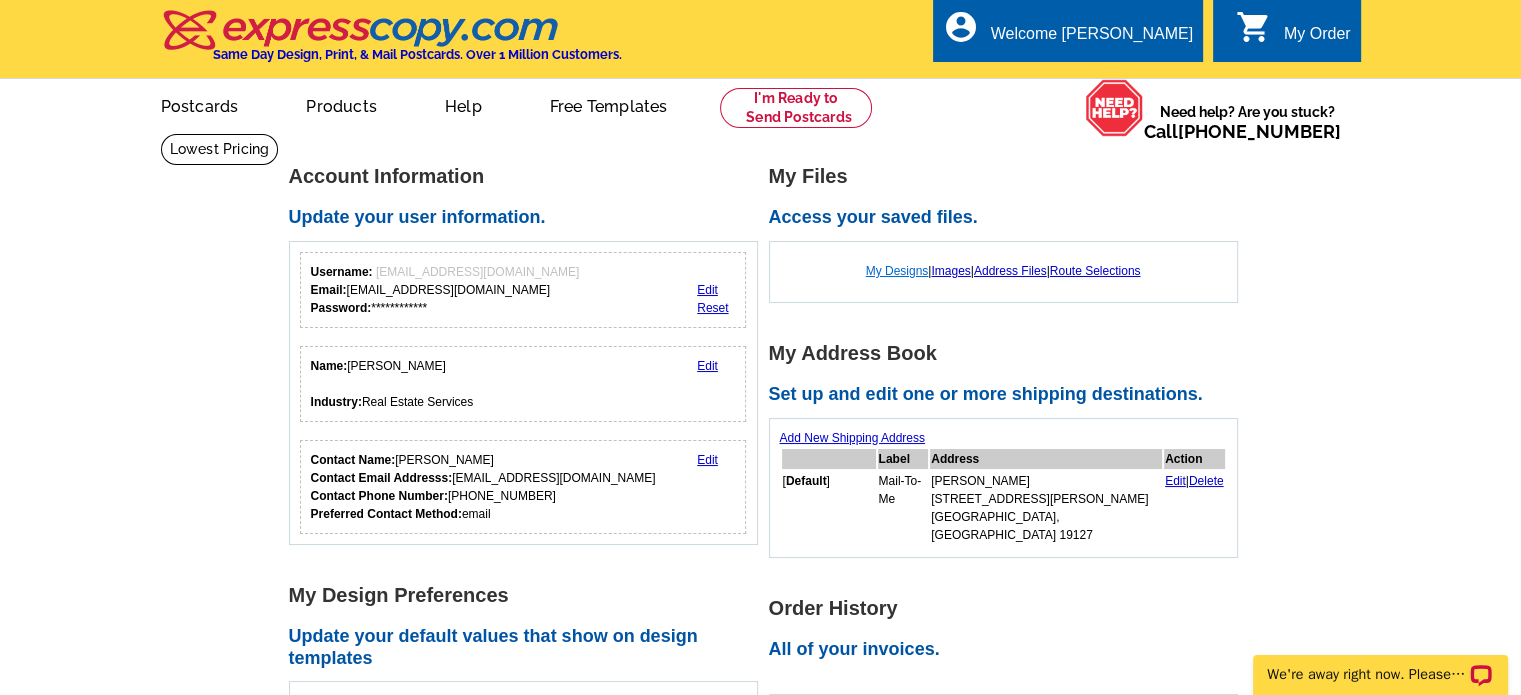 click on "My Designs" at bounding box center [897, 271] 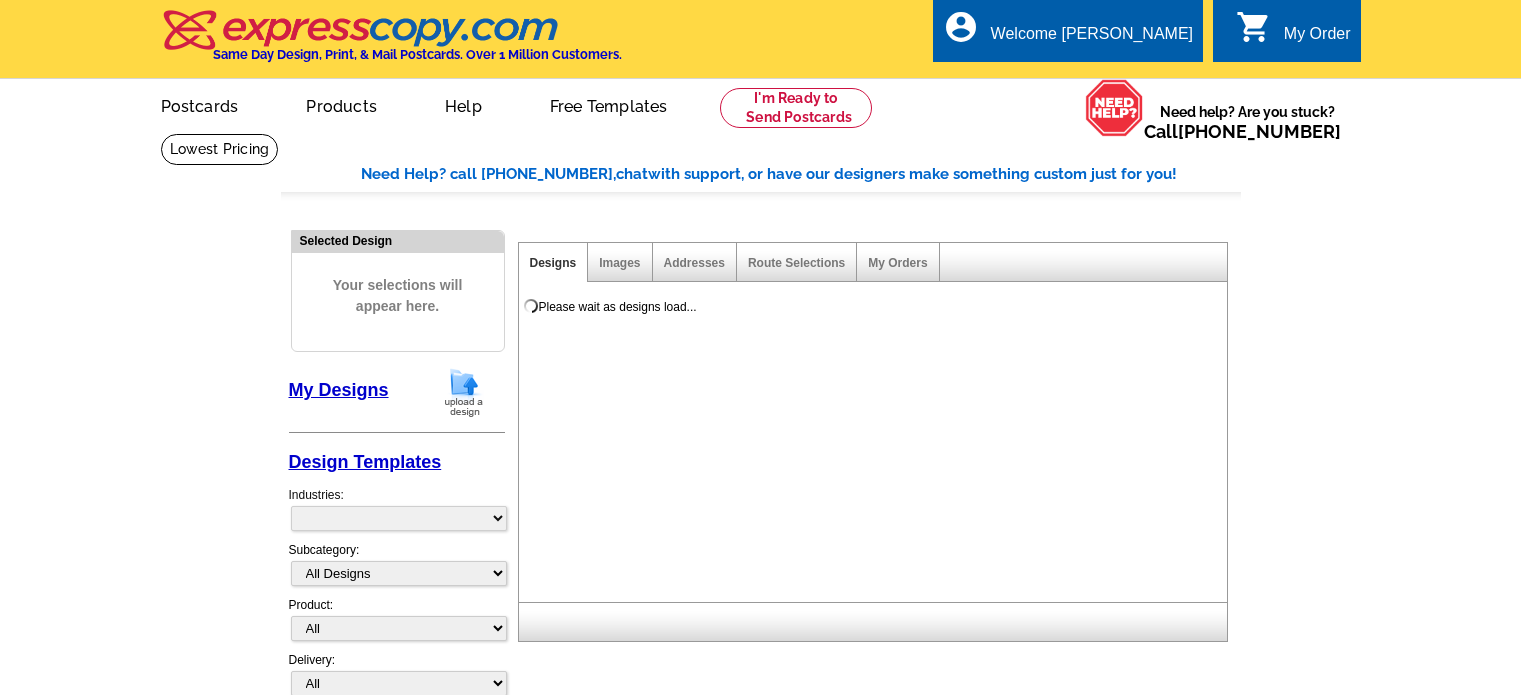scroll, scrollTop: 0, scrollLeft: 0, axis: both 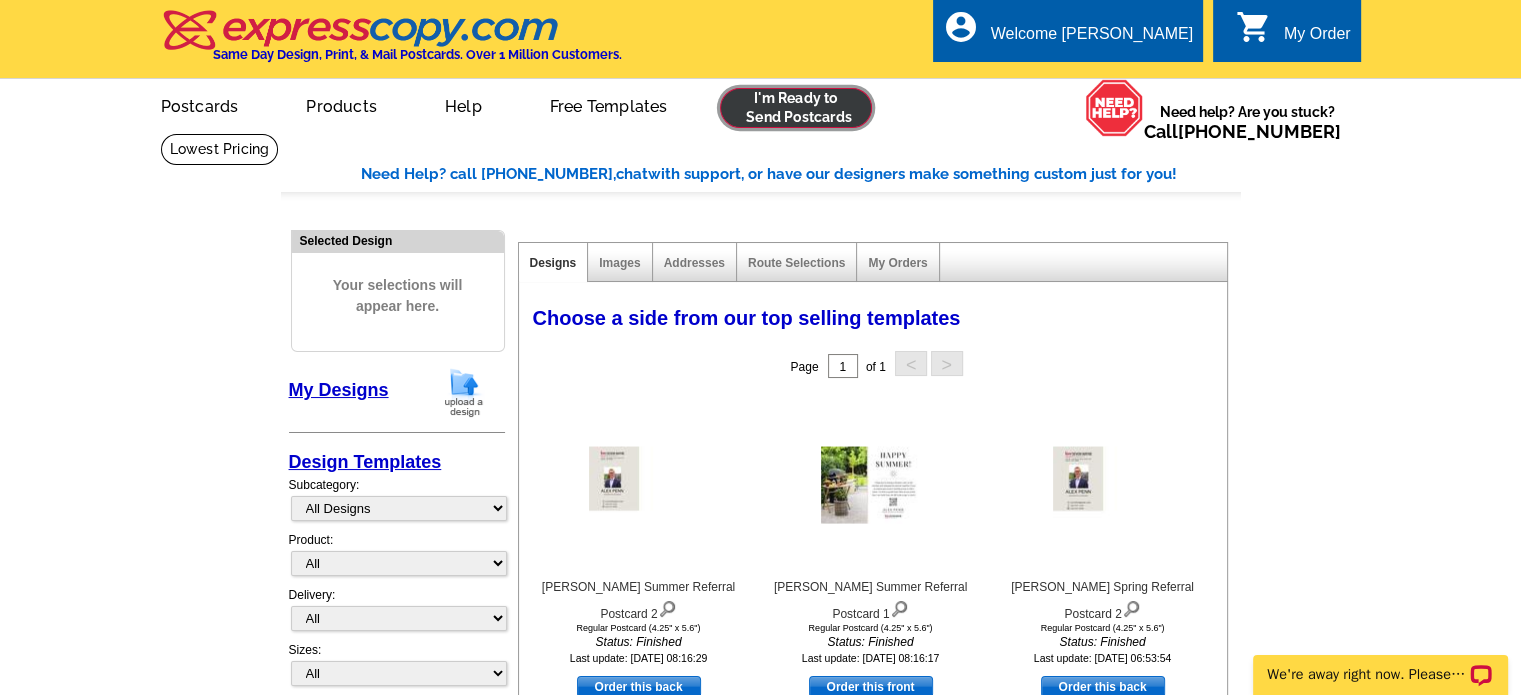 click at bounding box center [796, 108] 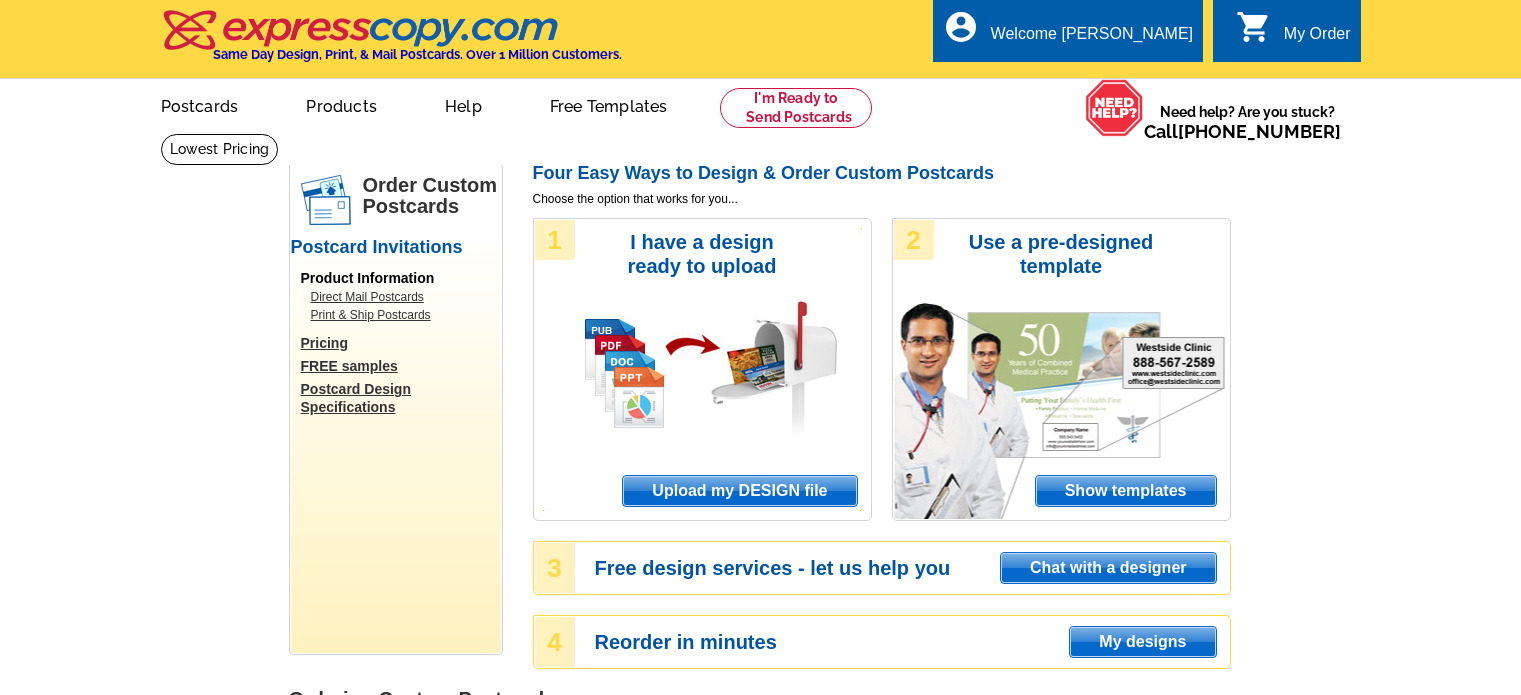 scroll, scrollTop: 0, scrollLeft: 0, axis: both 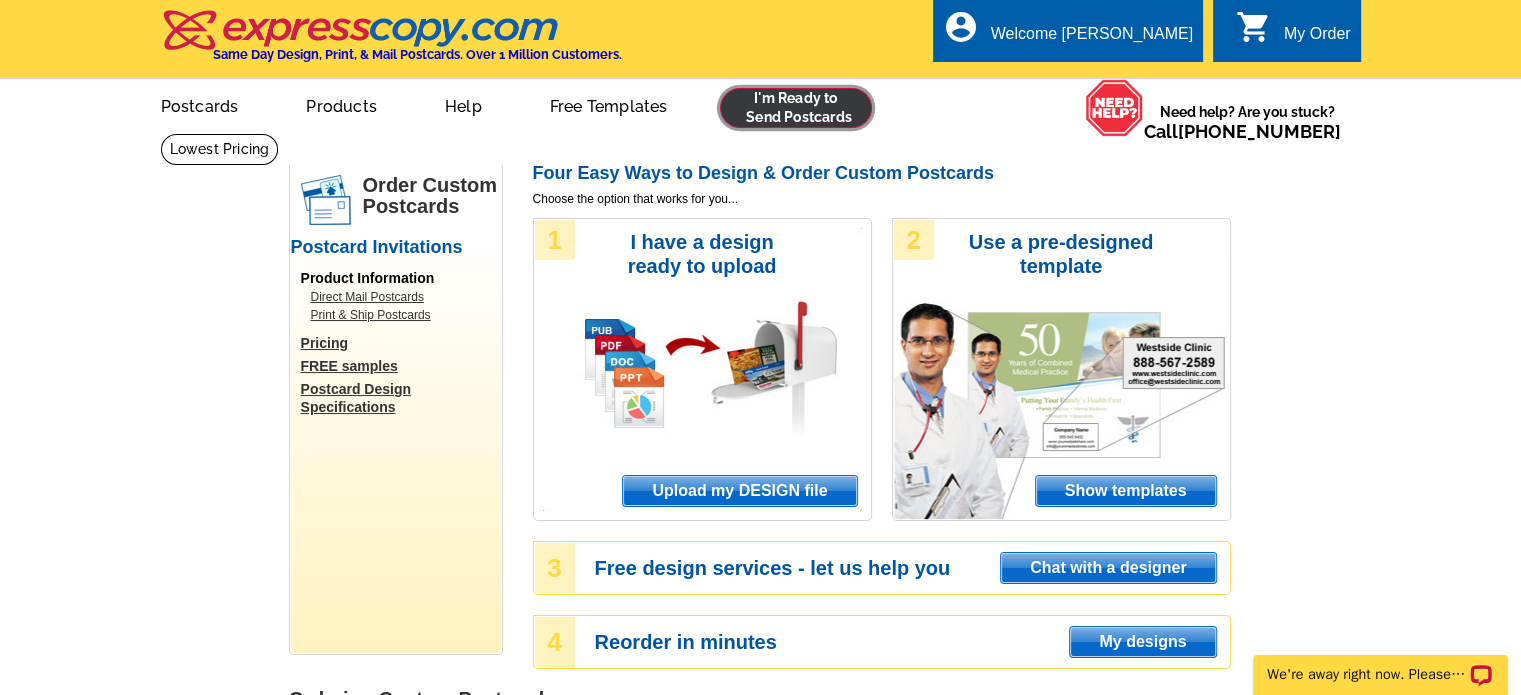 click at bounding box center [796, 108] 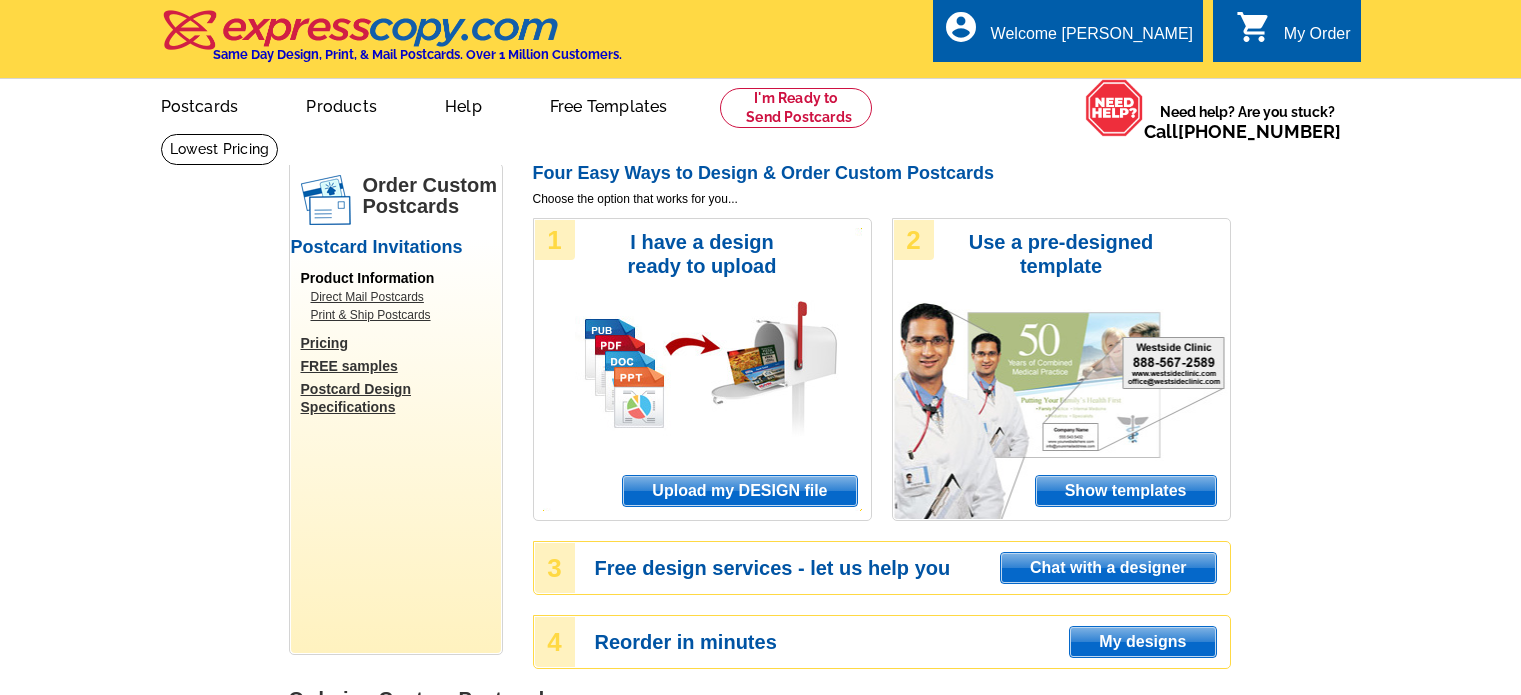scroll, scrollTop: 0, scrollLeft: 0, axis: both 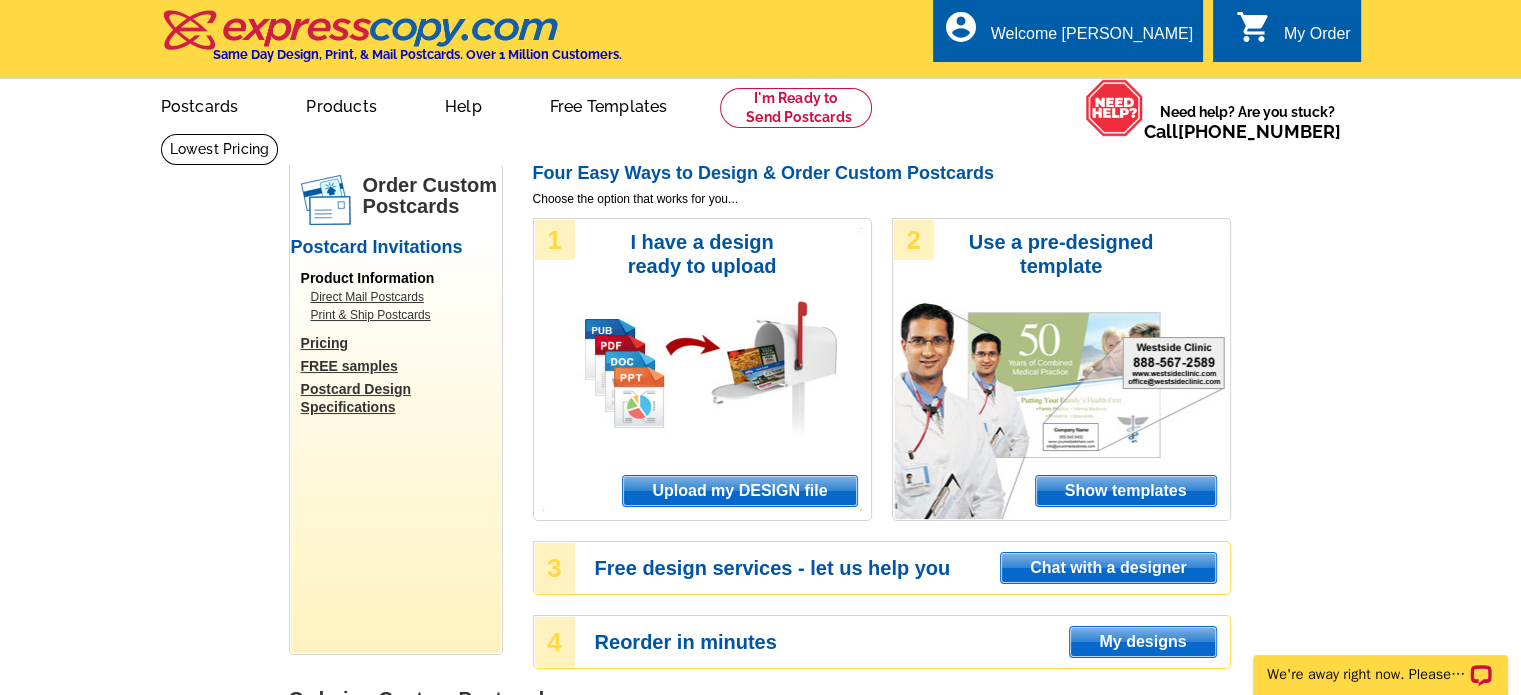 click on "Upload my DESIGN file" at bounding box center [739, 491] 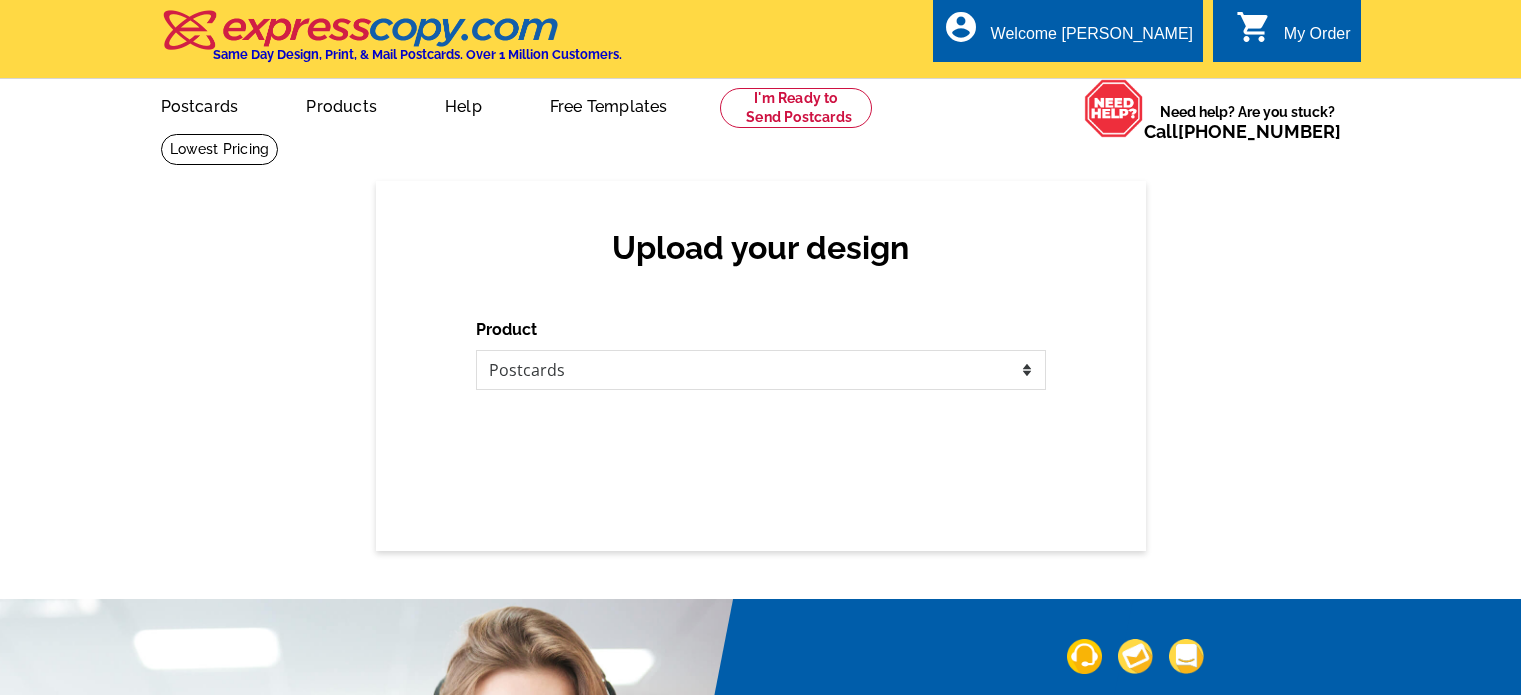 scroll, scrollTop: 0, scrollLeft: 0, axis: both 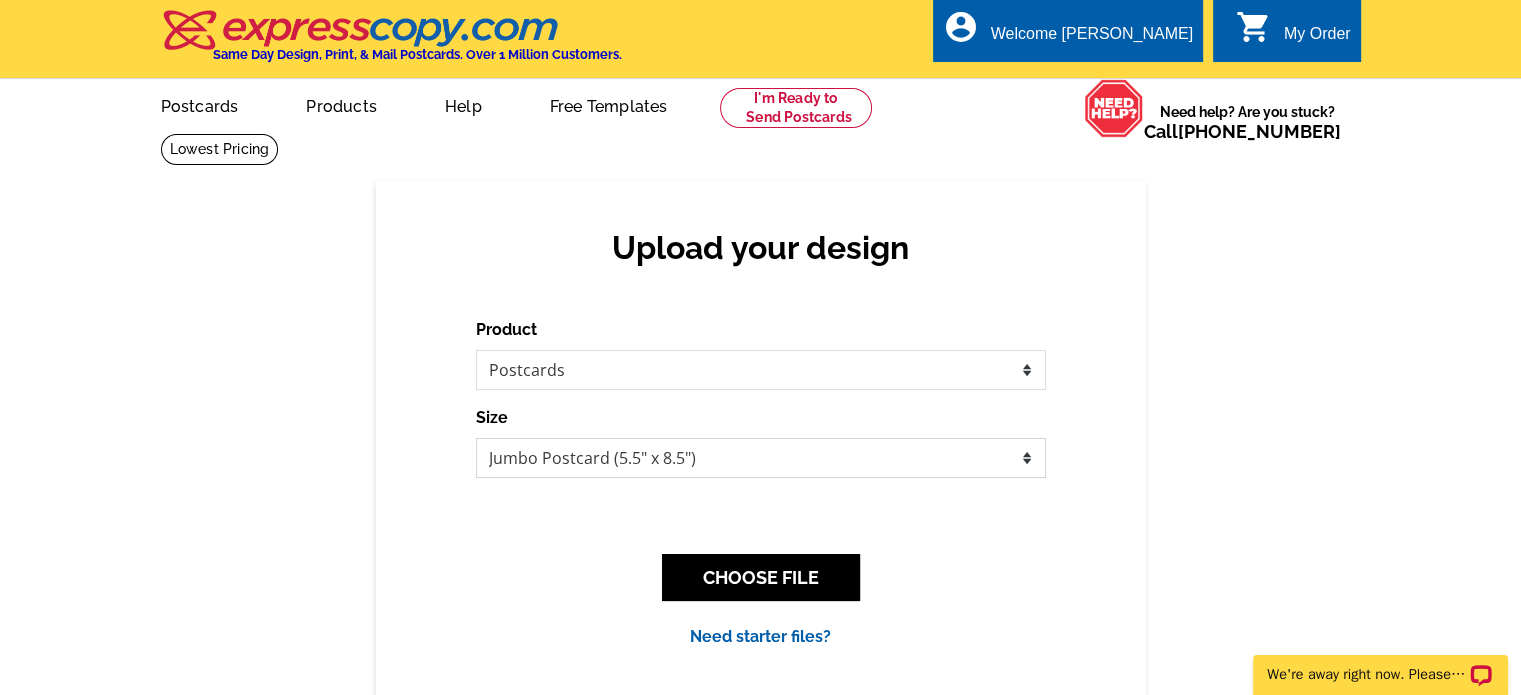 click on "Jumbo Postcard (5.5" x 8.5") Regular Postcard (4.25" x 5.6") Panoramic Postcard (5.75" x 11.25") Giant Postcard (8.5" x 11") EDDM Postcard (6.125" x 8.25")" at bounding box center [761, 458] 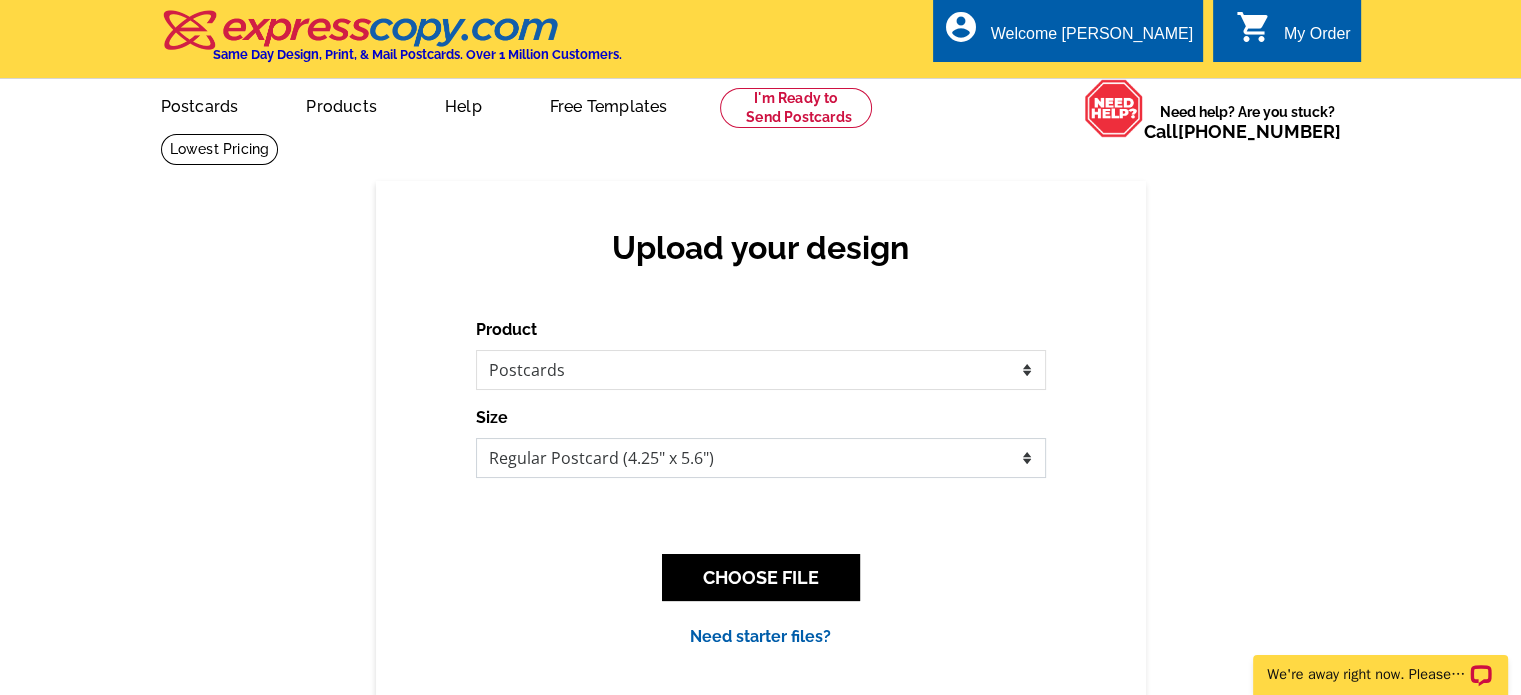click on "Jumbo Postcard (5.5" x 8.5") Regular Postcard (4.25" x 5.6") Panoramic Postcard (5.75" x 11.25") Giant Postcard (8.5" x 11") EDDM Postcard (6.125" x 8.25")" at bounding box center (761, 458) 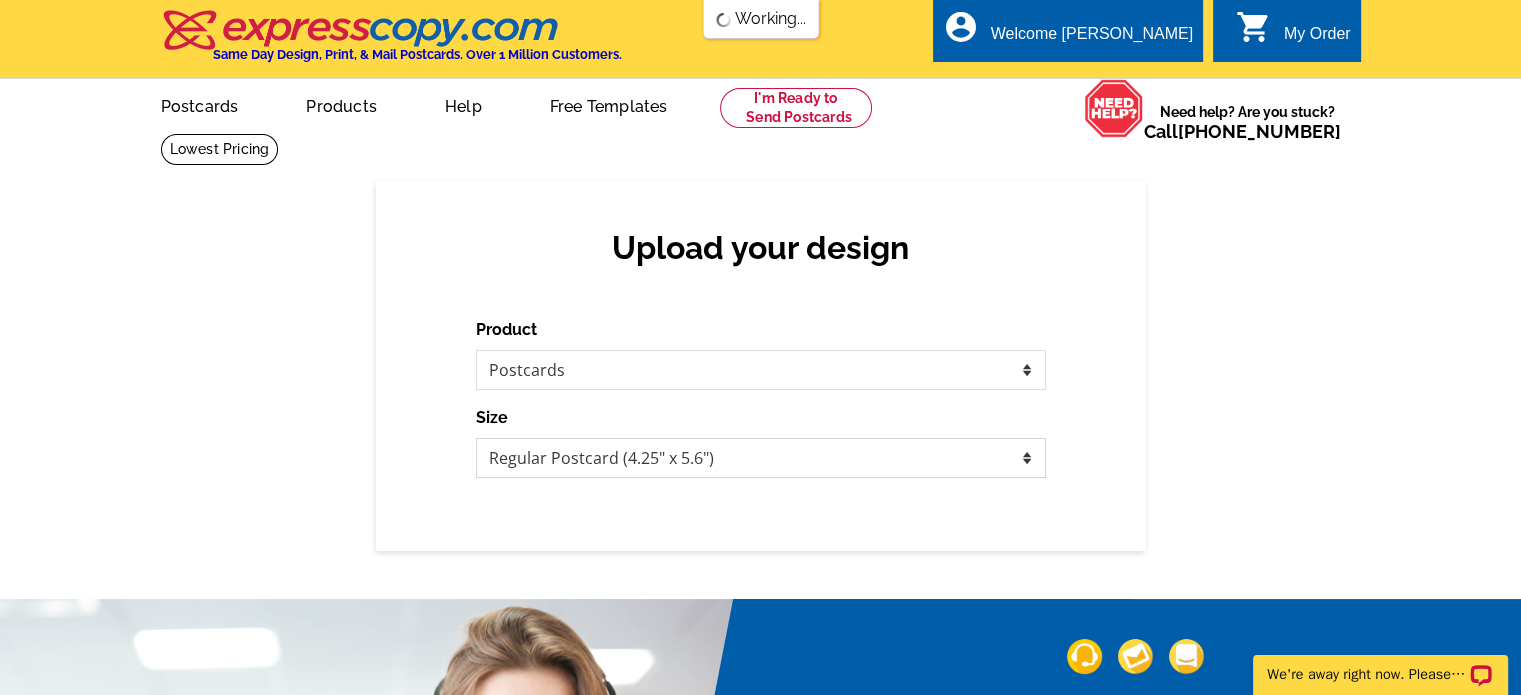scroll, scrollTop: 0, scrollLeft: 0, axis: both 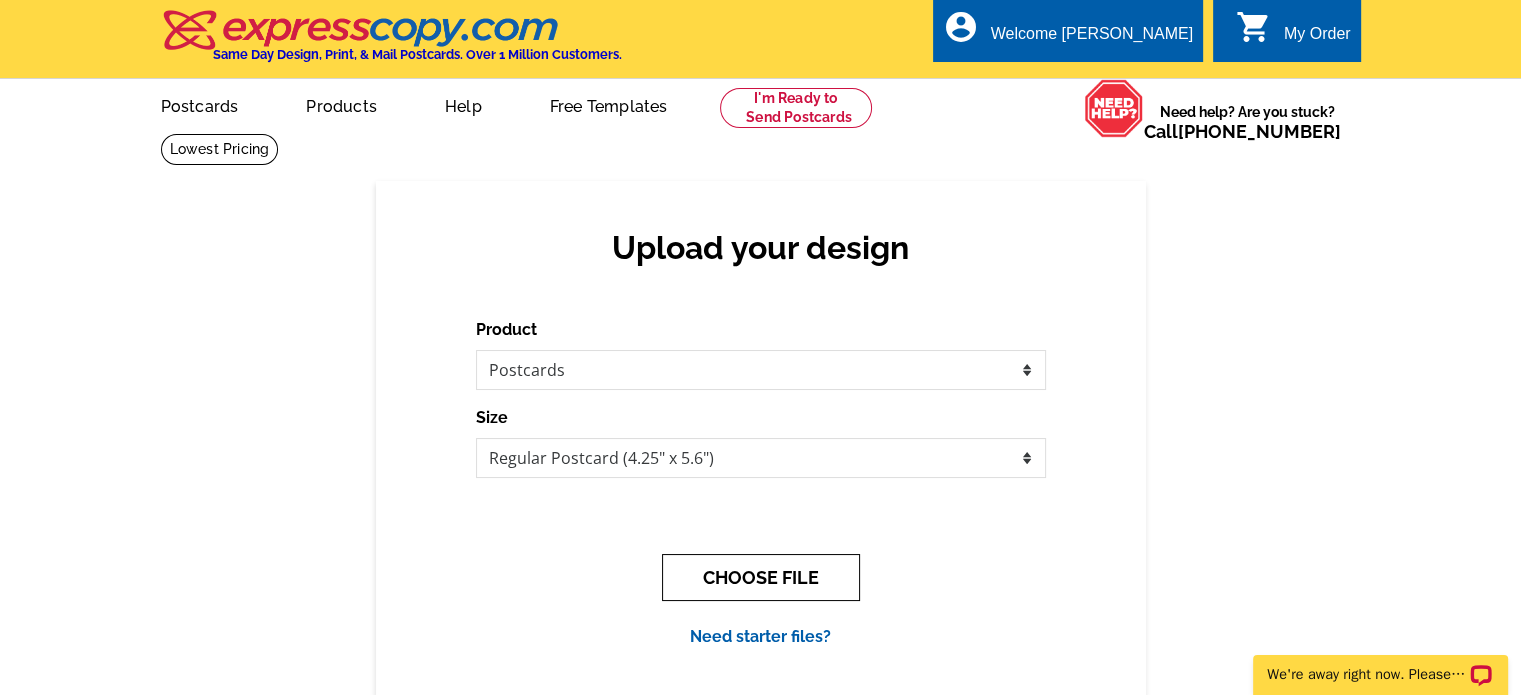 click on "CHOOSE FILE" at bounding box center (761, 577) 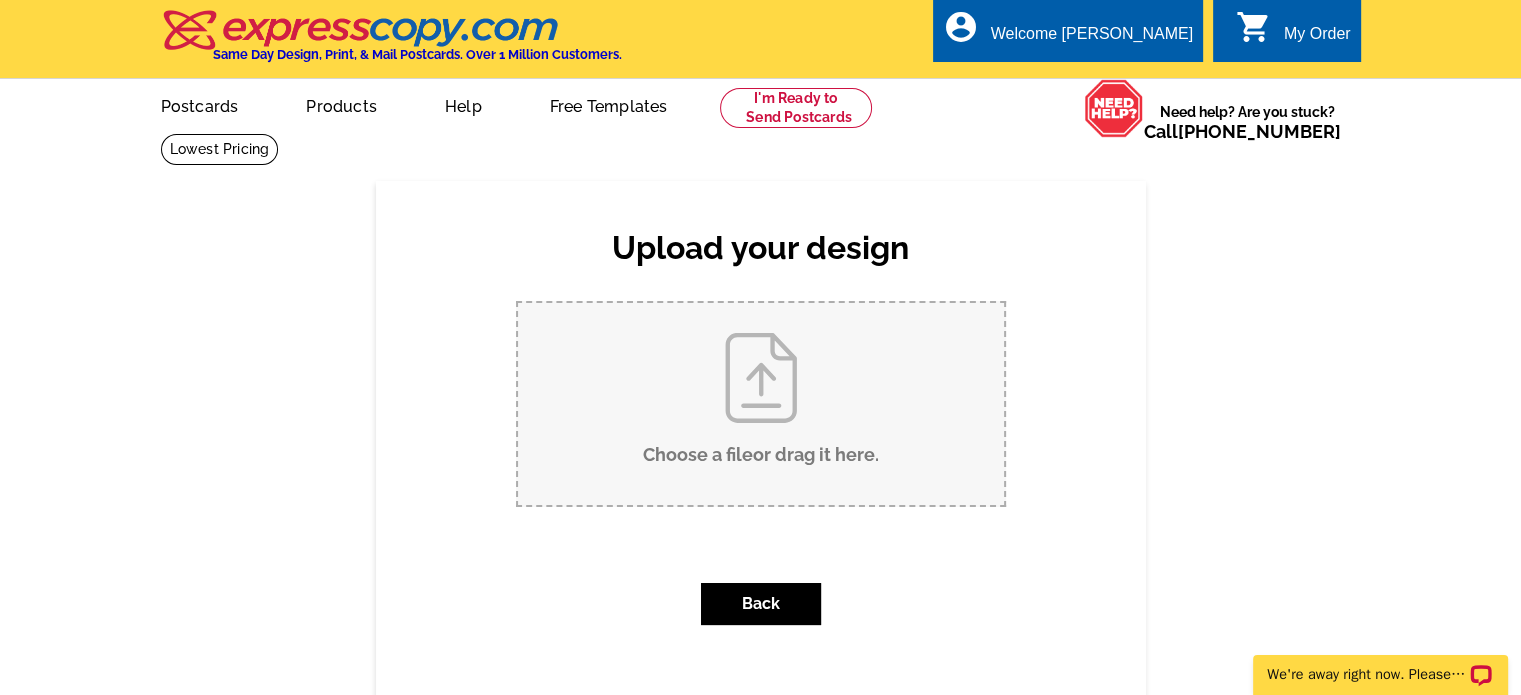 click on "Choose a file  or drag it here ." at bounding box center (761, 404) 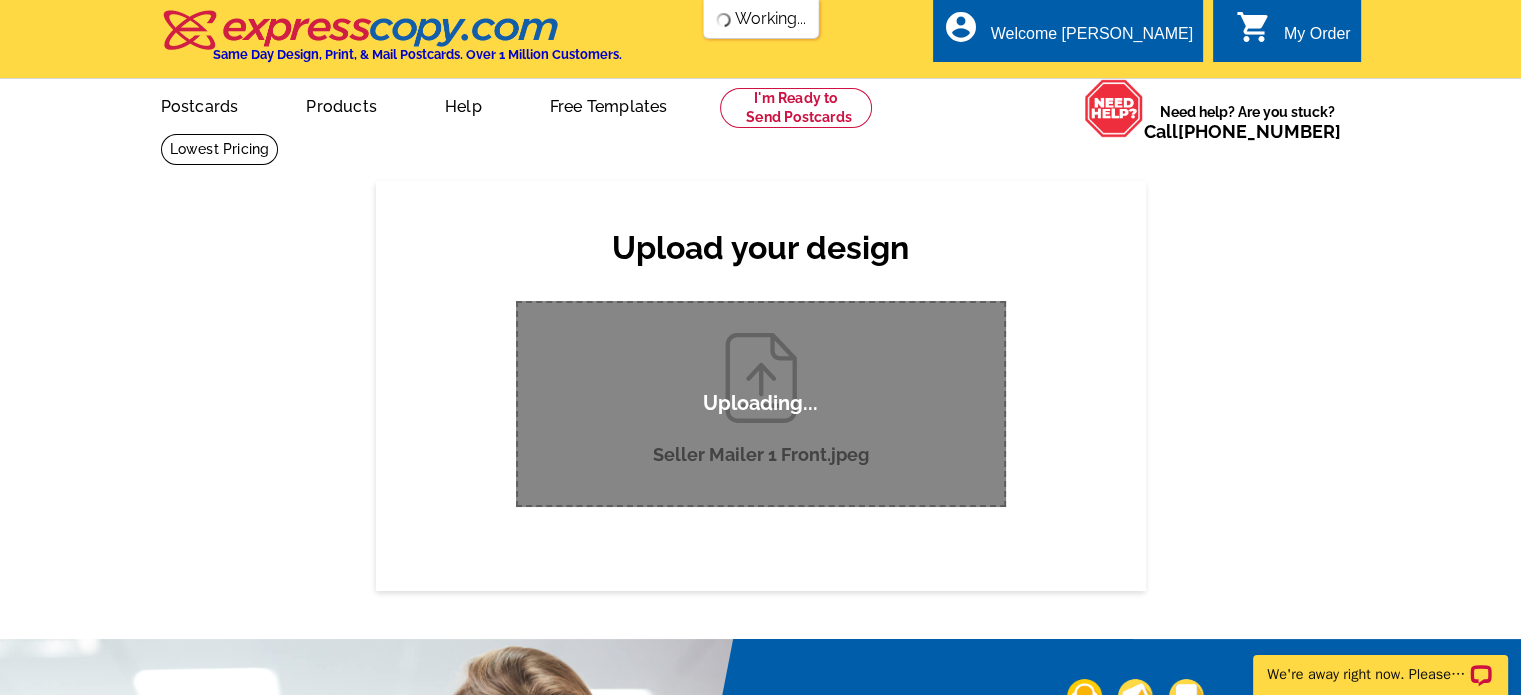 scroll, scrollTop: 96, scrollLeft: 0, axis: vertical 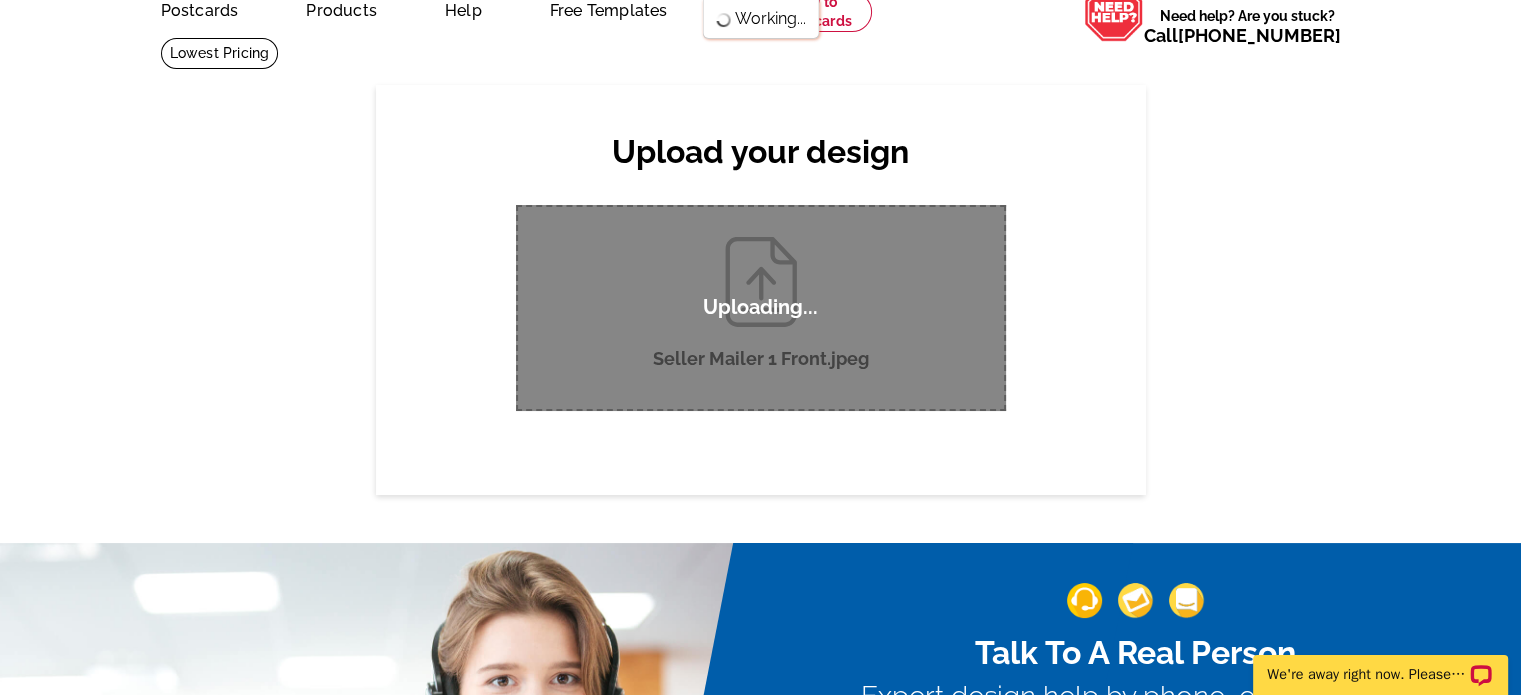 type 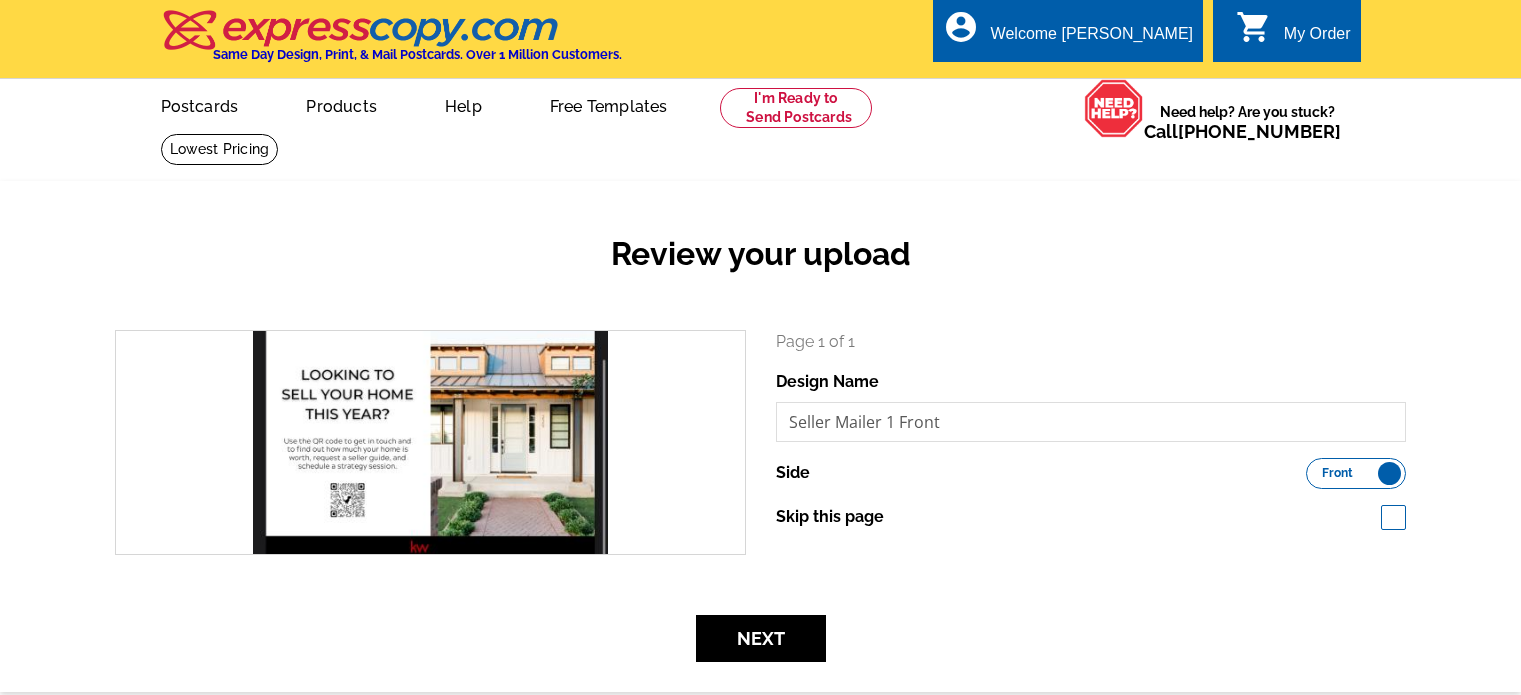 scroll, scrollTop: 0, scrollLeft: 0, axis: both 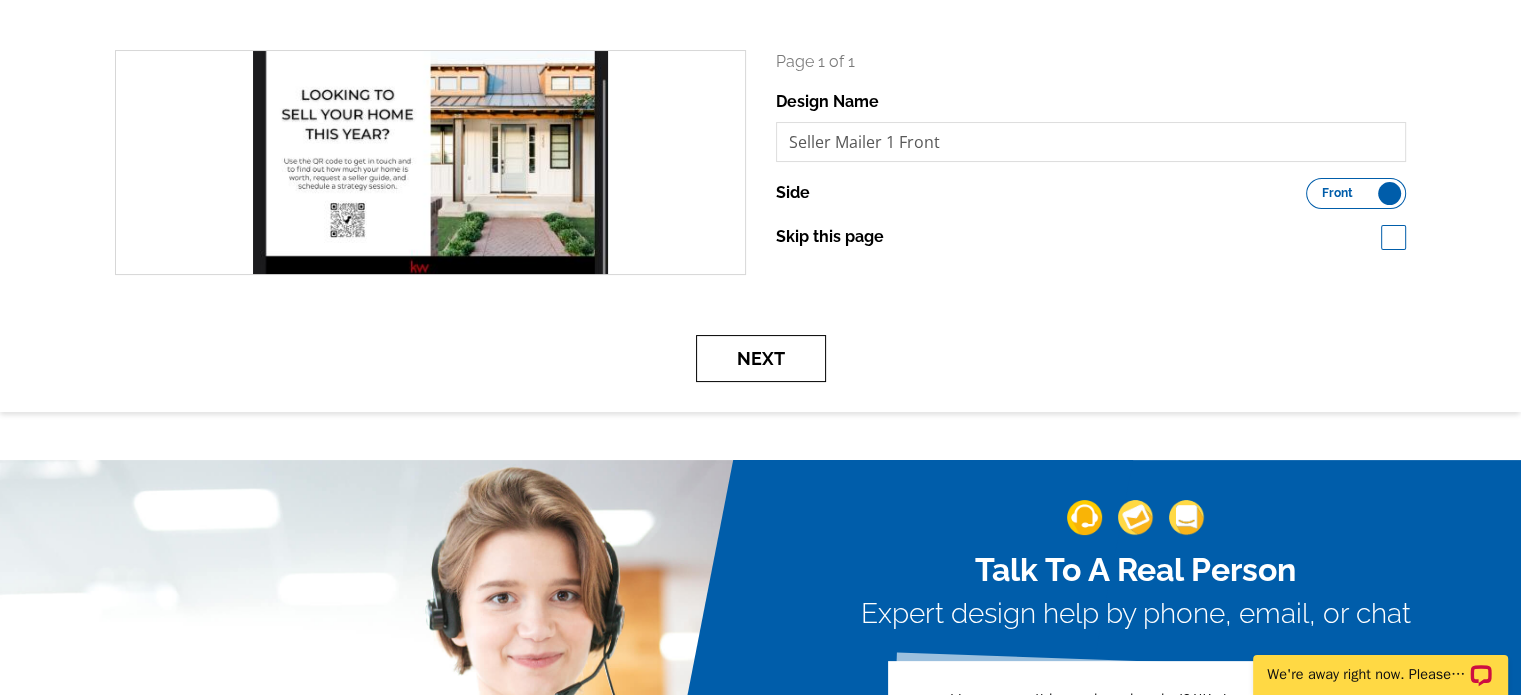 click on "Next" at bounding box center (761, 358) 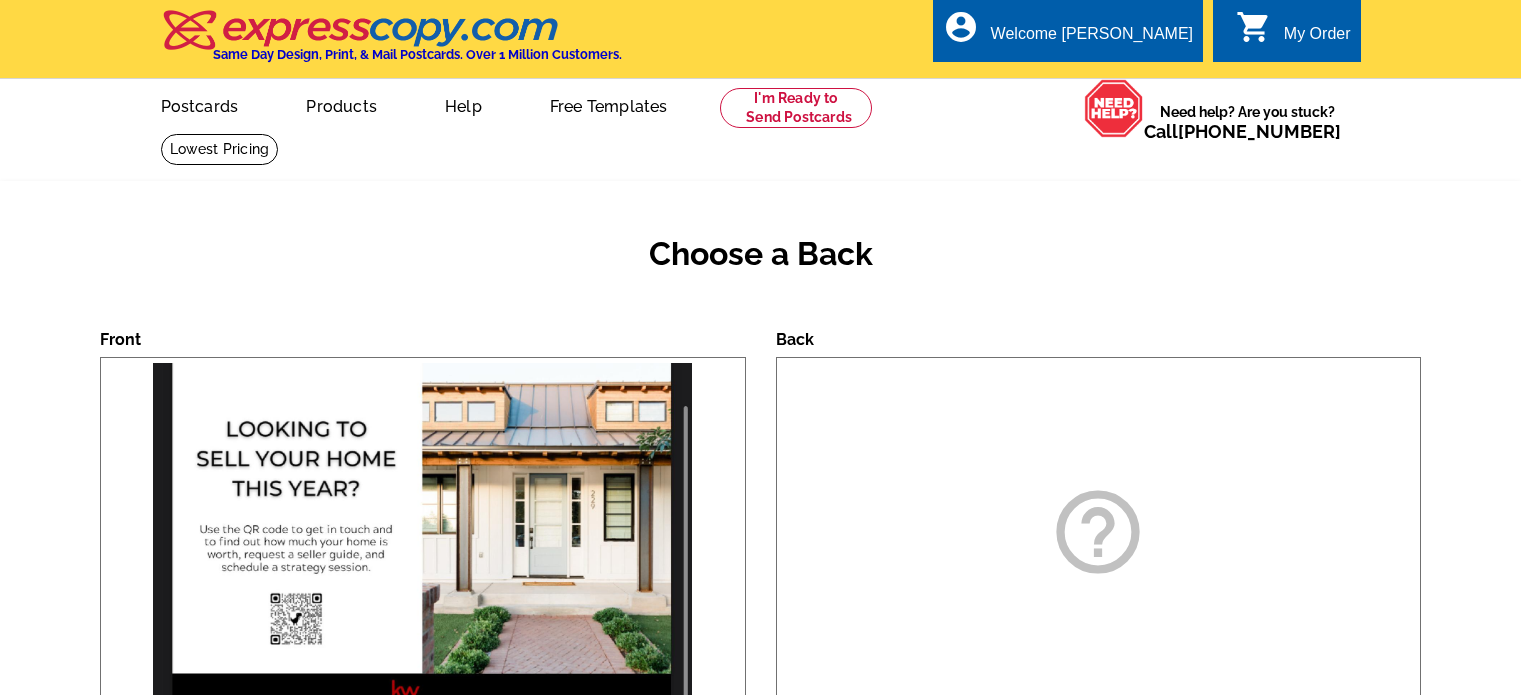 scroll, scrollTop: 0, scrollLeft: 0, axis: both 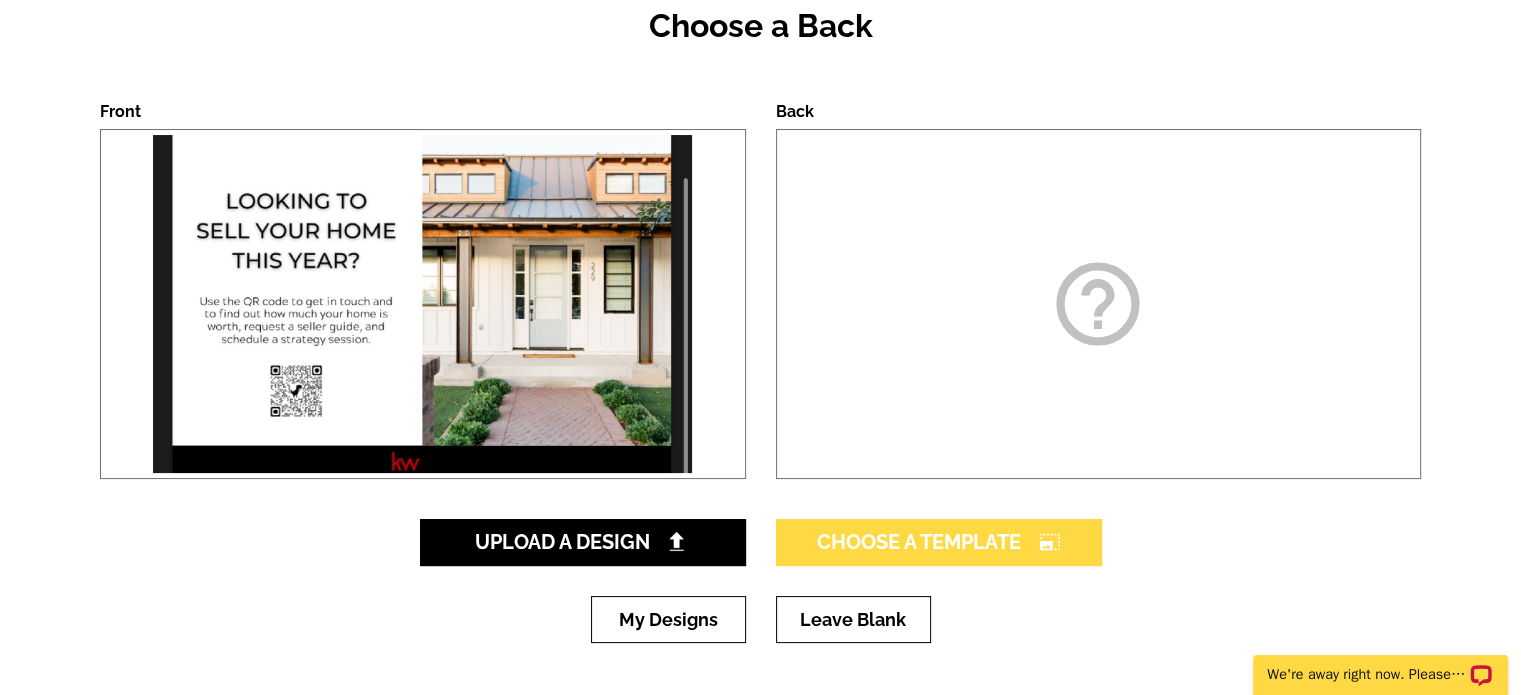 click on "Choose A Template                     photo_size_select_large" at bounding box center [939, 542] 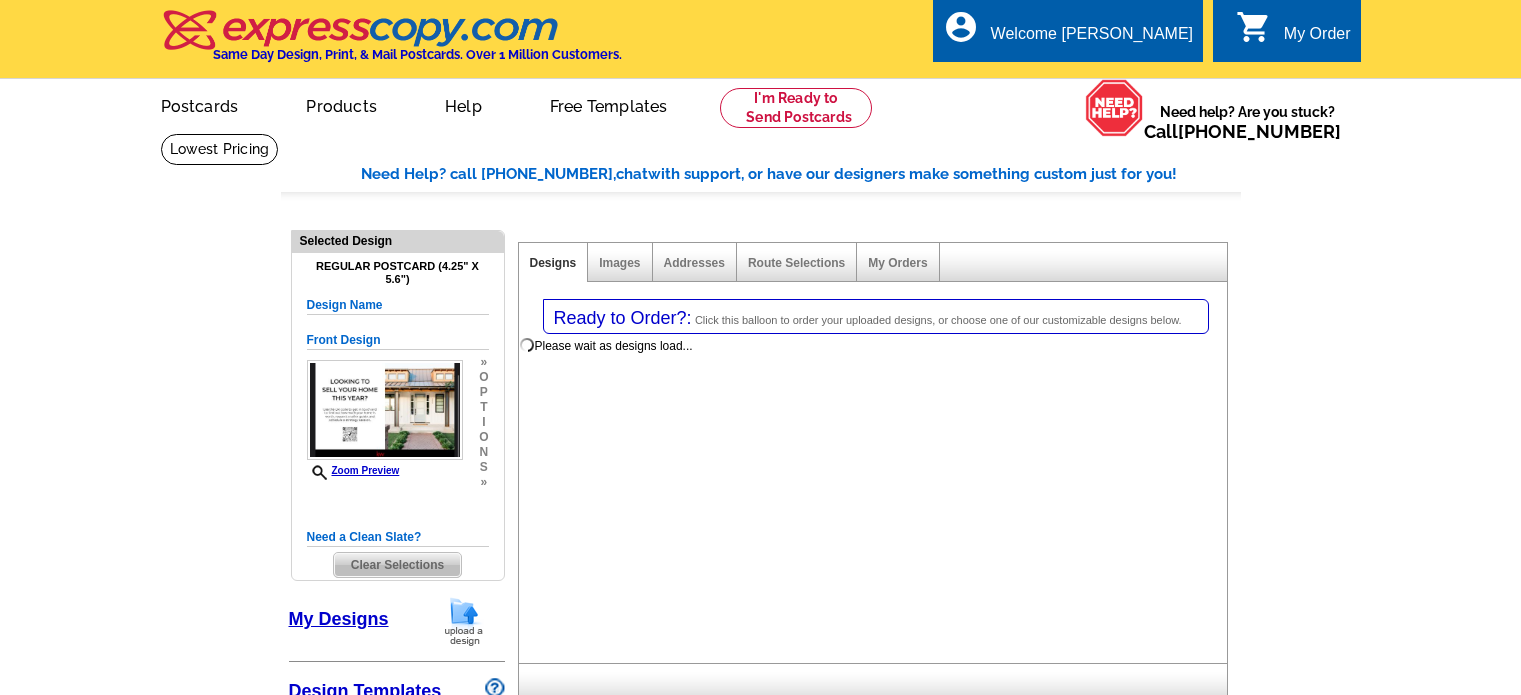 select on "1" 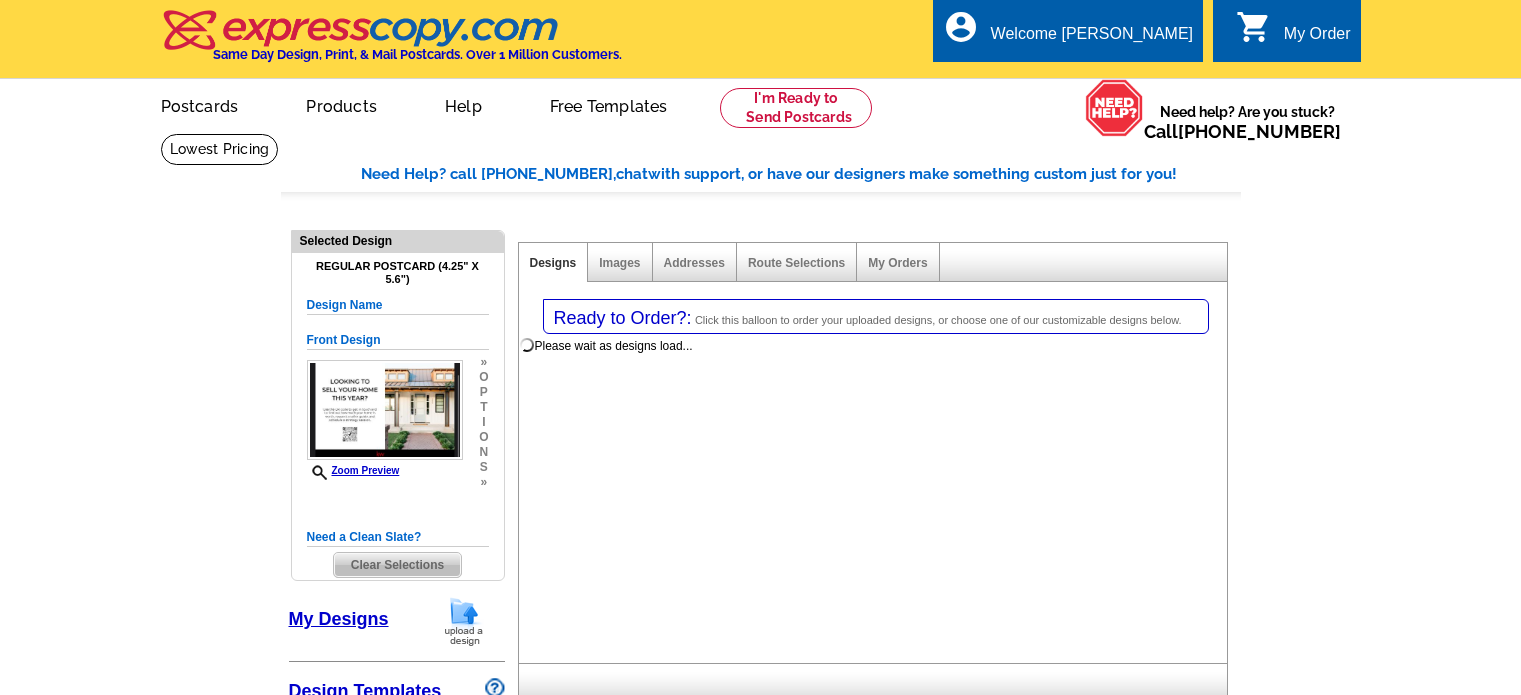 select on "1" 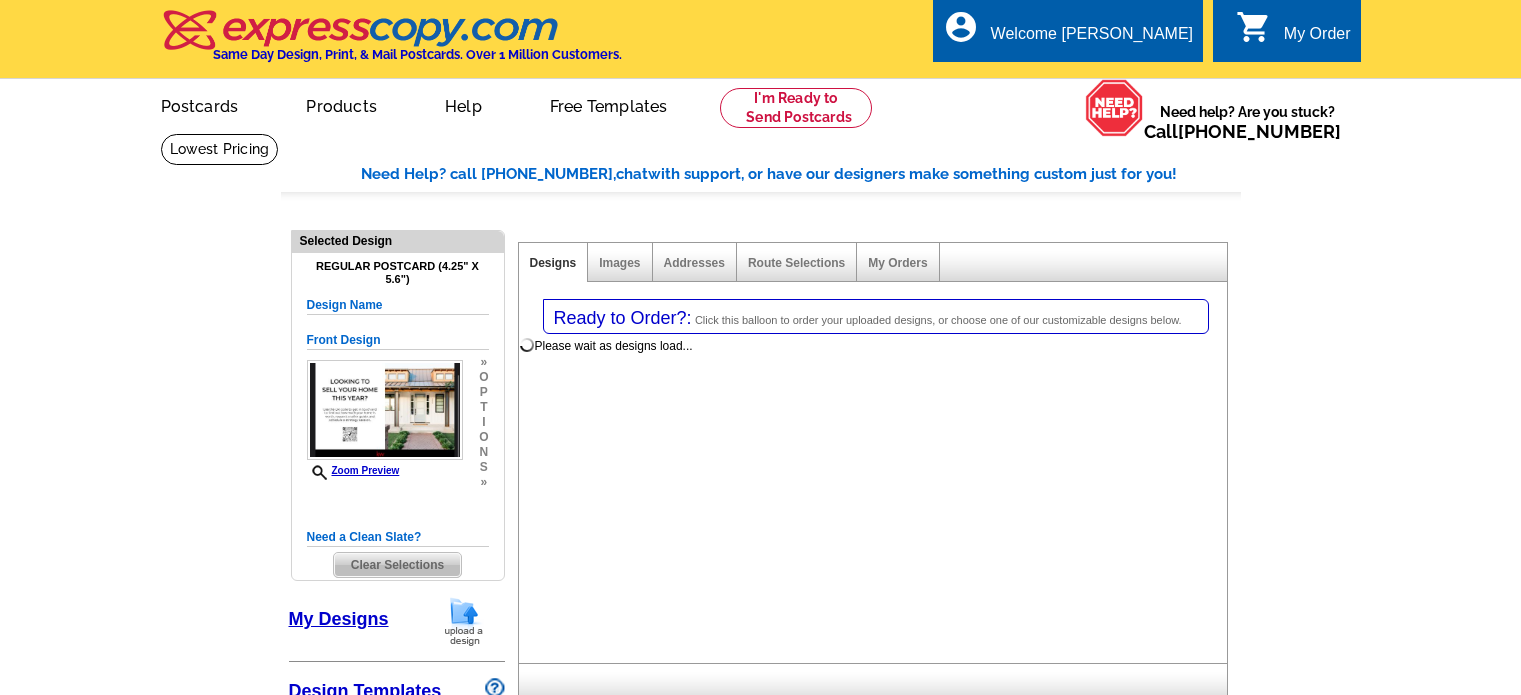 select on "back" 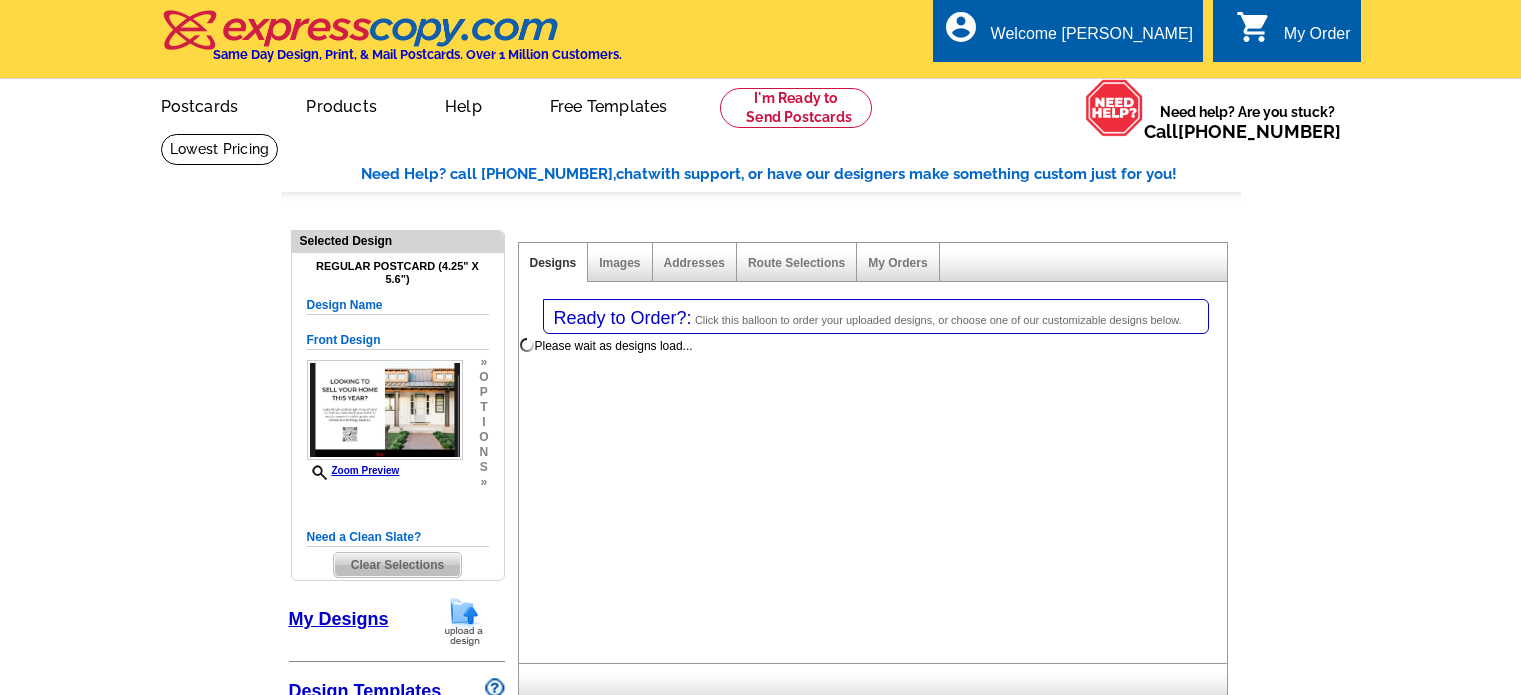 scroll, scrollTop: 0, scrollLeft: 0, axis: both 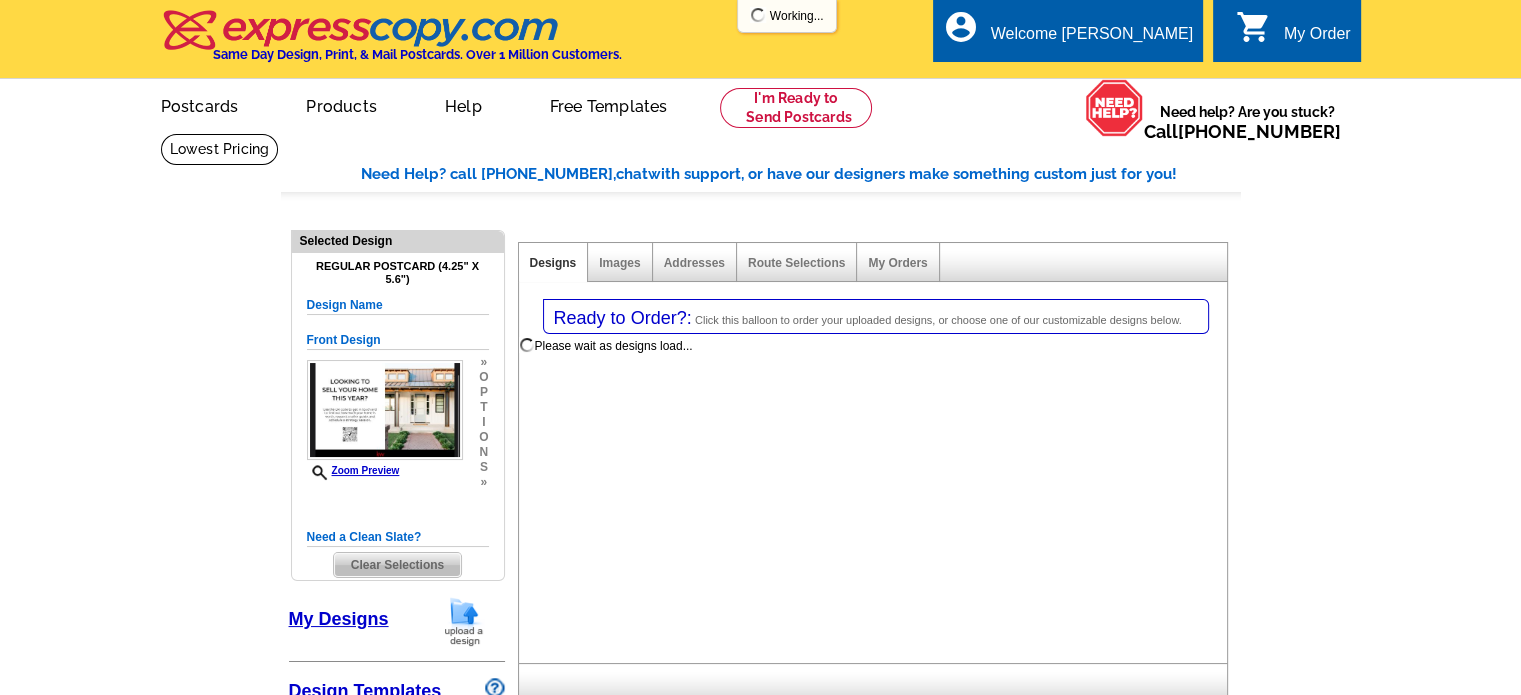 select on "785" 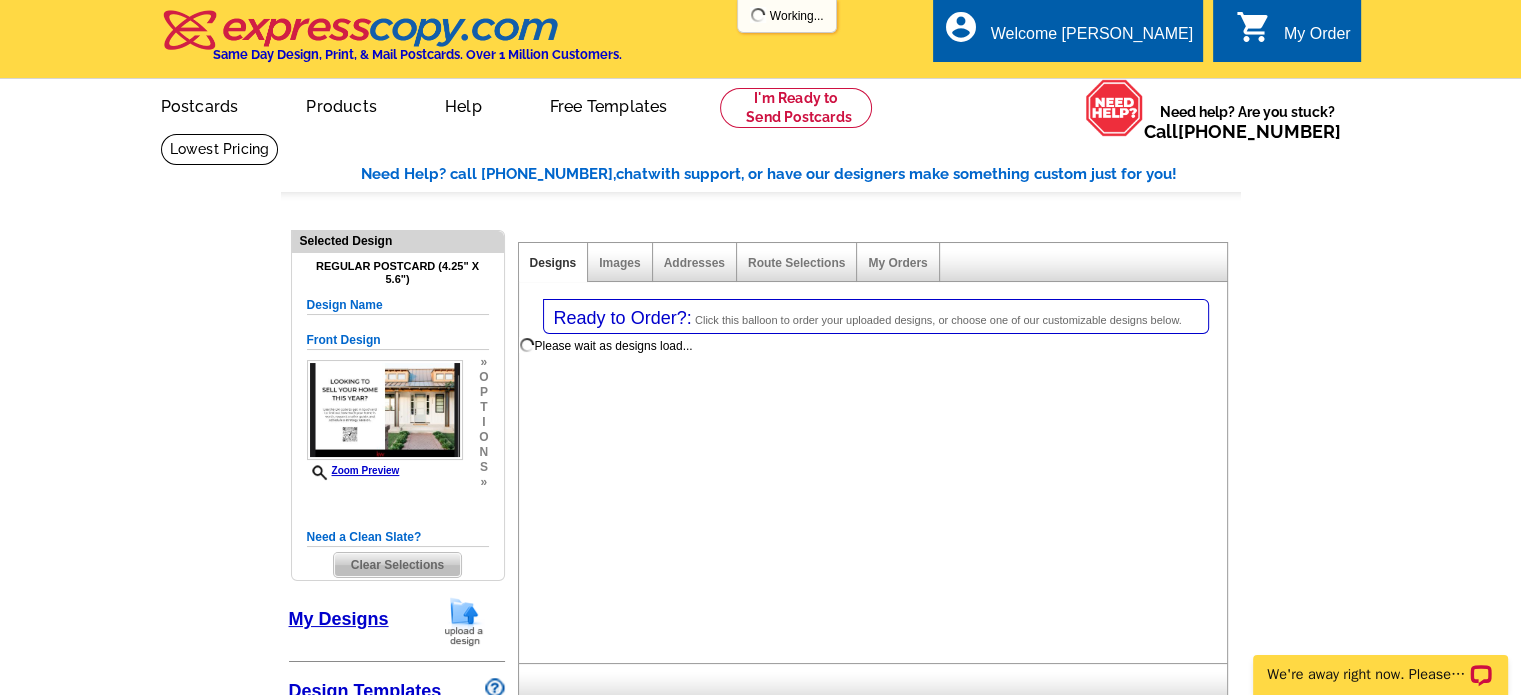 scroll, scrollTop: 0, scrollLeft: 0, axis: both 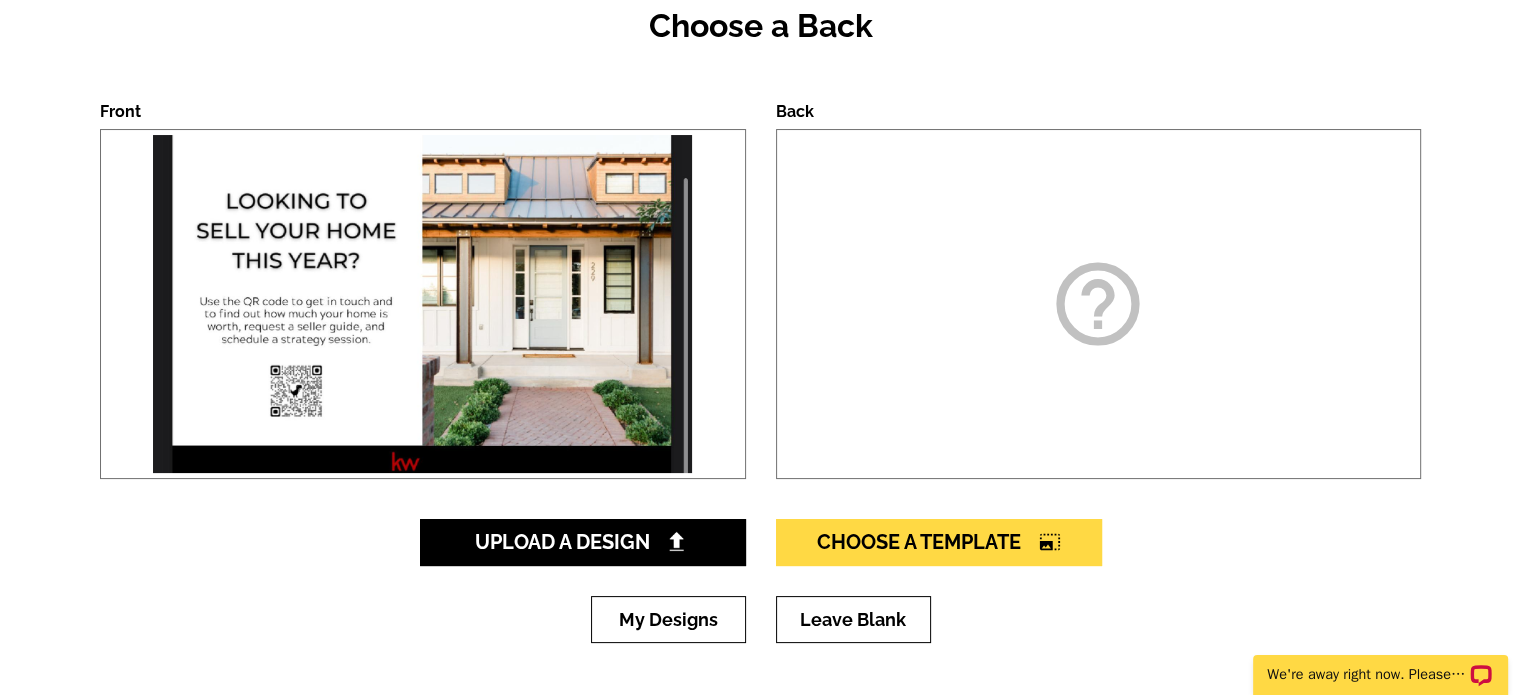 click on "help_outline" at bounding box center (1099, 304) 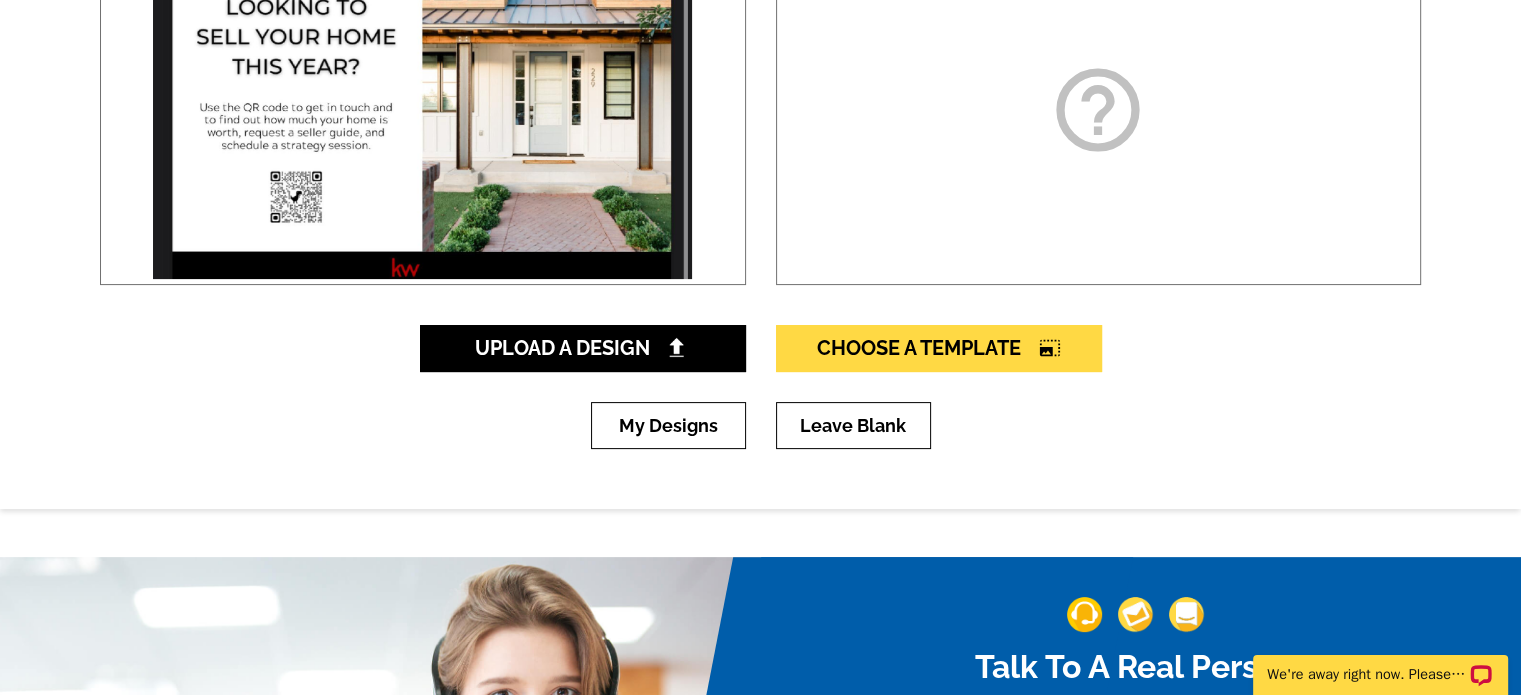scroll, scrollTop: 453, scrollLeft: 0, axis: vertical 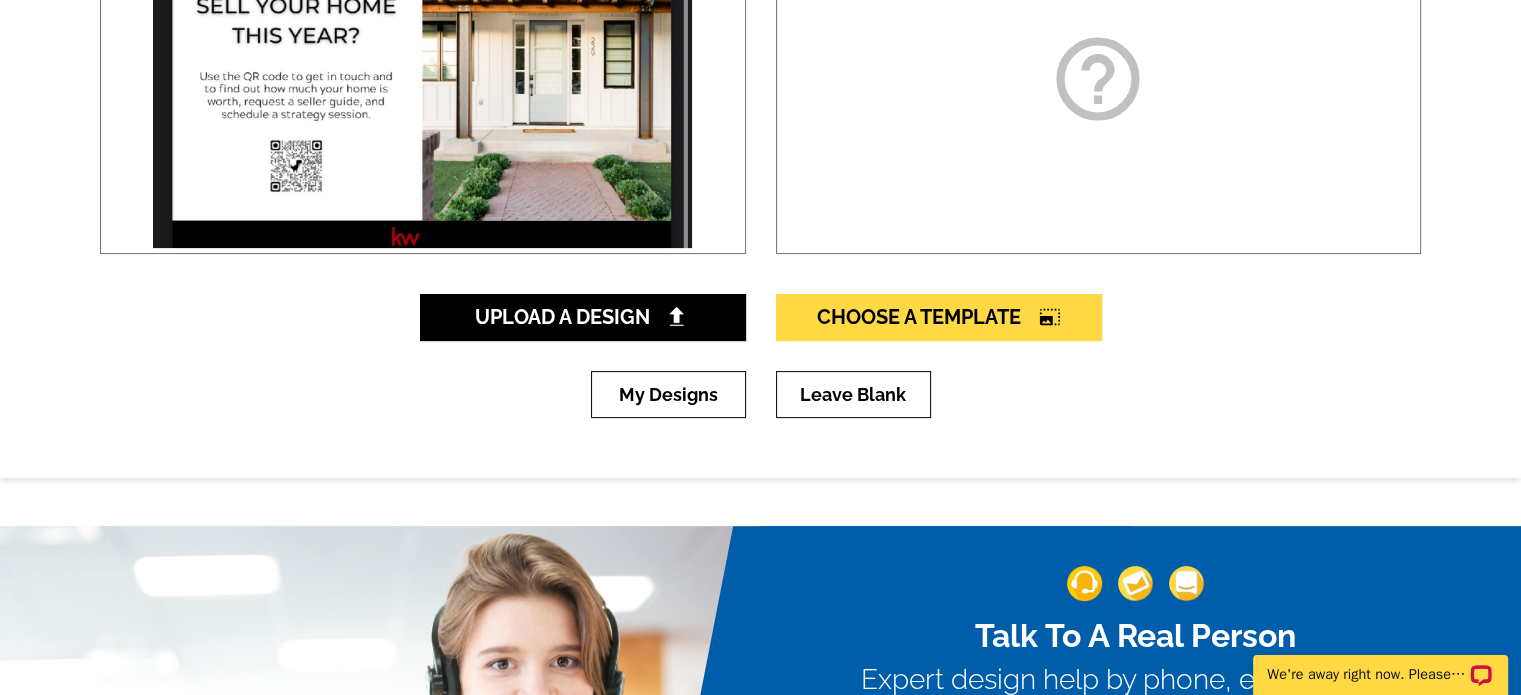 click on "help_outline" at bounding box center (1099, 79) 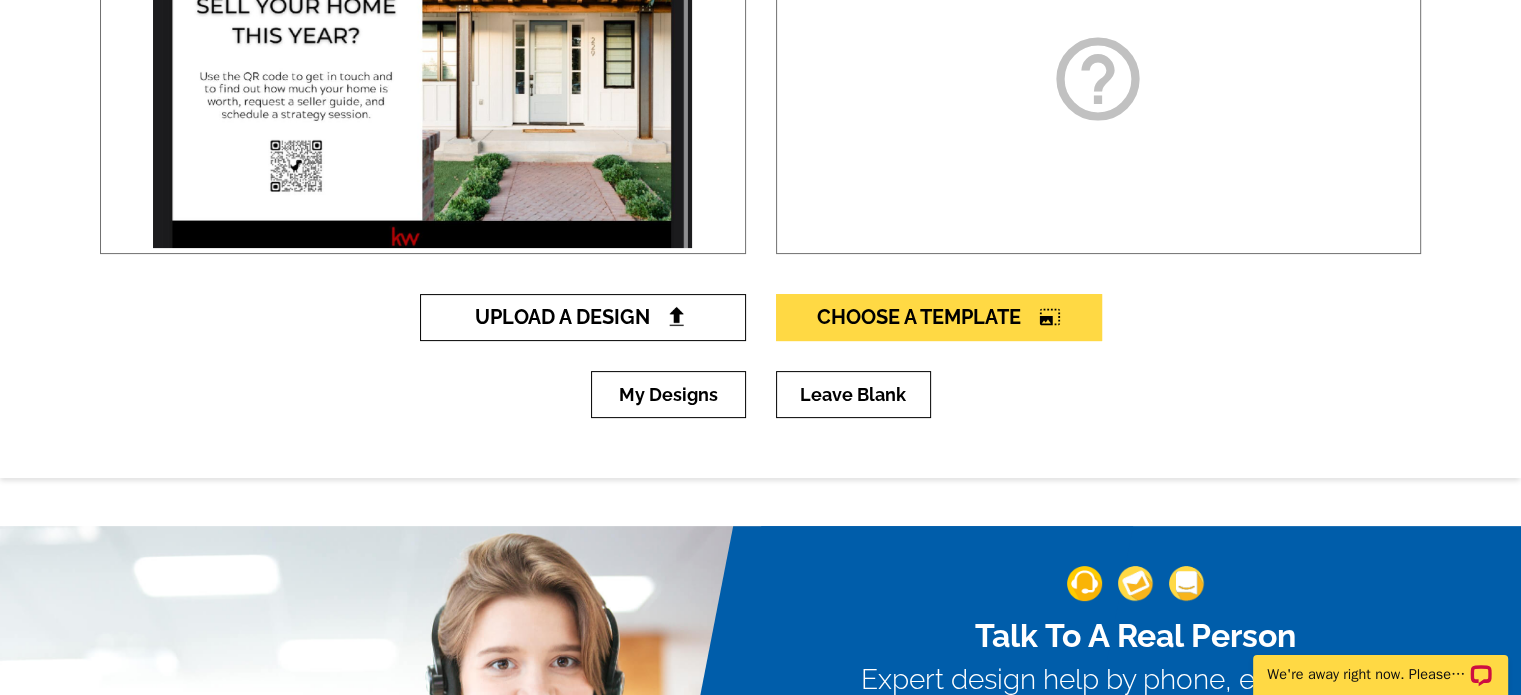 click on "Upload A Design" at bounding box center [582, 317] 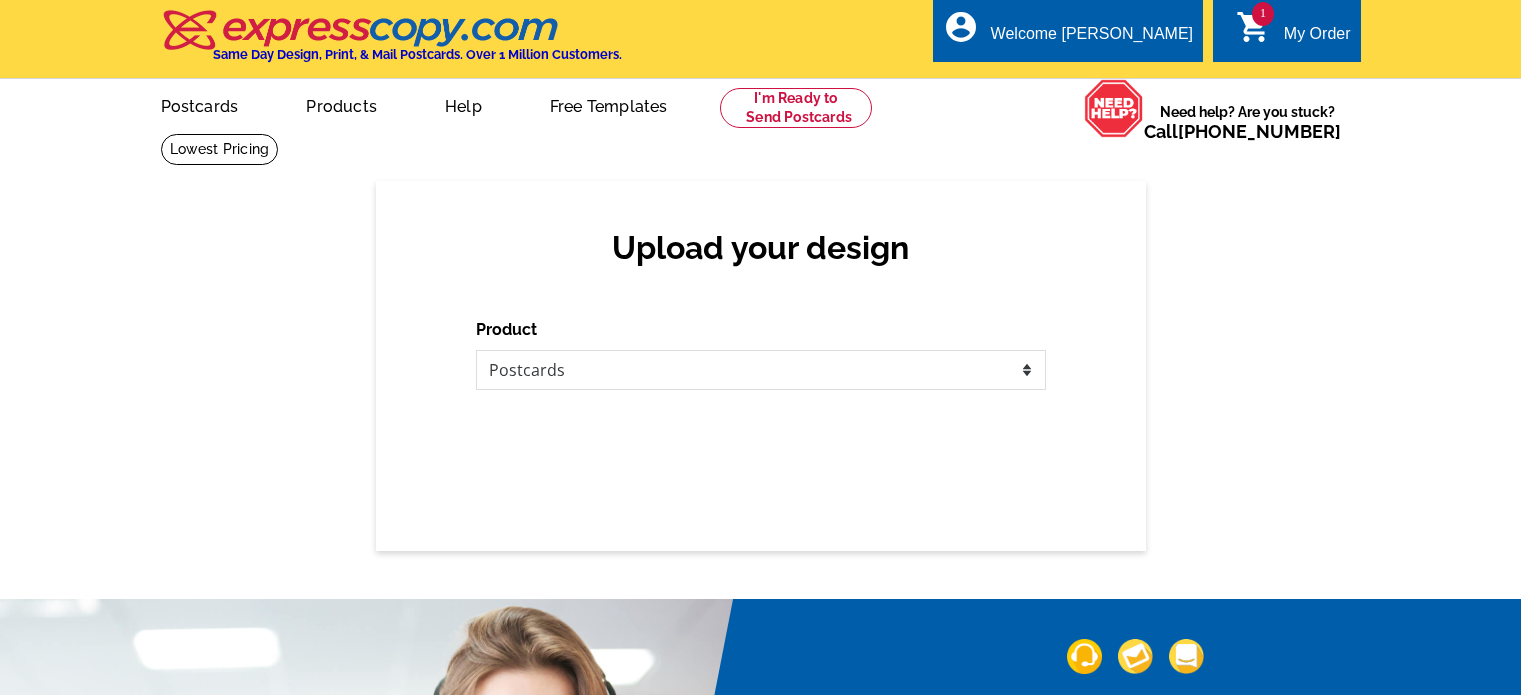 scroll, scrollTop: 0, scrollLeft: 0, axis: both 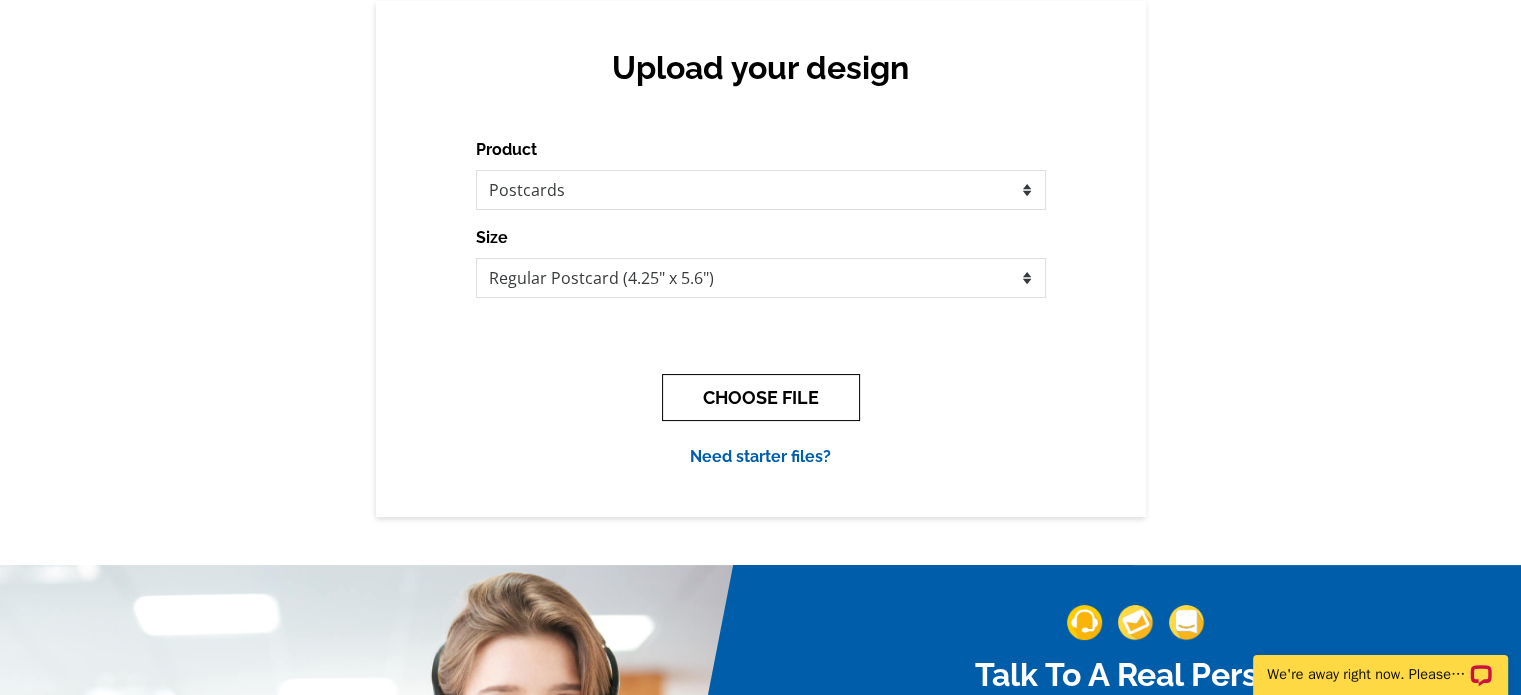 click on "CHOOSE FILE" at bounding box center (761, 397) 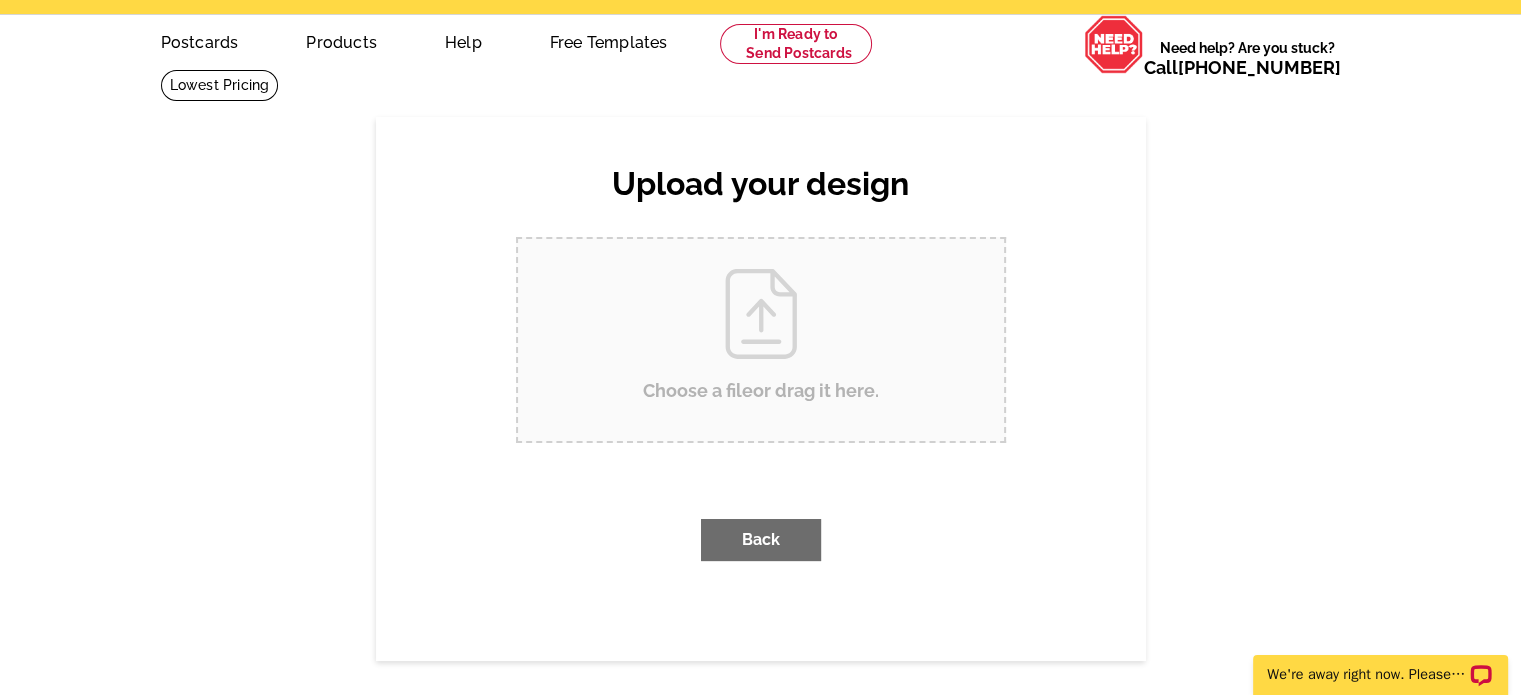scroll, scrollTop: 0, scrollLeft: 0, axis: both 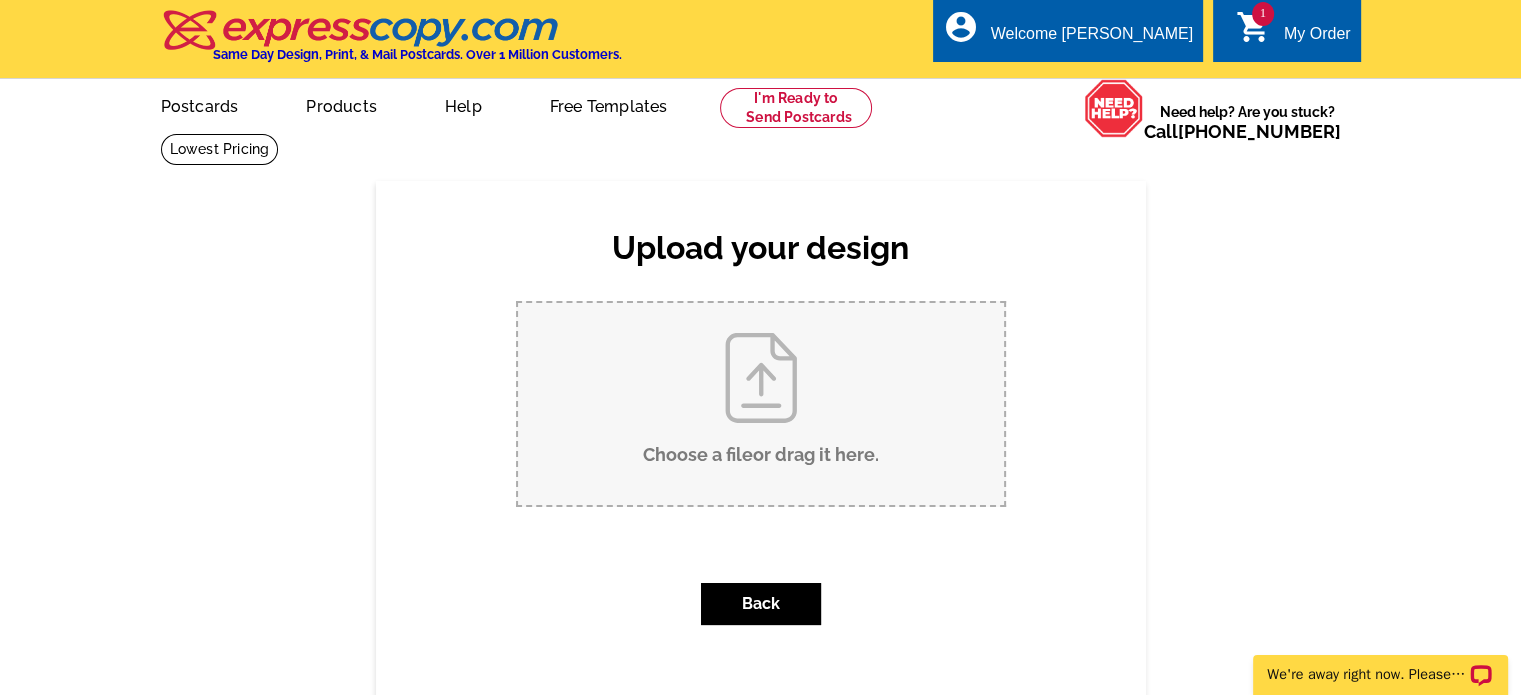click on "Choose a file  or drag it here ." at bounding box center [761, 404] 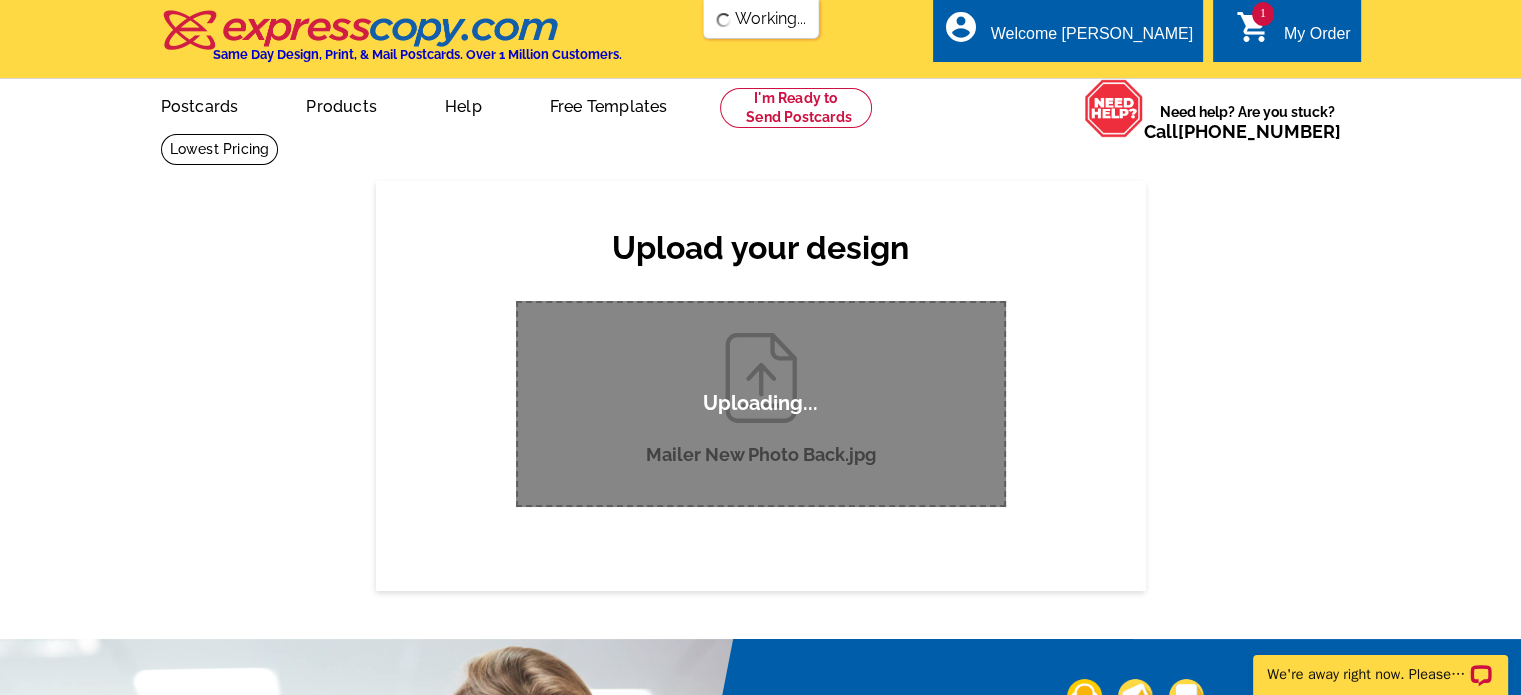 scroll, scrollTop: 0, scrollLeft: 0, axis: both 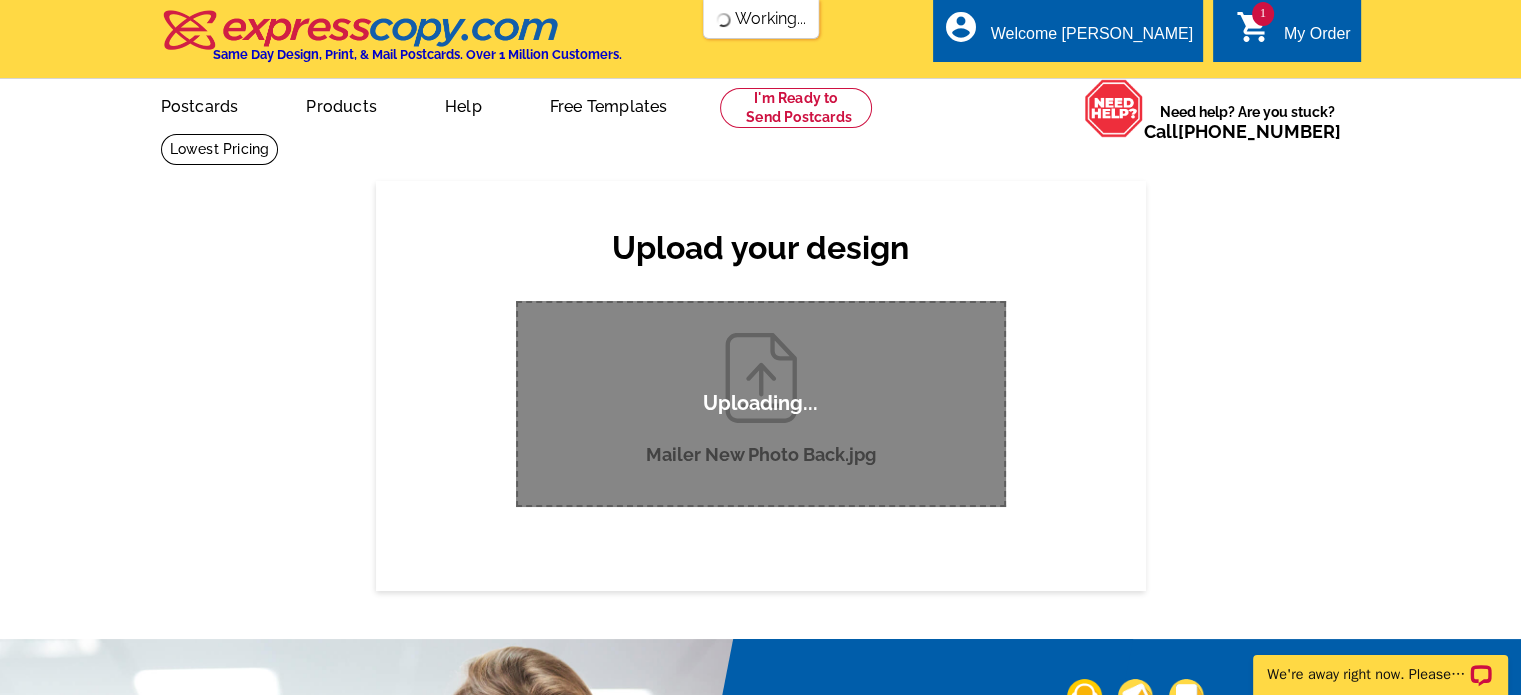 type 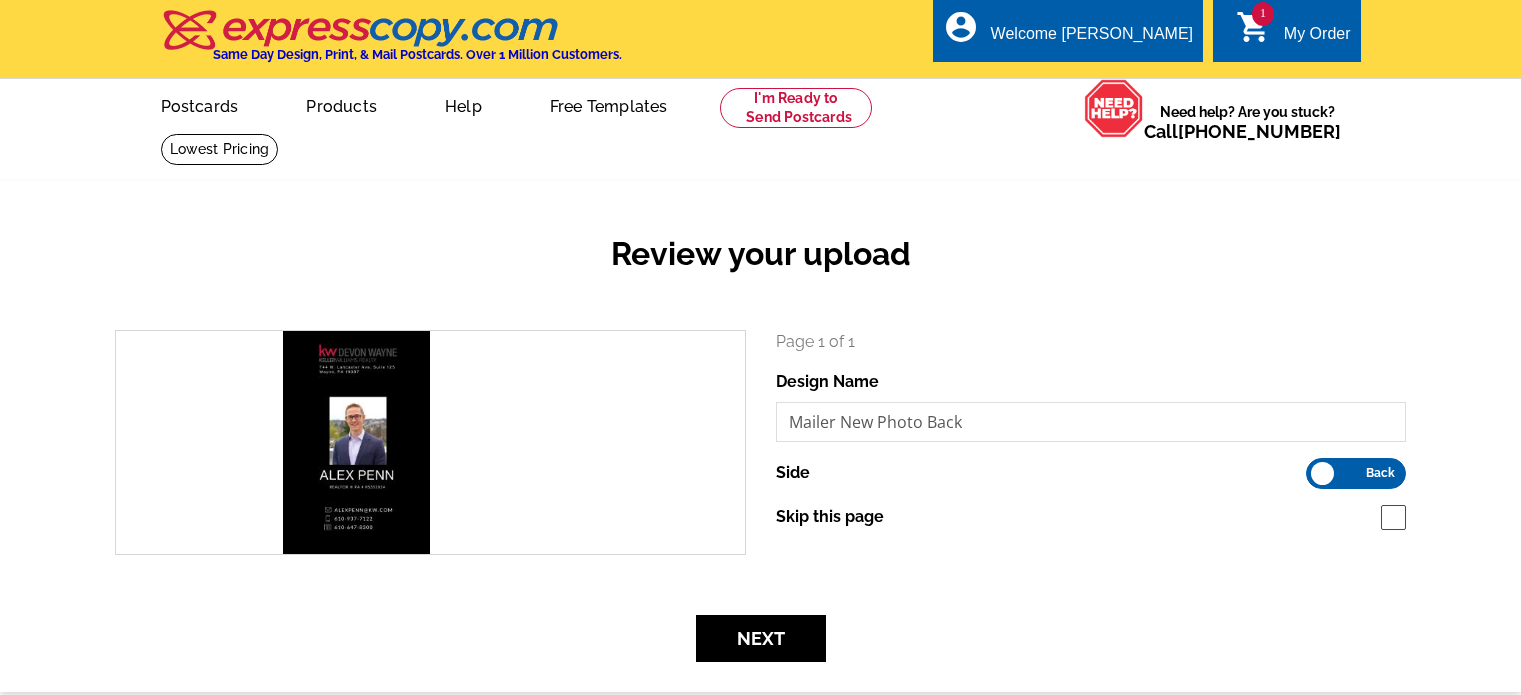 scroll, scrollTop: 0, scrollLeft: 0, axis: both 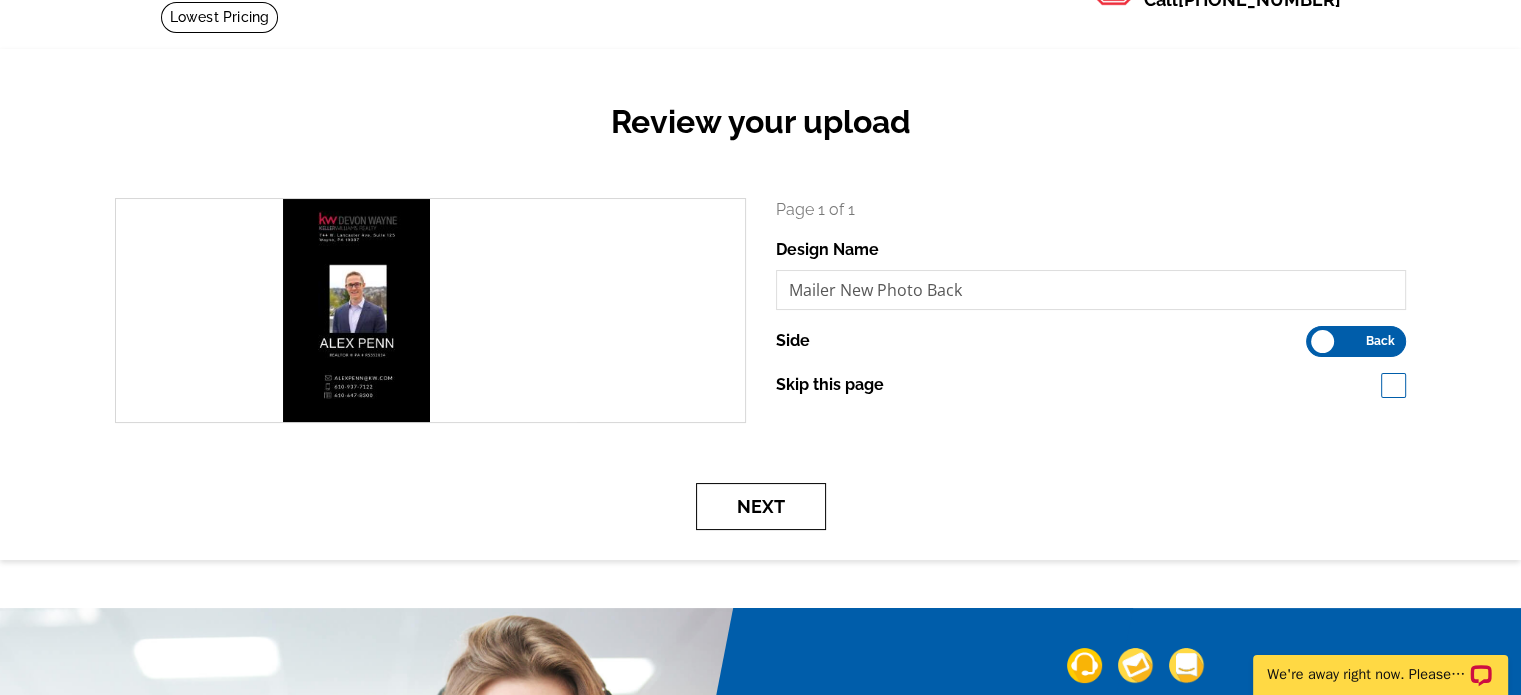 click on "Next" at bounding box center (761, 506) 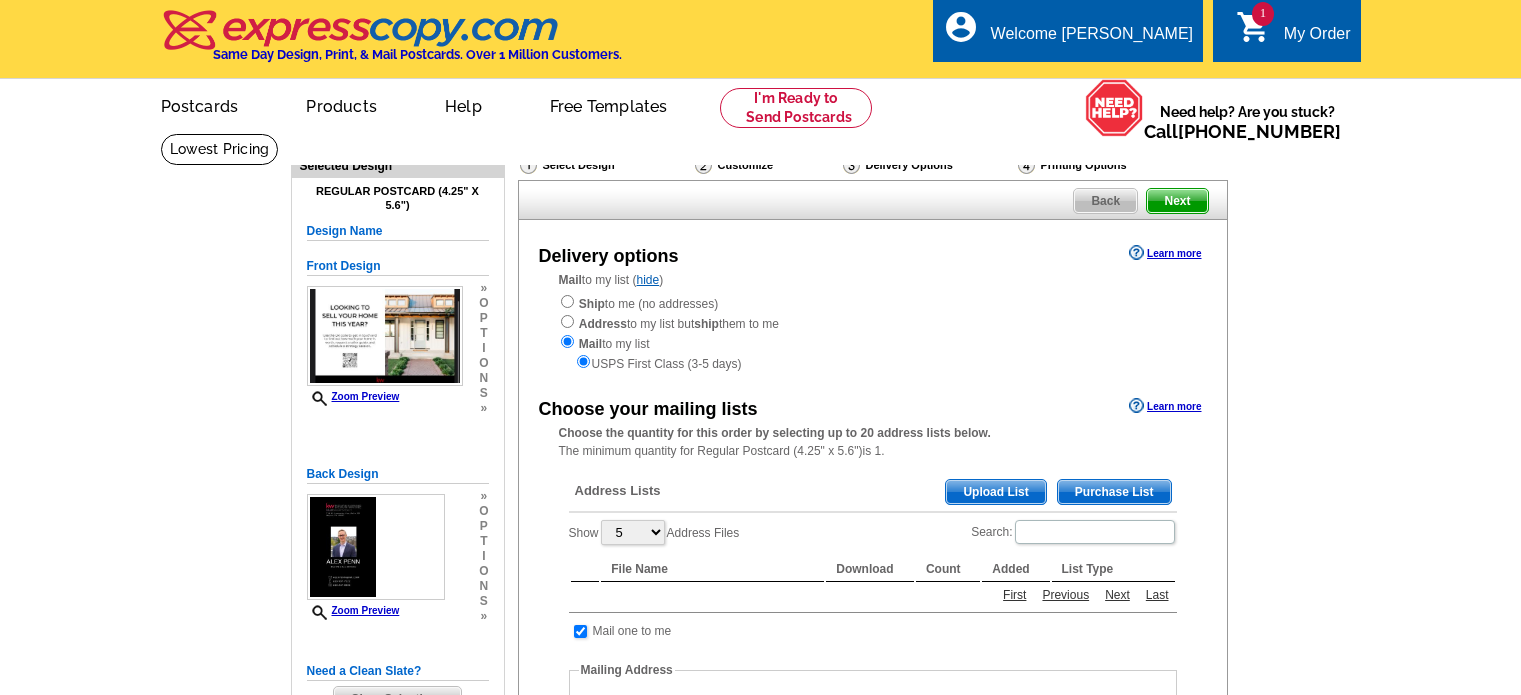 scroll, scrollTop: 0, scrollLeft: 0, axis: both 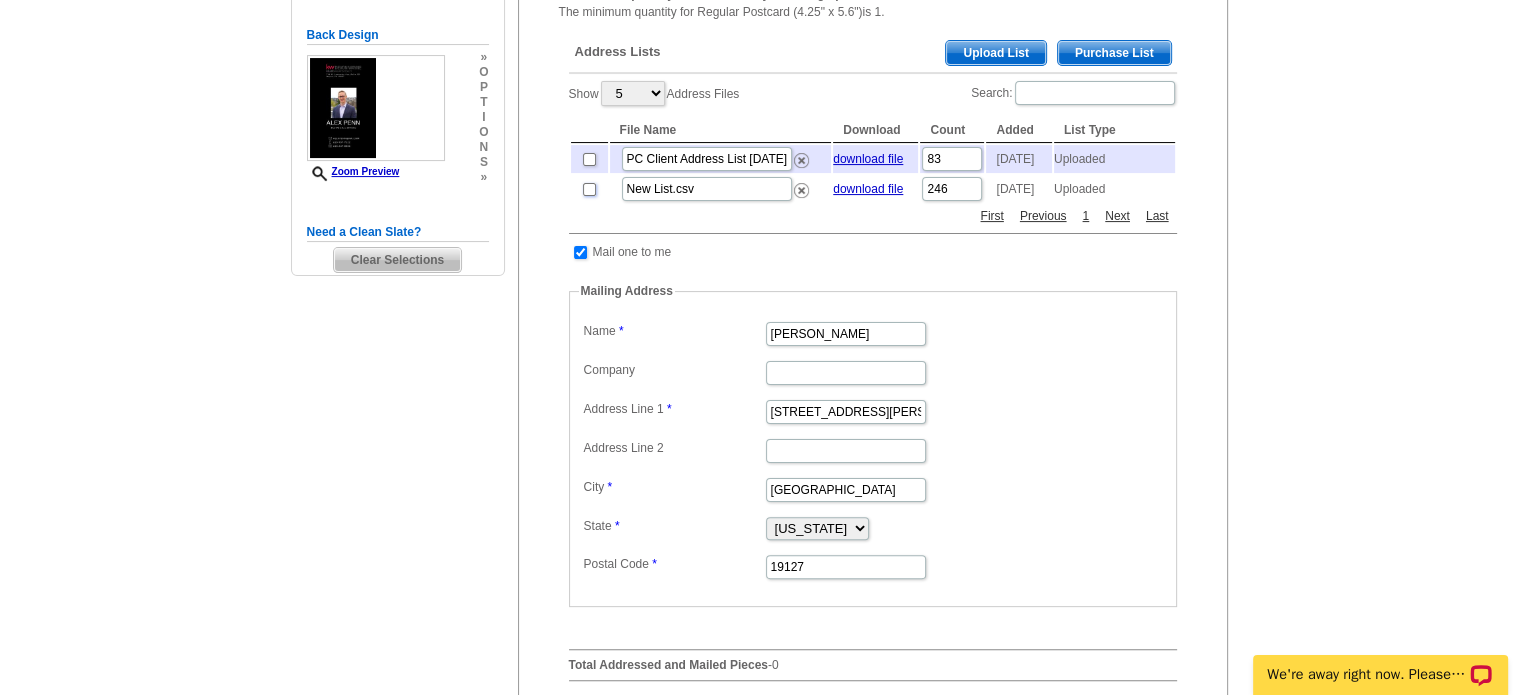 click at bounding box center [589, 189] 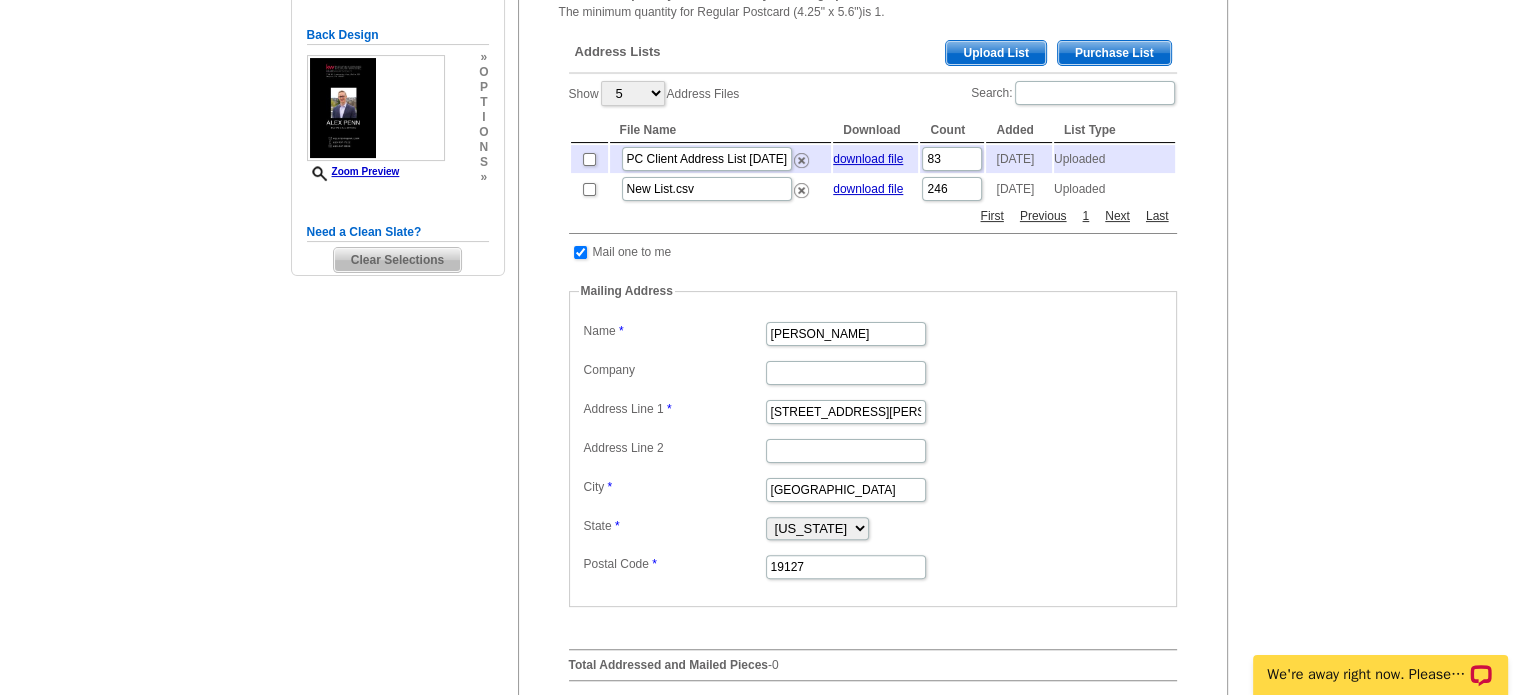 checkbox on "true" 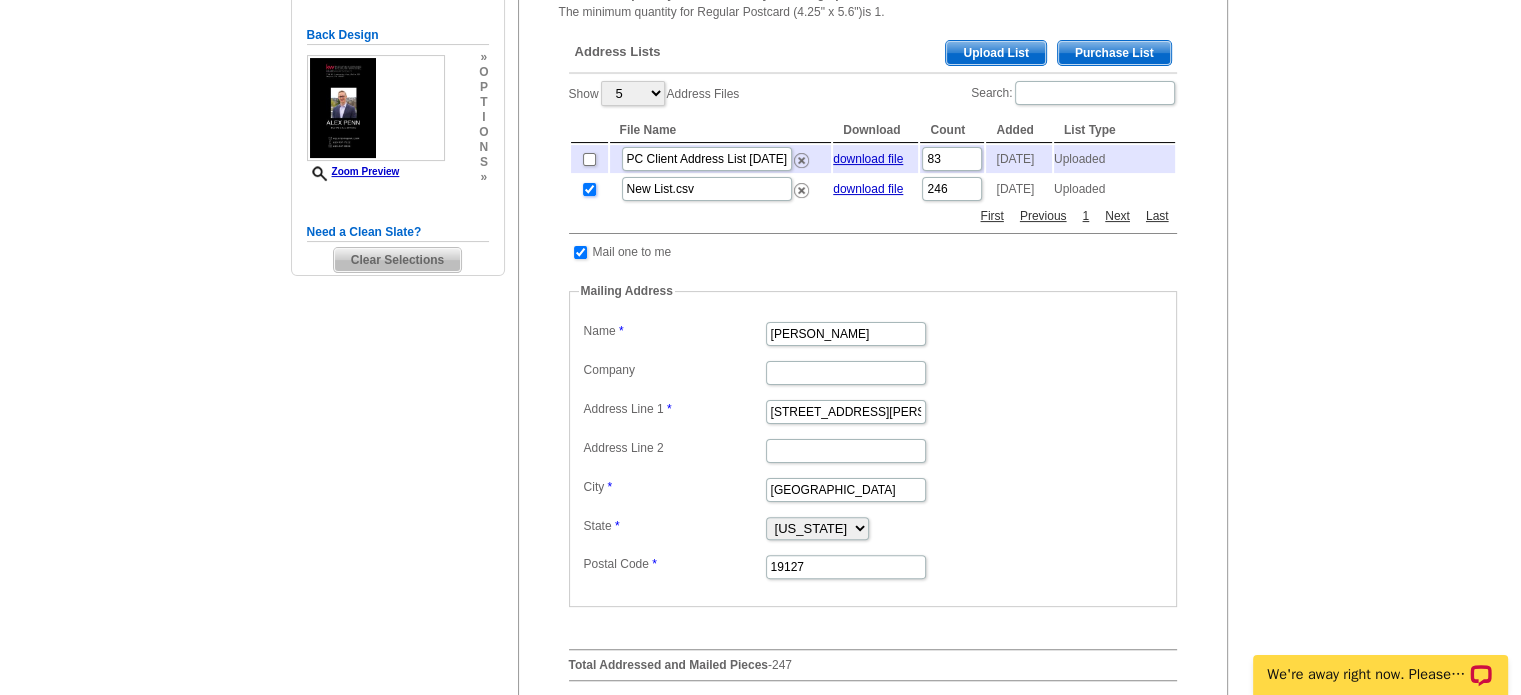 click at bounding box center [589, 189] 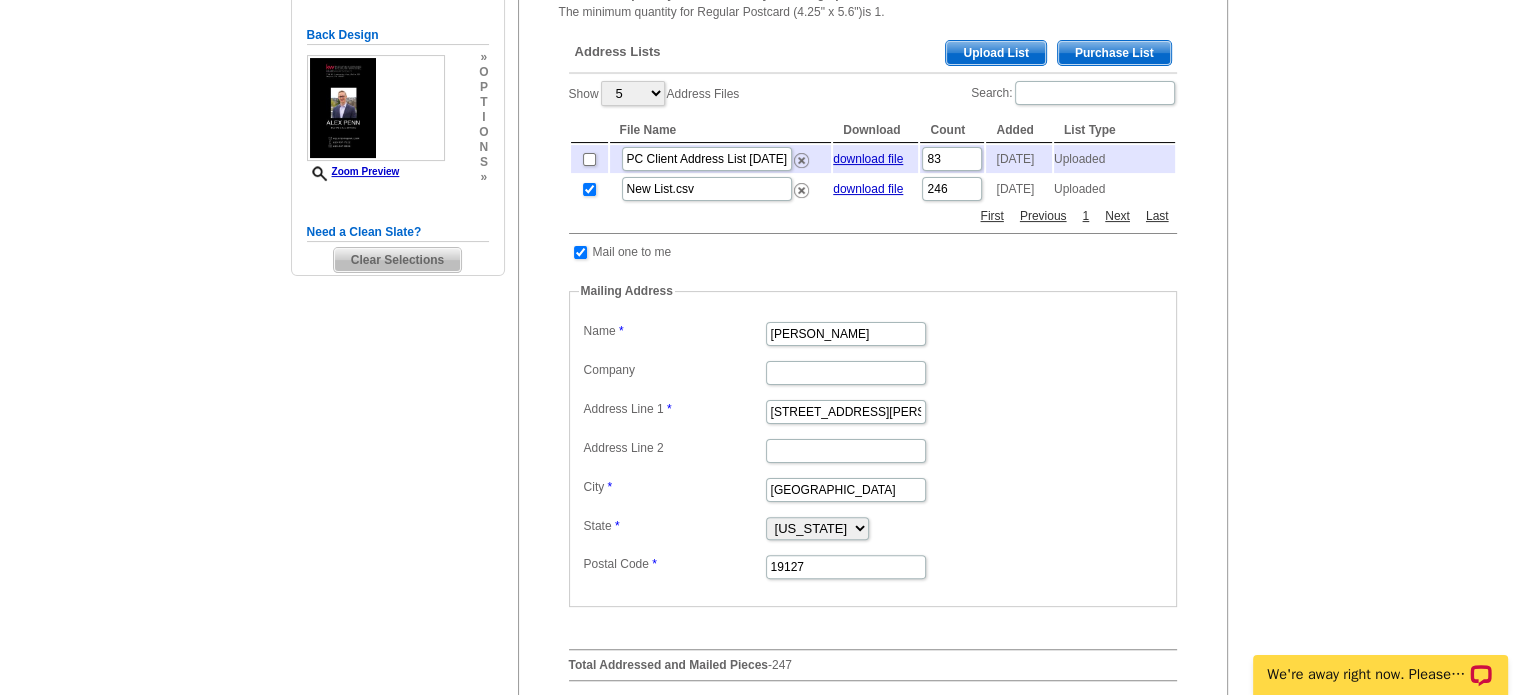 checkbox on "false" 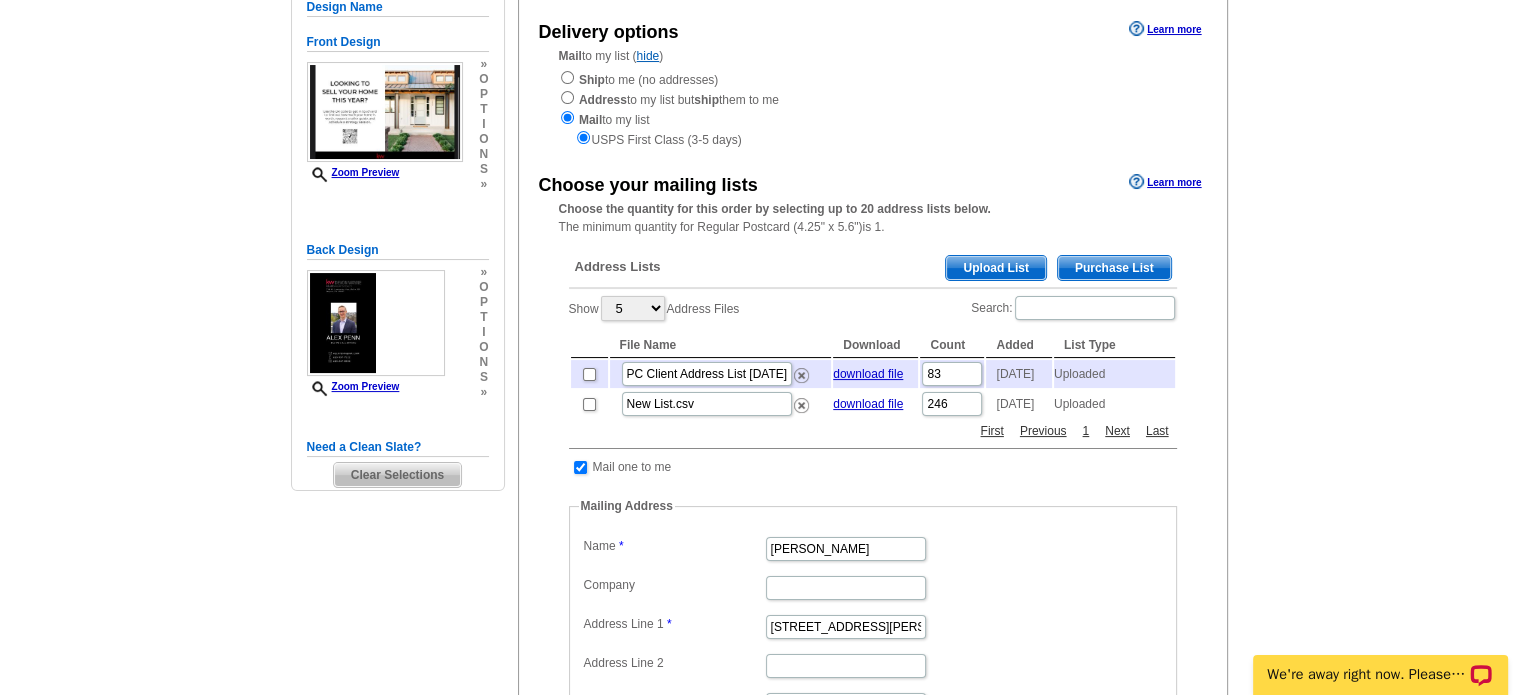 scroll, scrollTop: 220, scrollLeft: 0, axis: vertical 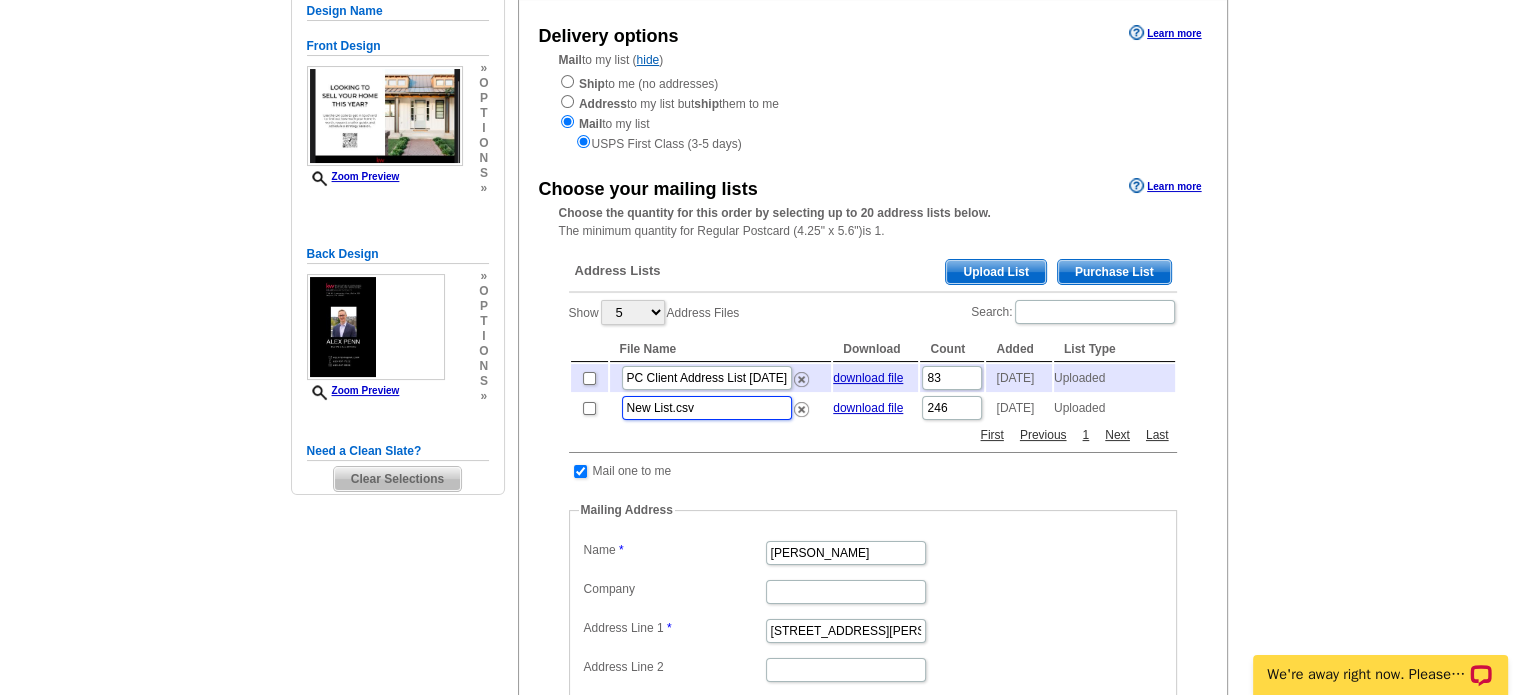 click on "New List.csv" at bounding box center [707, 408] 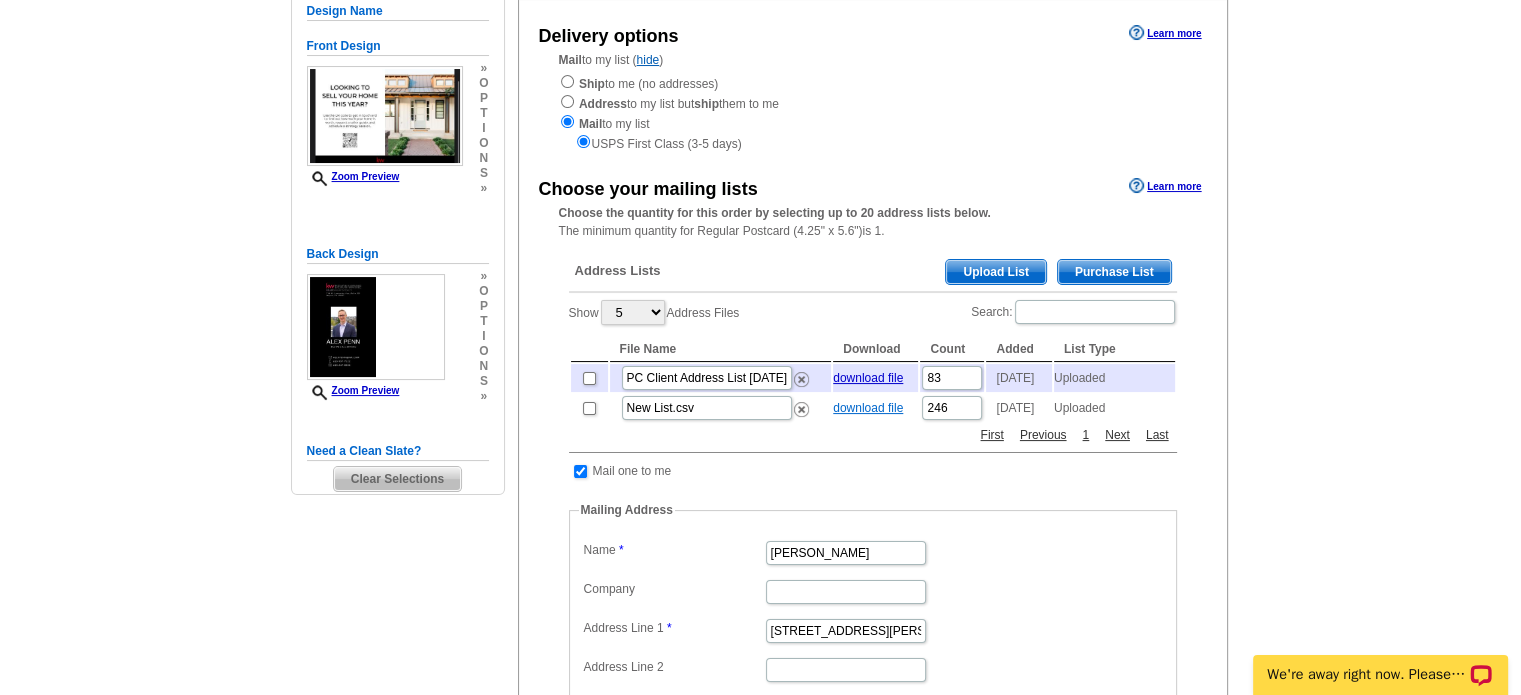 click on "download file" at bounding box center (868, 408) 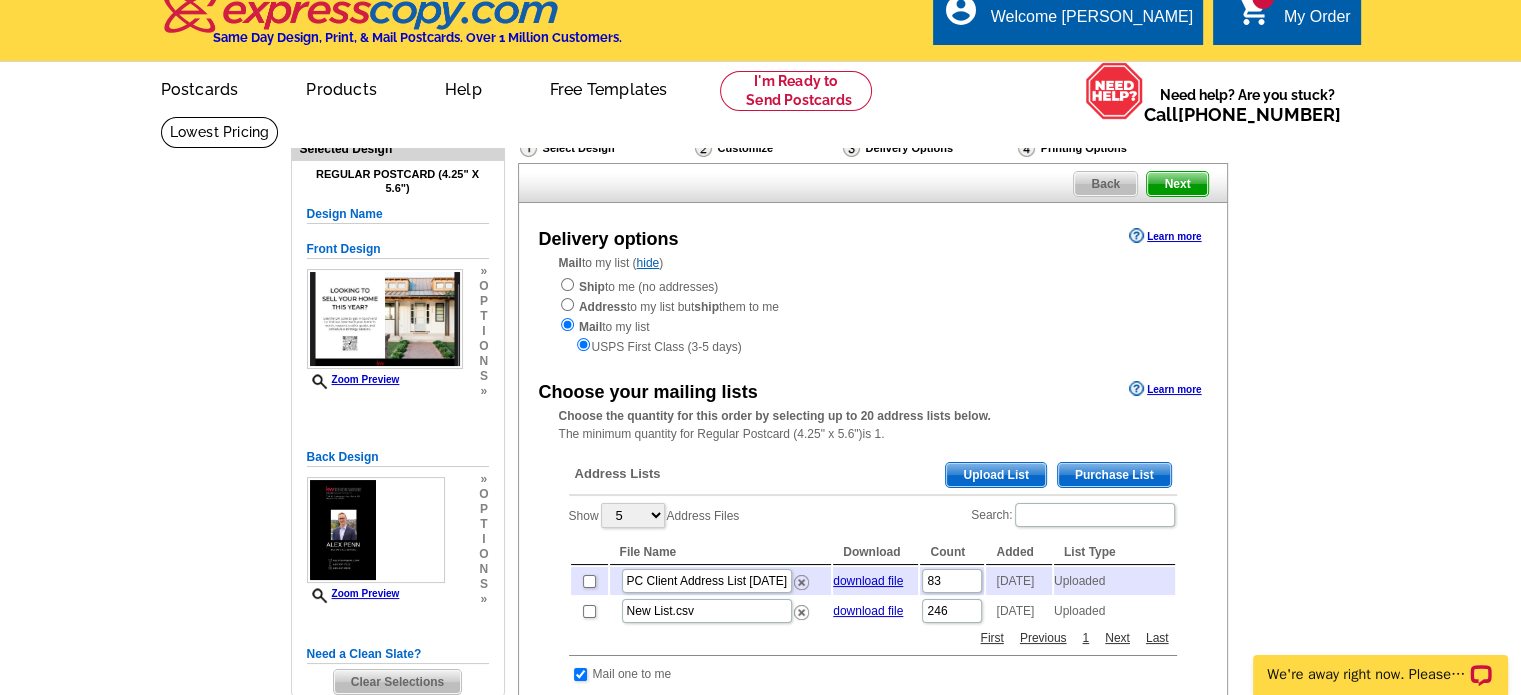 scroll, scrollTop: 0, scrollLeft: 0, axis: both 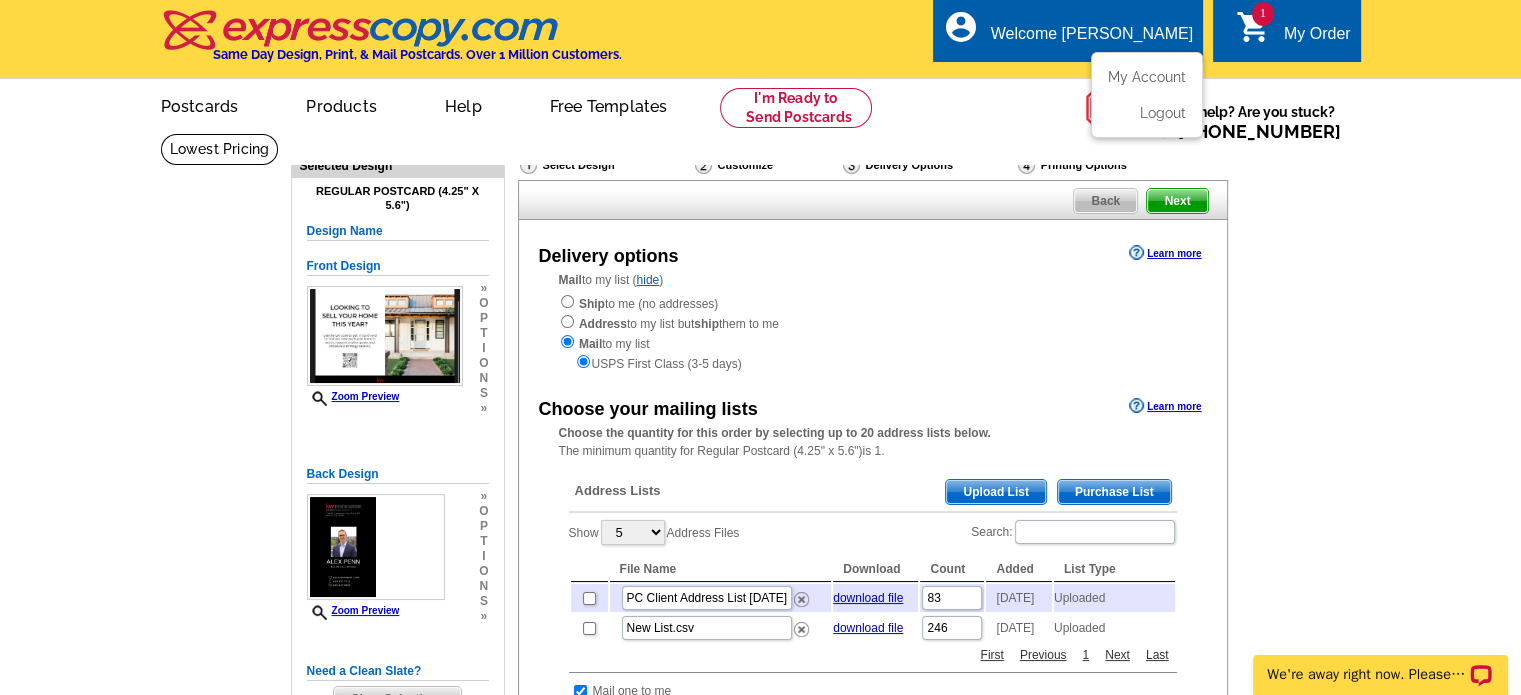 click on "Welcome [PERSON_NAME]" at bounding box center [1092, 39] 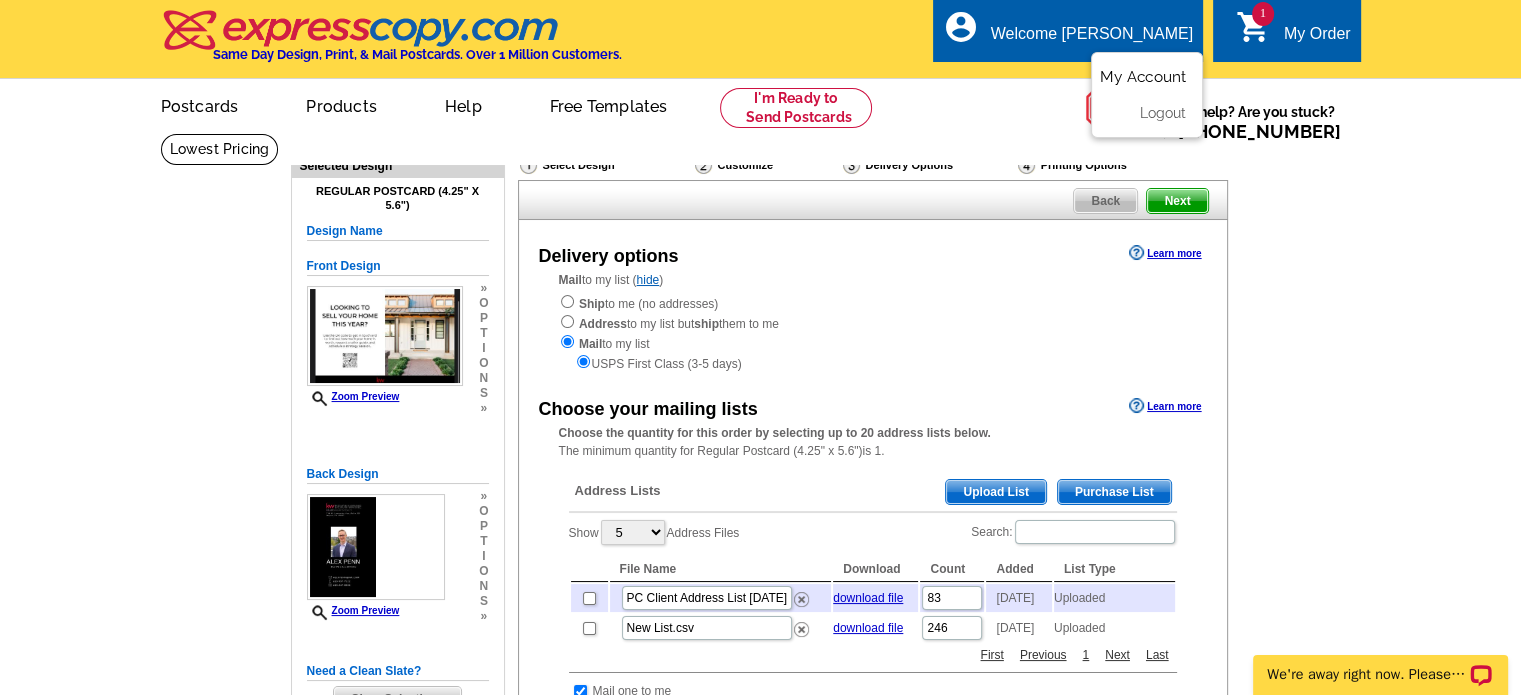 click on "My Account" at bounding box center [1143, 77] 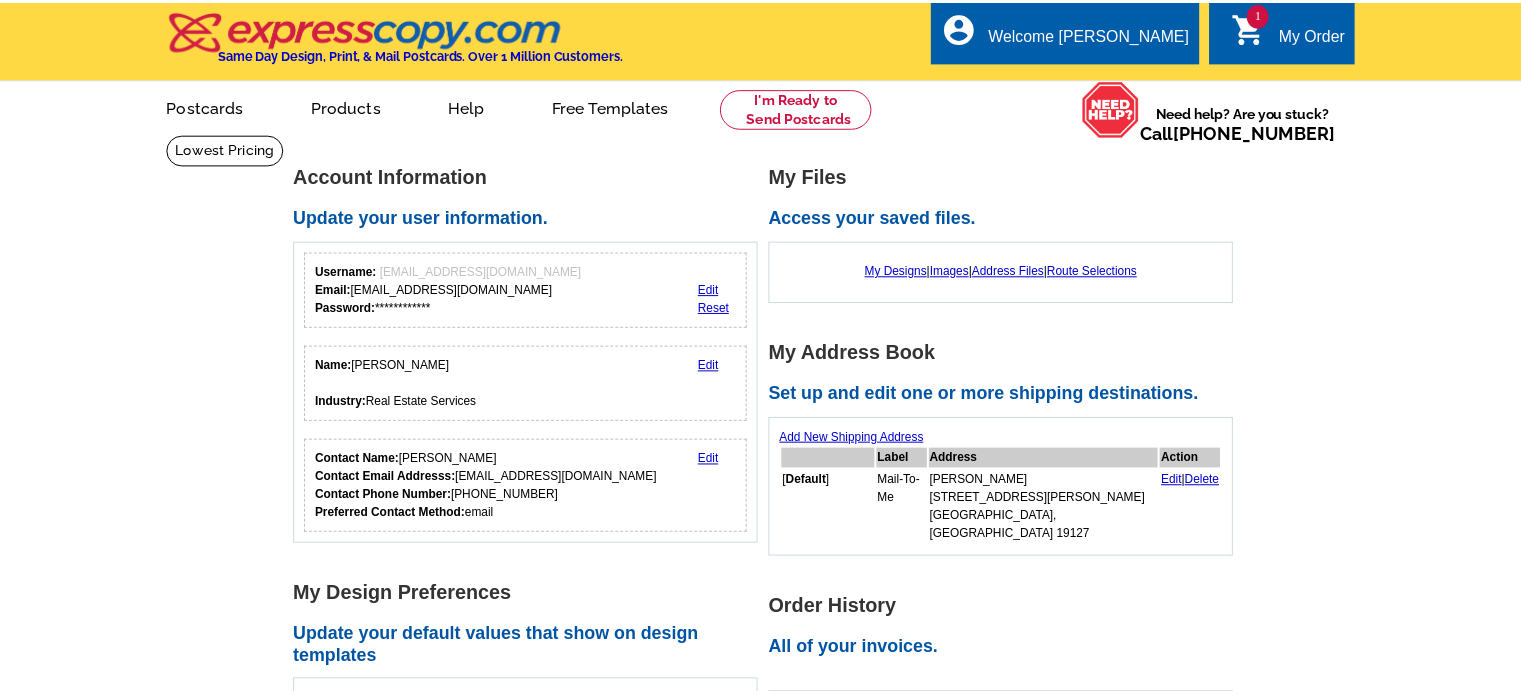 scroll, scrollTop: 0, scrollLeft: 0, axis: both 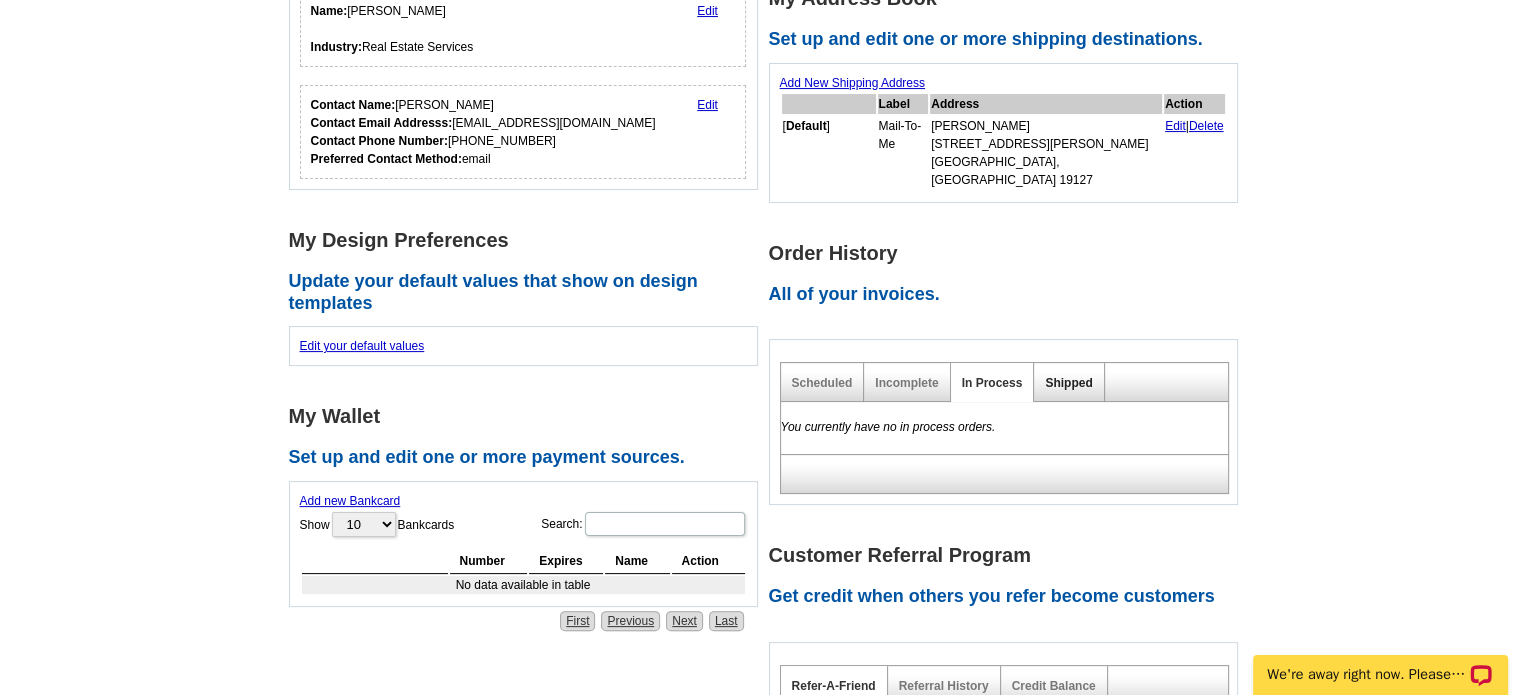 click on "Shipped" at bounding box center [1068, 383] 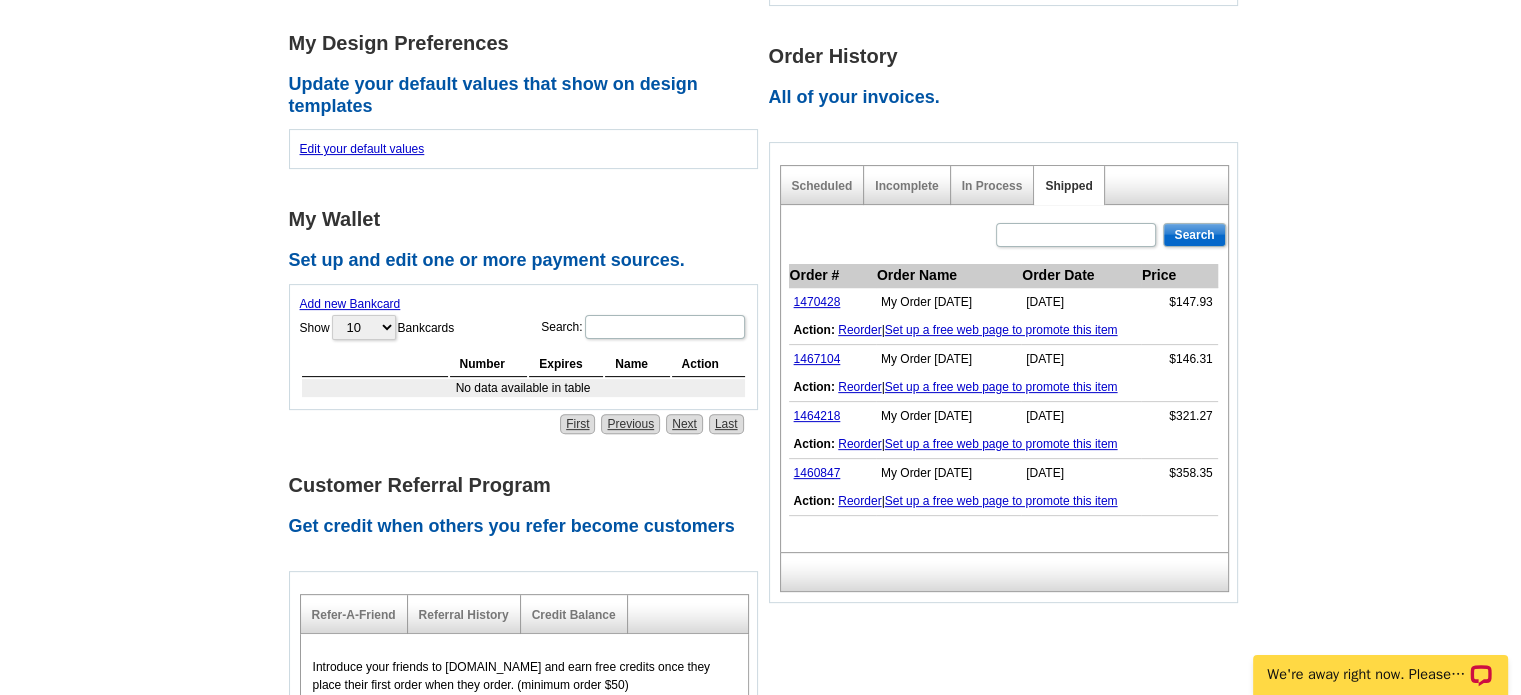 scroll, scrollTop: 560, scrollLeft: 0, axis: vertical 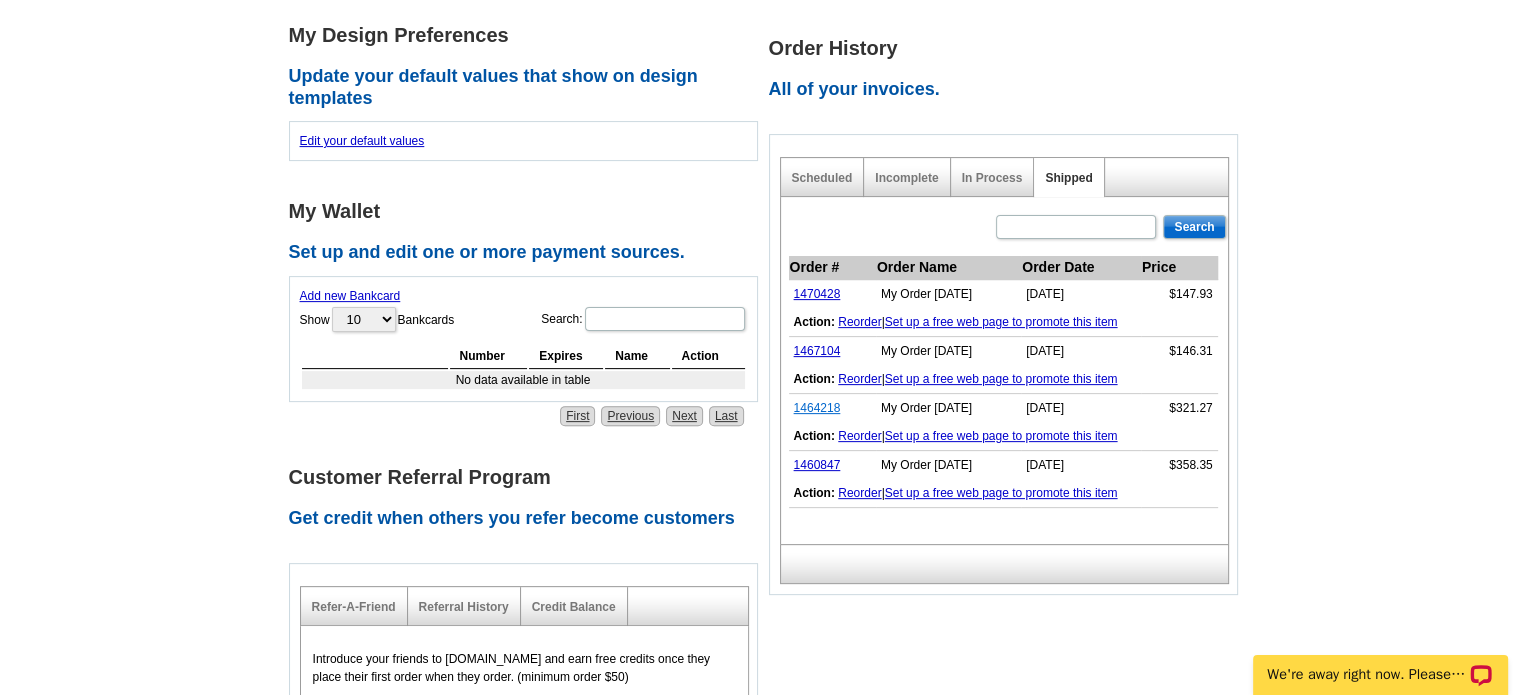 click on "1464218" at bounding box center (817, 408) 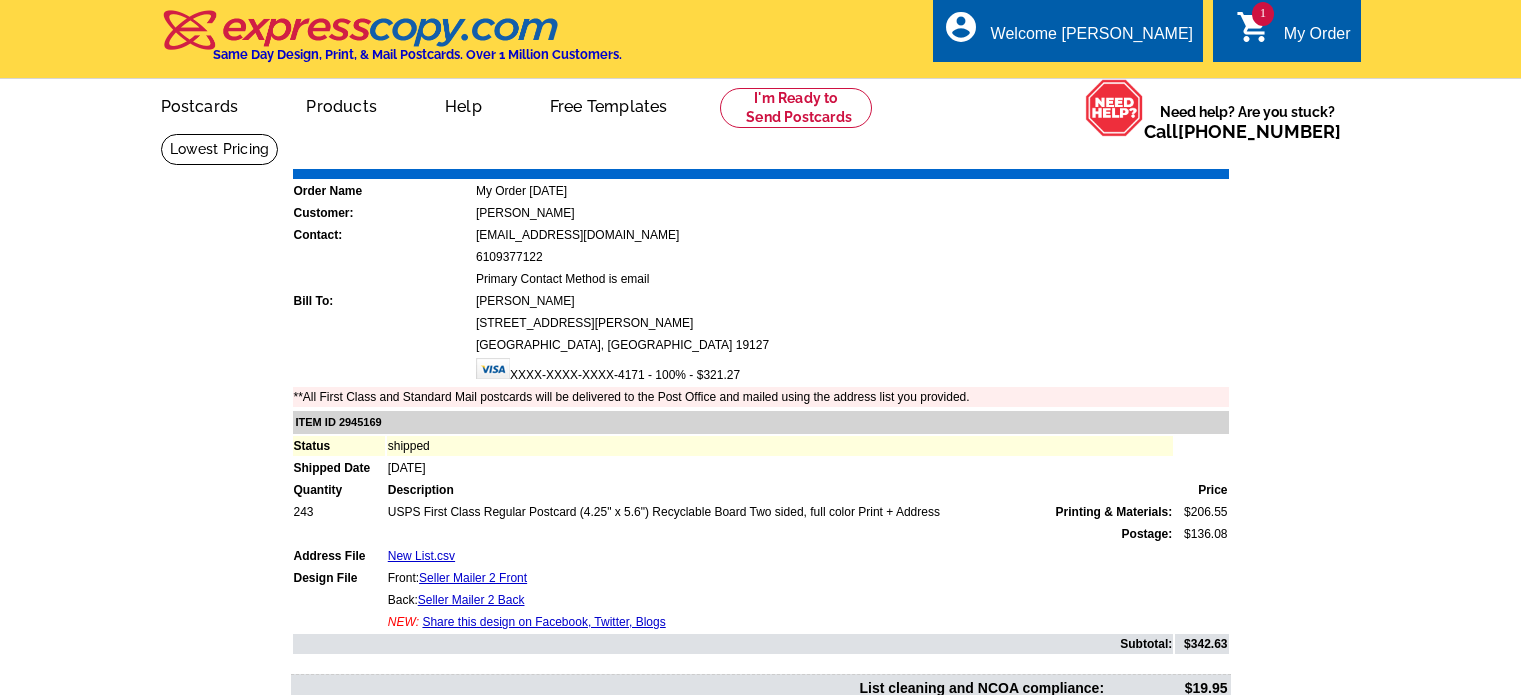 scroll, scrollTop: 0, scrollLeft: 0, axis: both 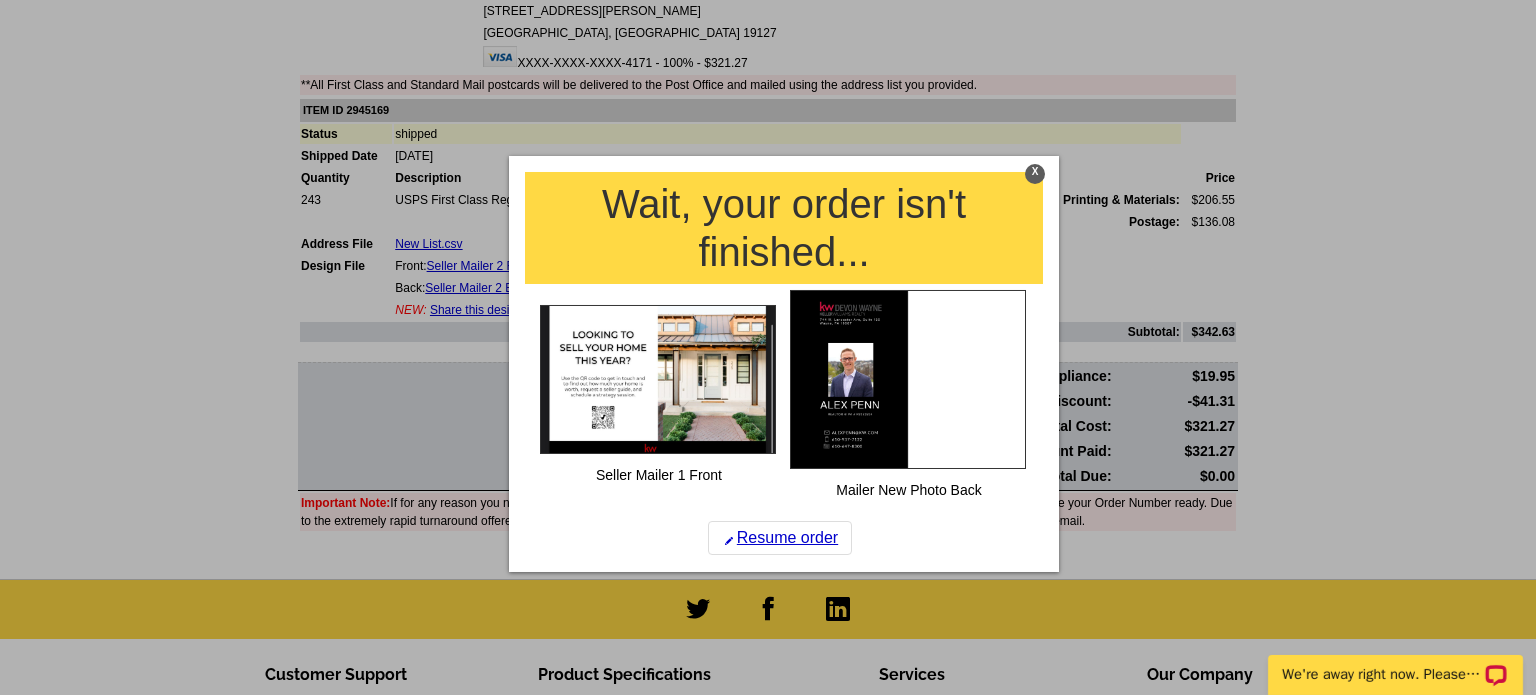 click on "X" at bounding box center (1035, 173) 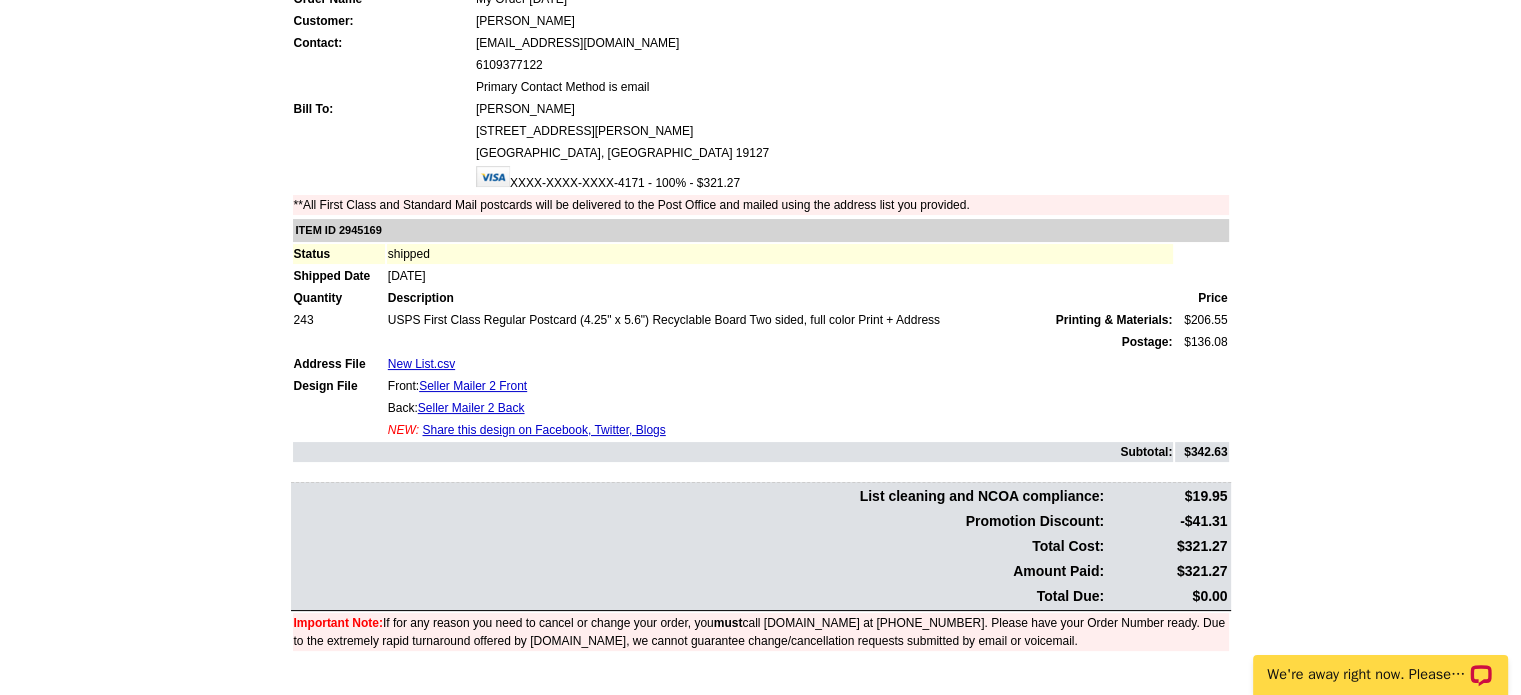 scroll, scrollTop: 0, scrollLeft: 0, axis: both 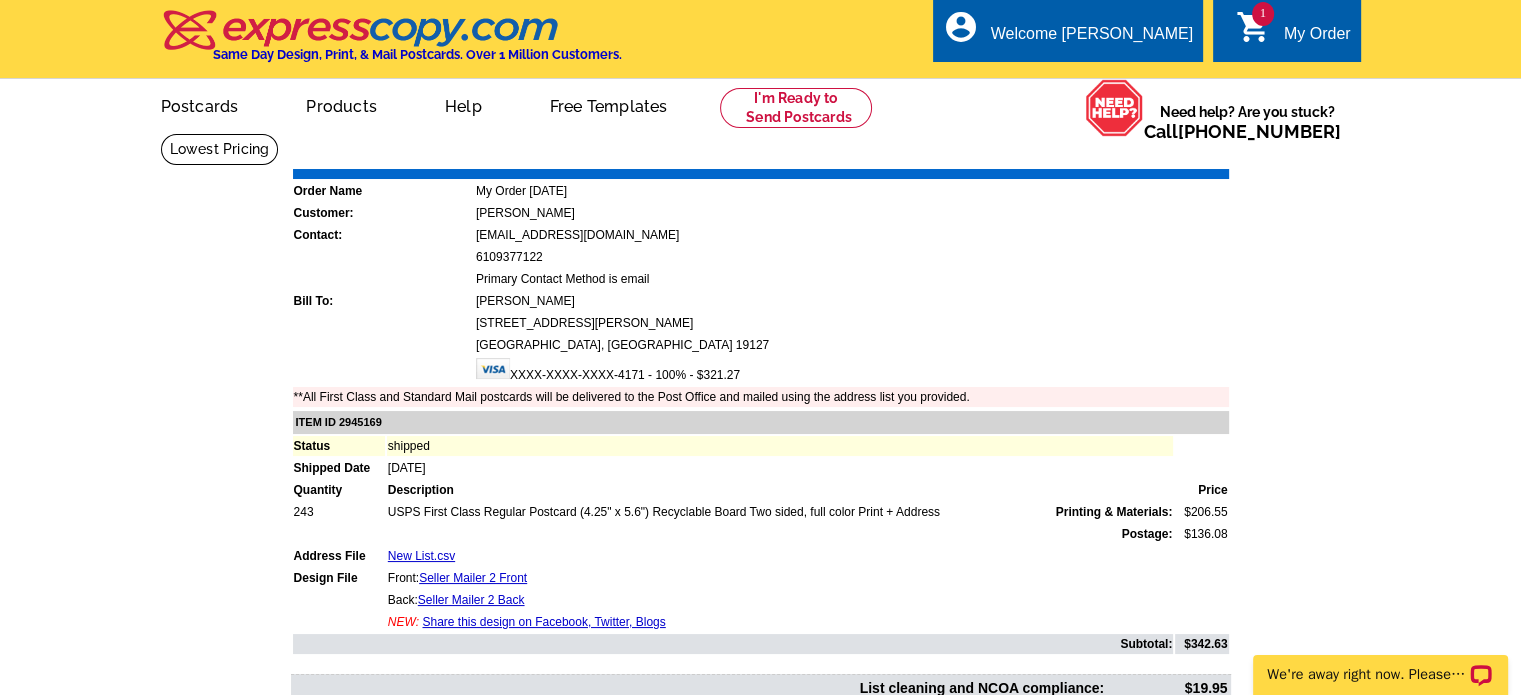 click on "shopping_cart" at bounding box center [1254, 27] 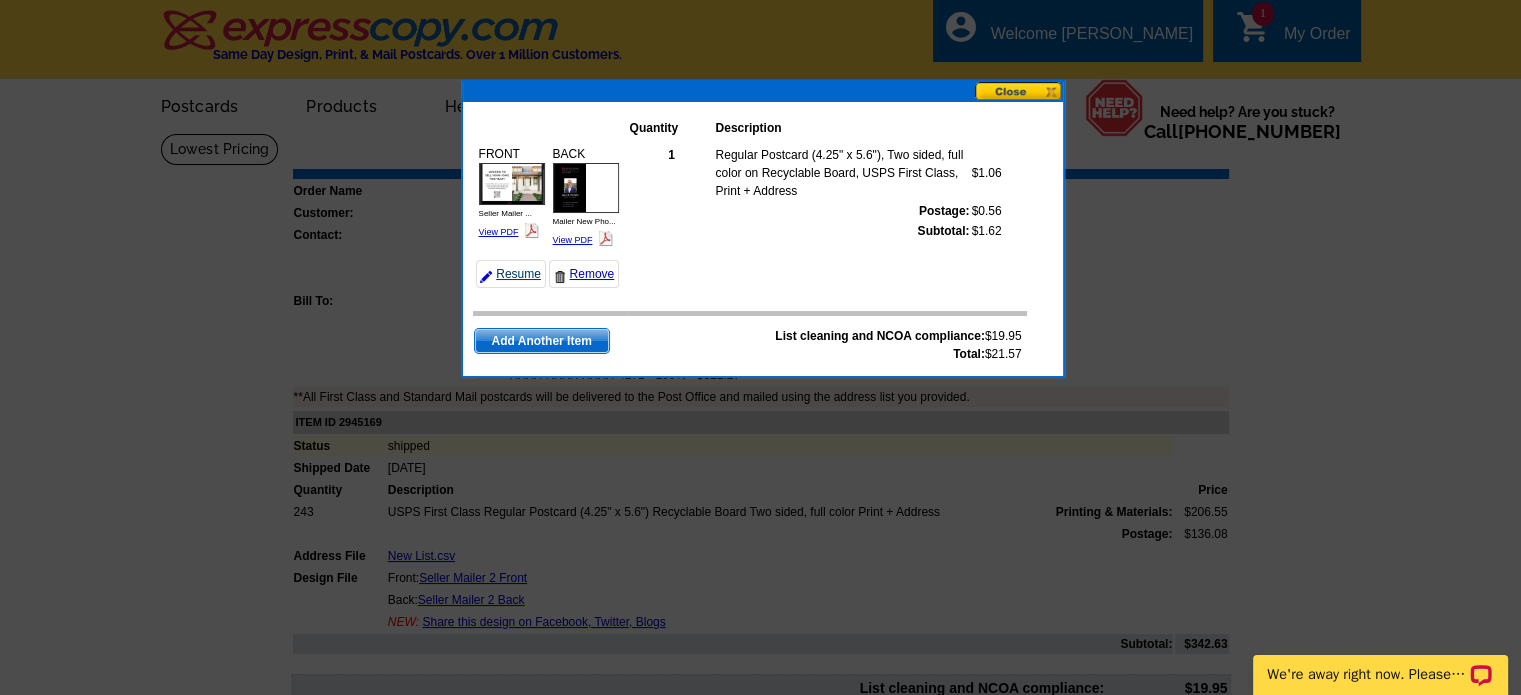 click on "Resume" at bounding box center [511, 274] 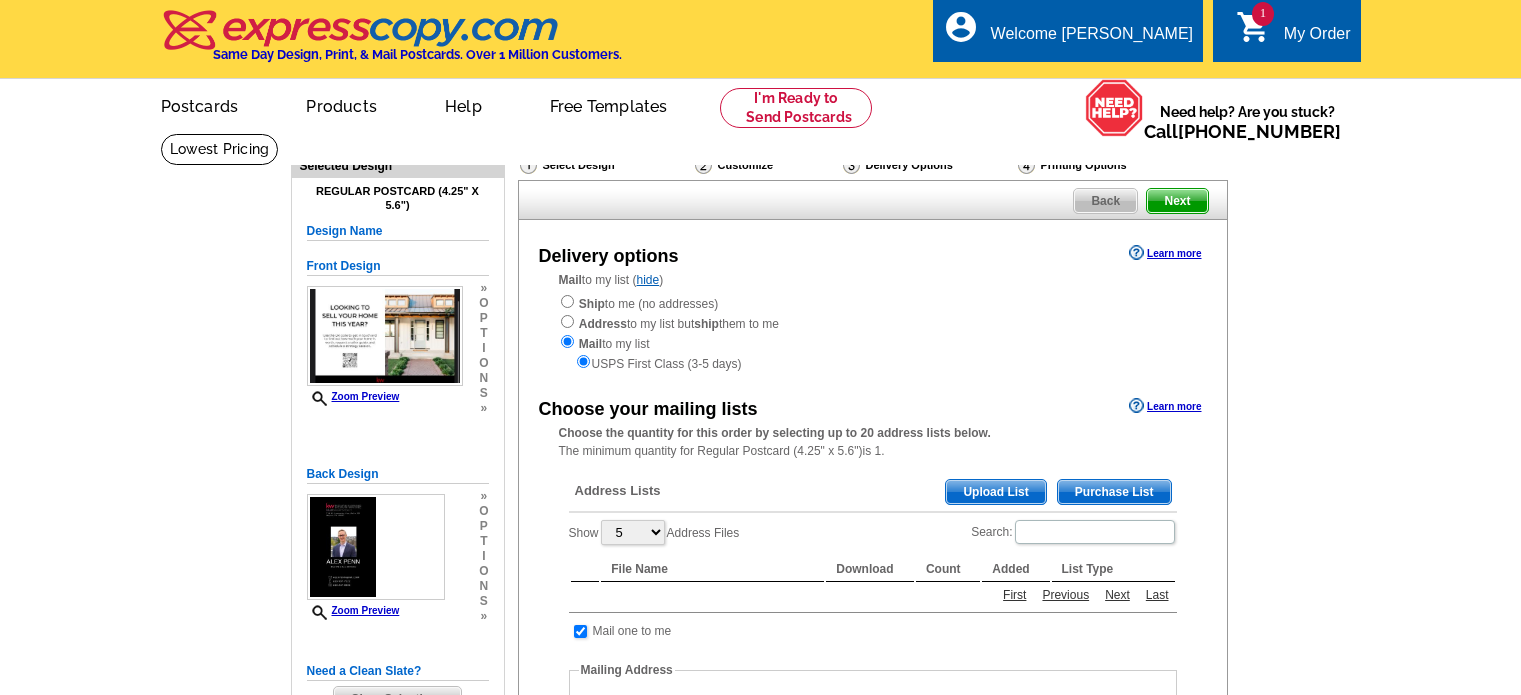 scroll, scrollTop: 0, scrollLeft: 0, axis: both 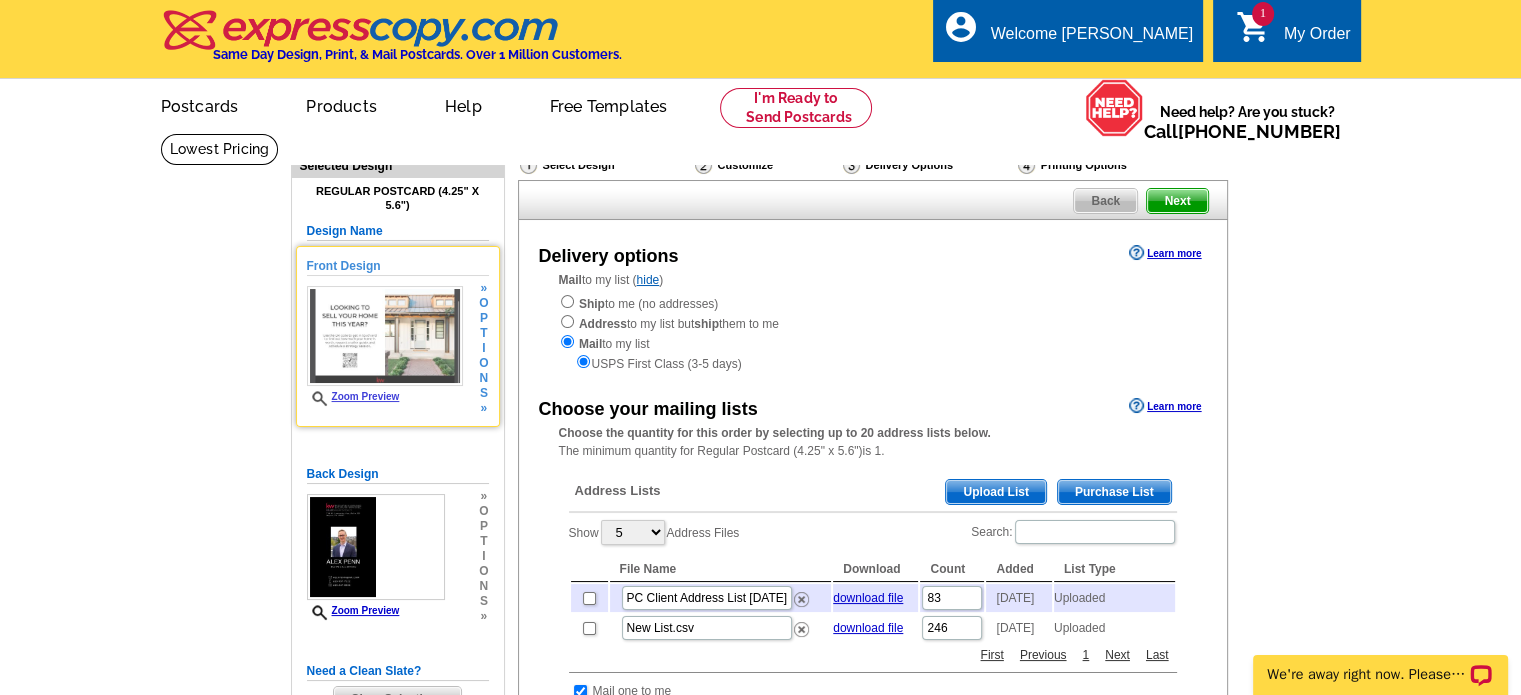 click at bounding box center [385, 336] 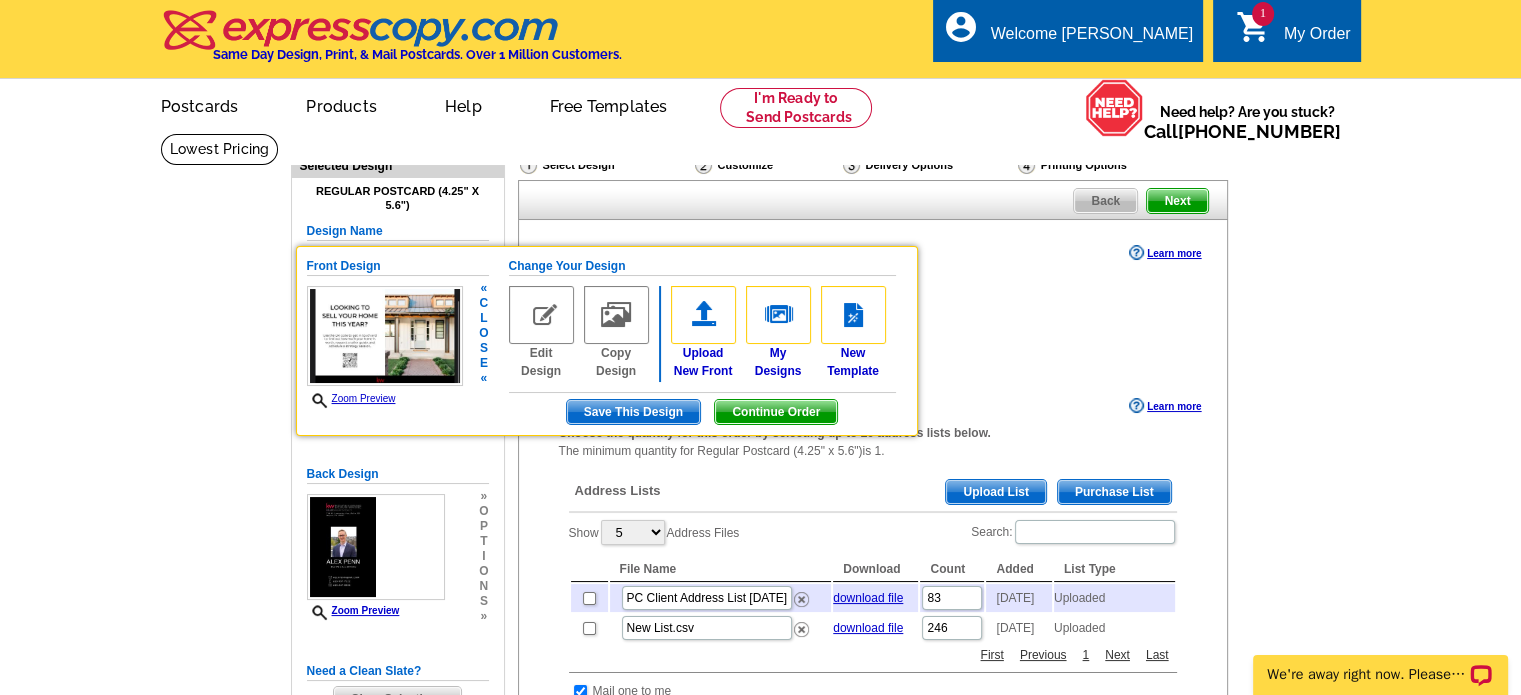 click on "Zoom Preview" at bounding box center [351, 398] 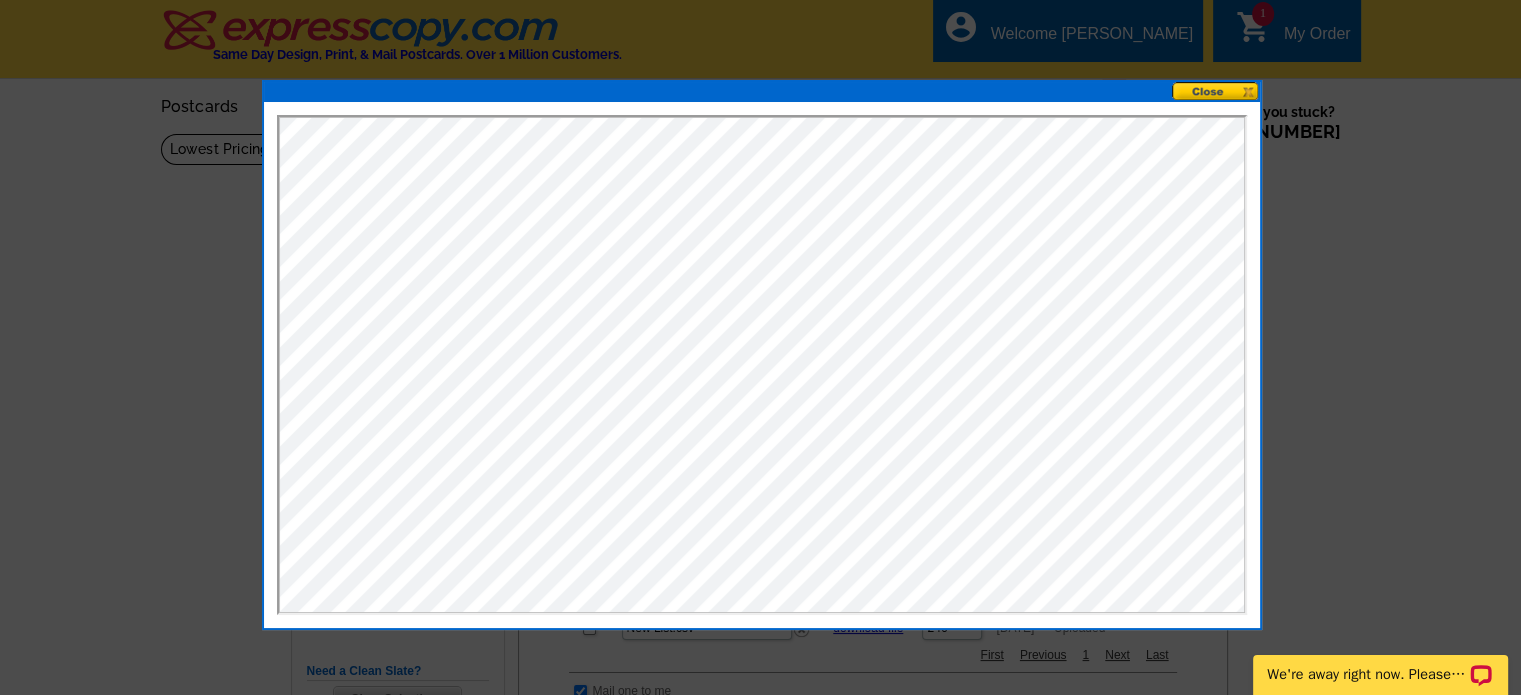 scroll, scrollTop: 0, scrollLeft: 0, axis: both 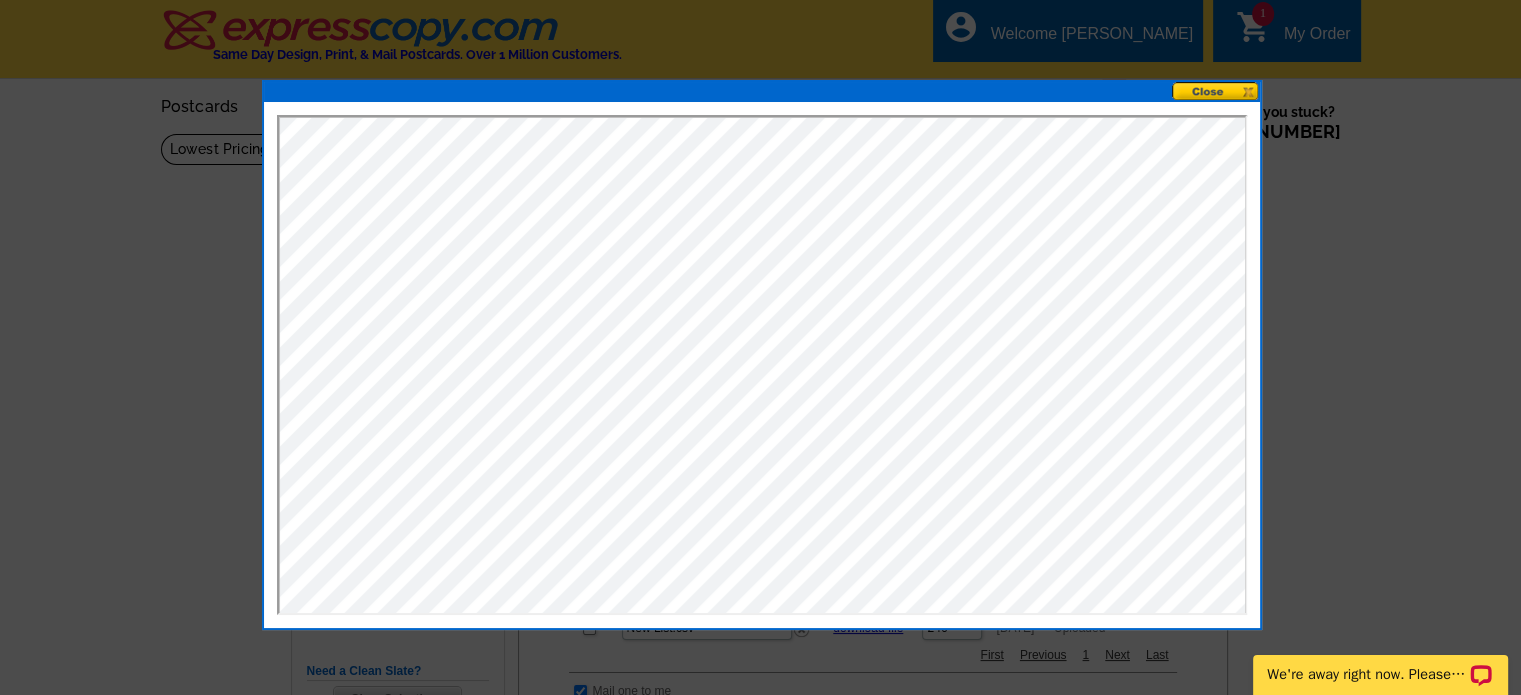 click at bounding box center [1216, 91] 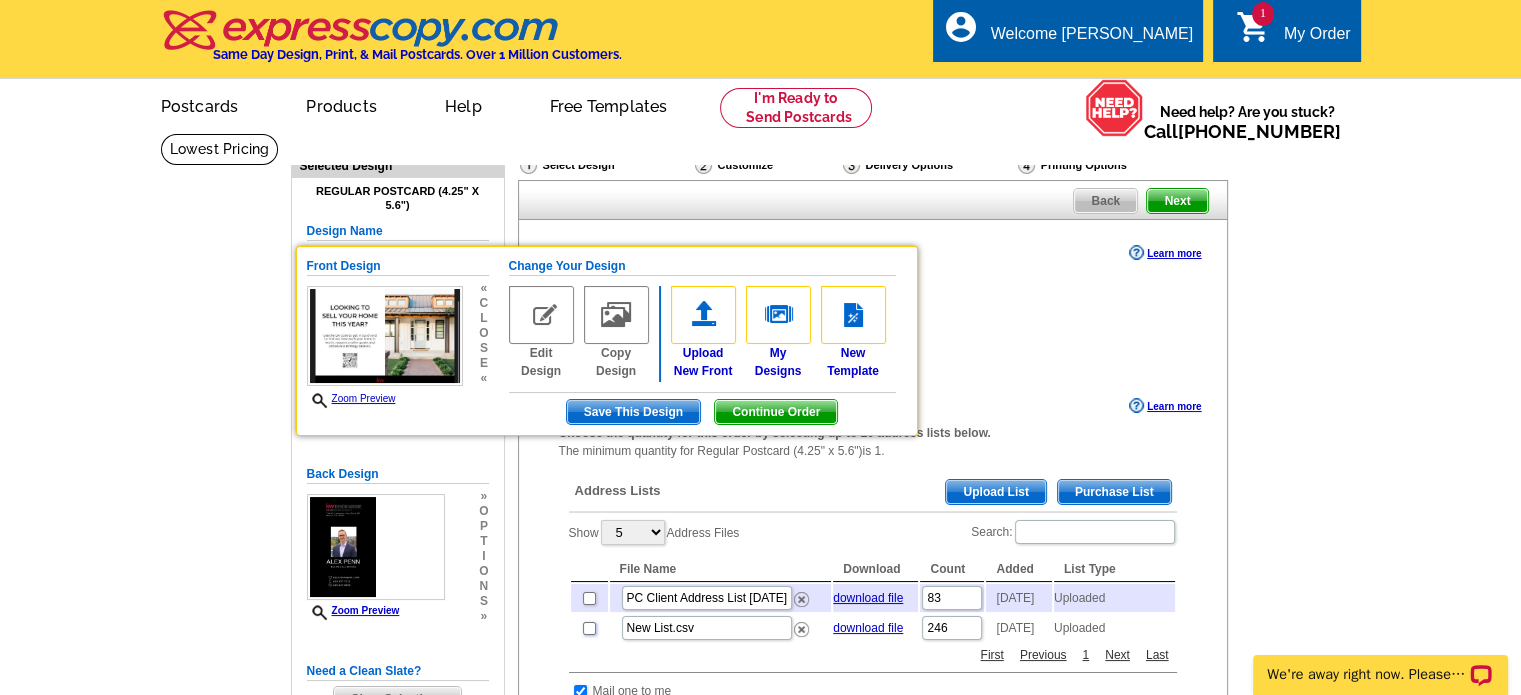 click at bounding box center (589, 628) 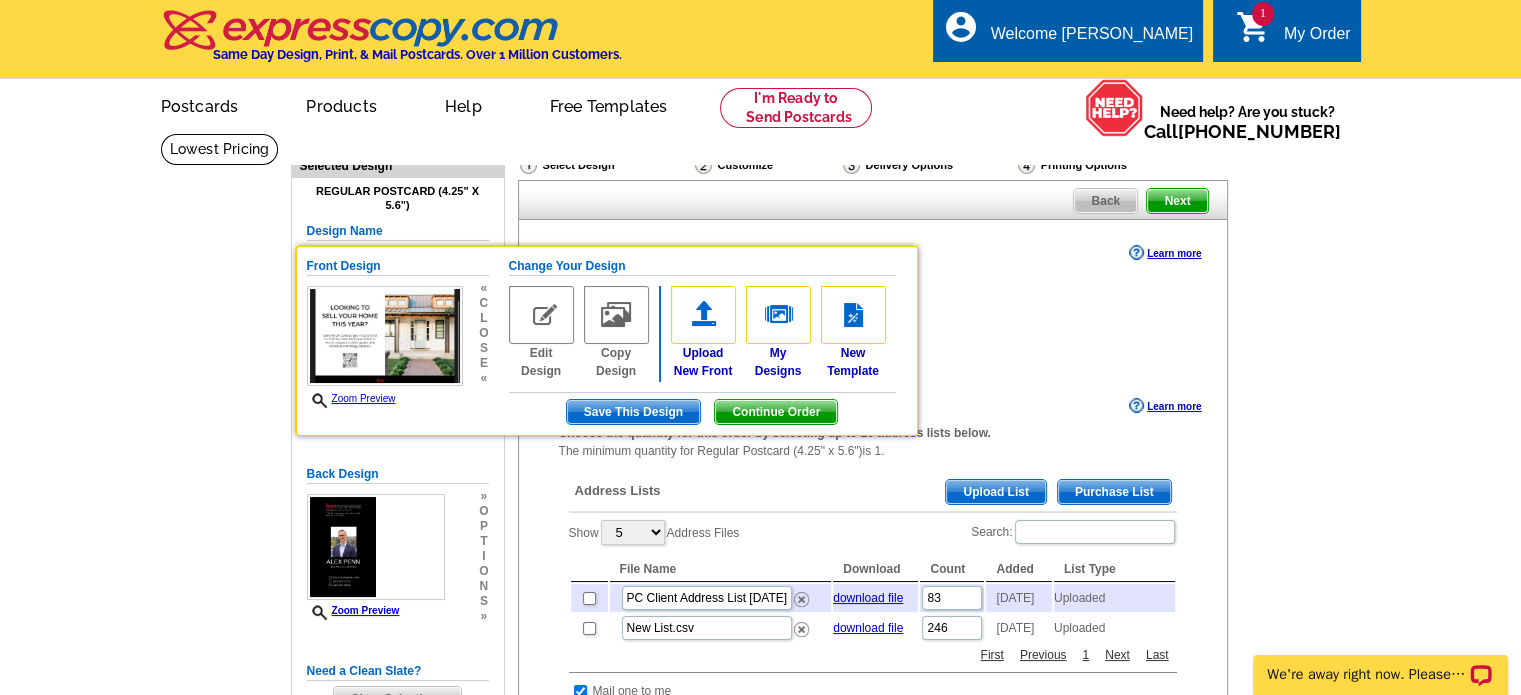 checkbox on "true" 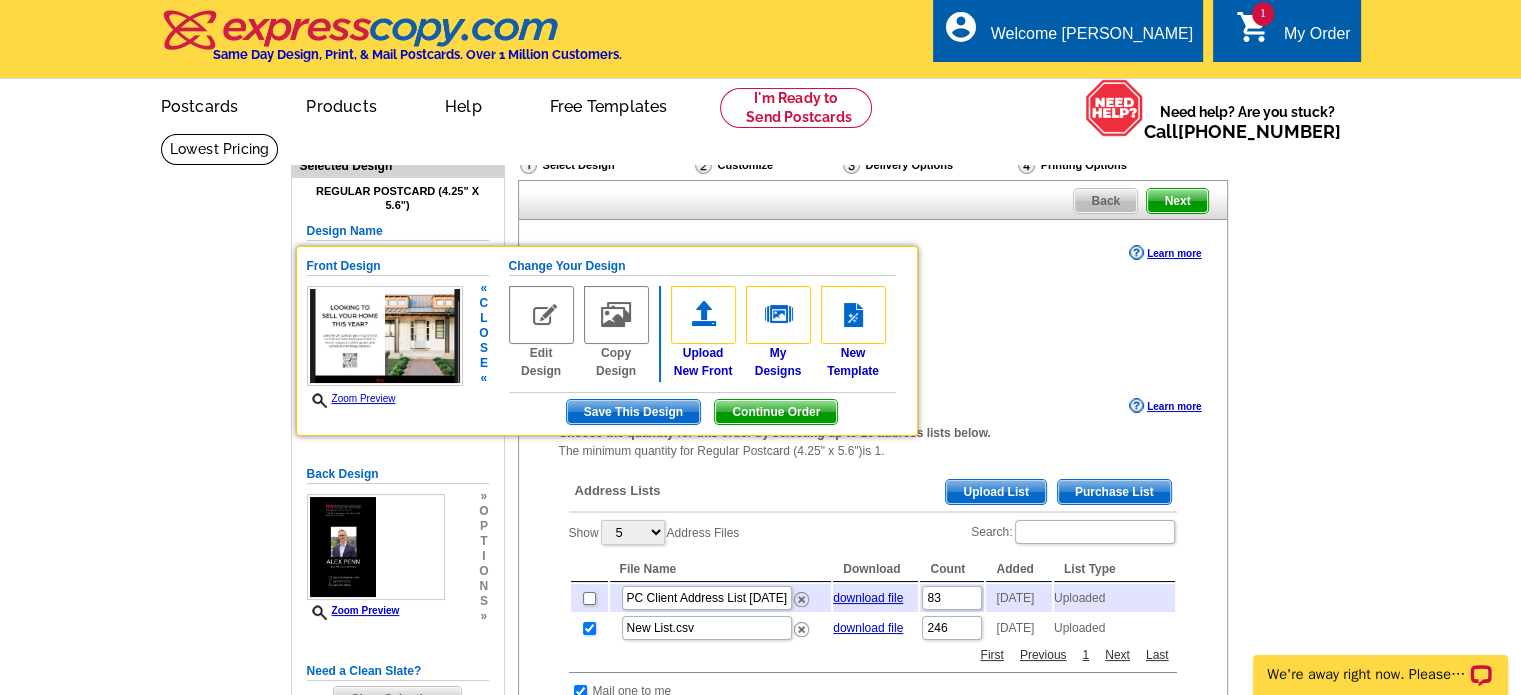 click on "Continue Order" at bounding box center (776, 412) 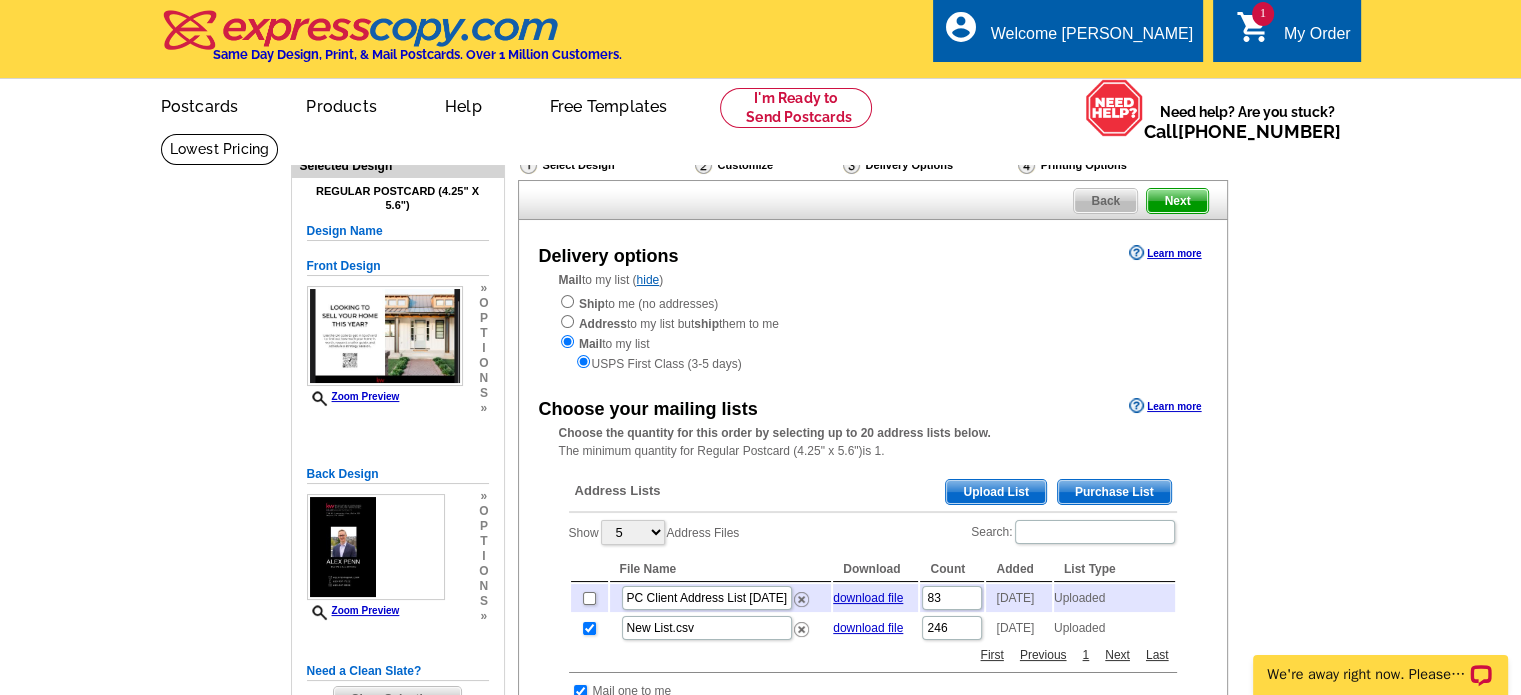 scroll, scrollTop: 608, scrollLeft: 0, axis: vertical 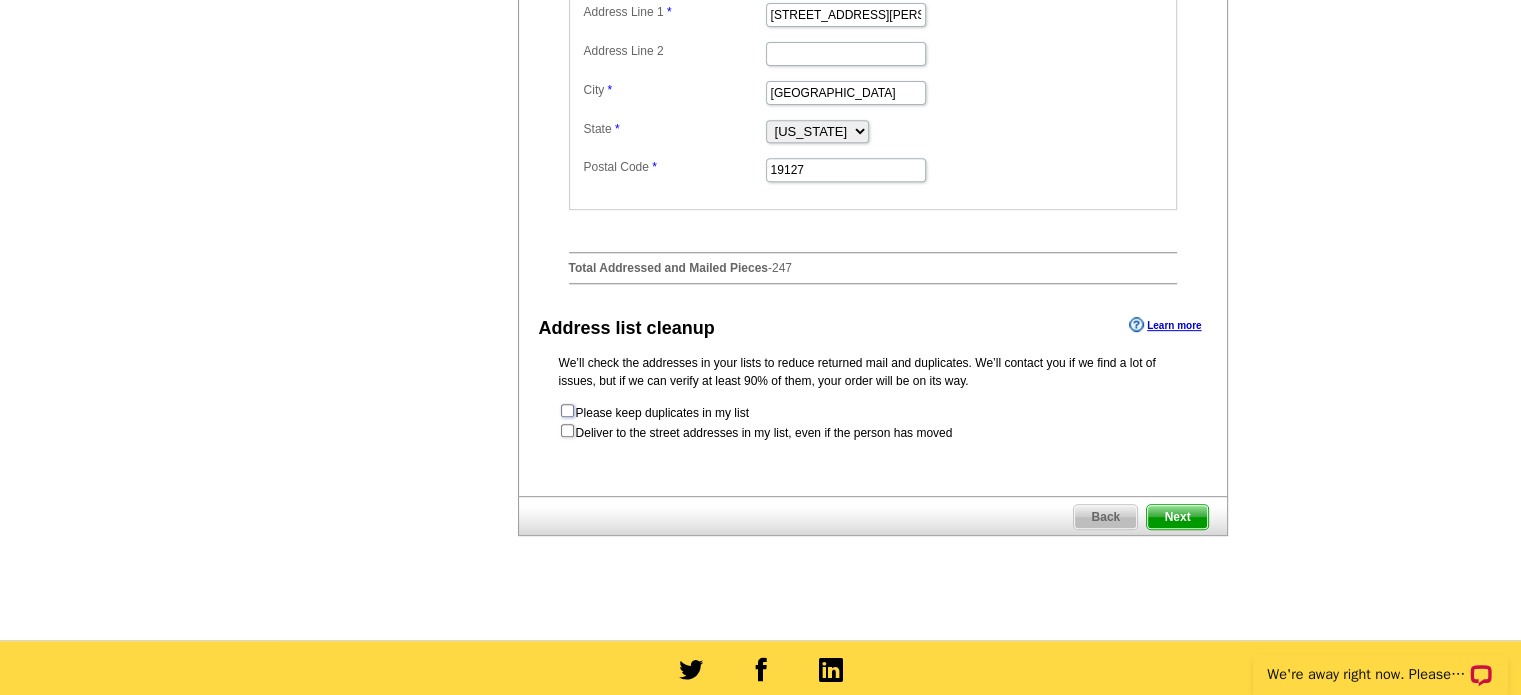 click at bounding box center [567, 410] 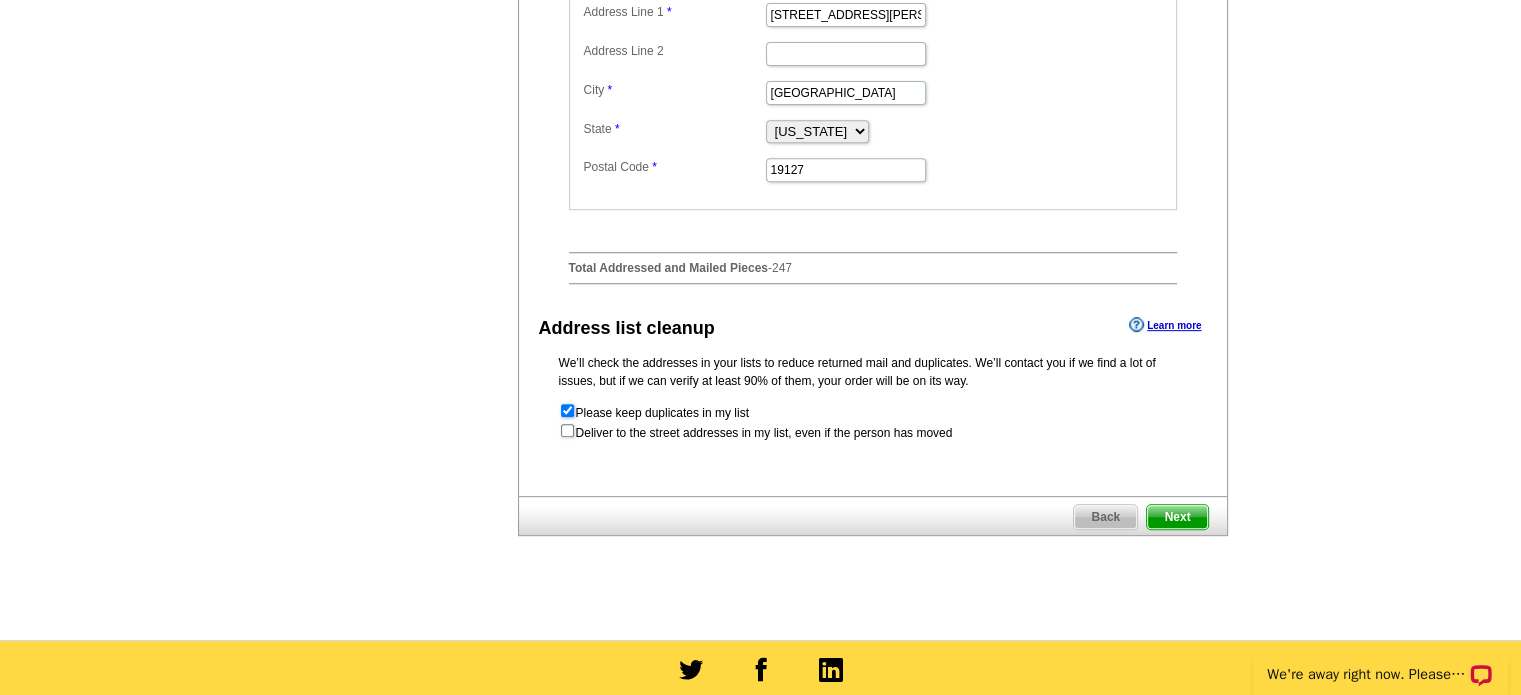 scroll, scrollTop: 0, scrollLeft: 0, axis: both 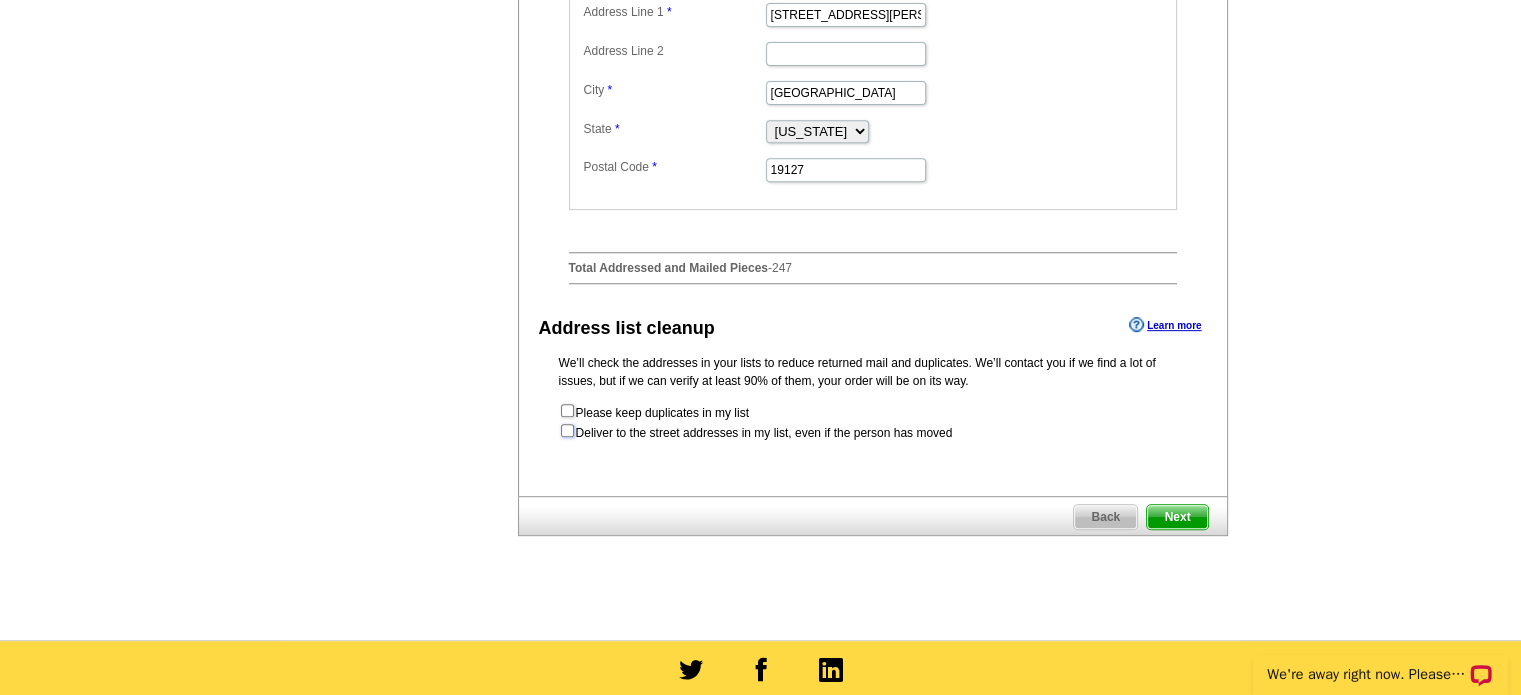 click at bounding box center (567, 430) 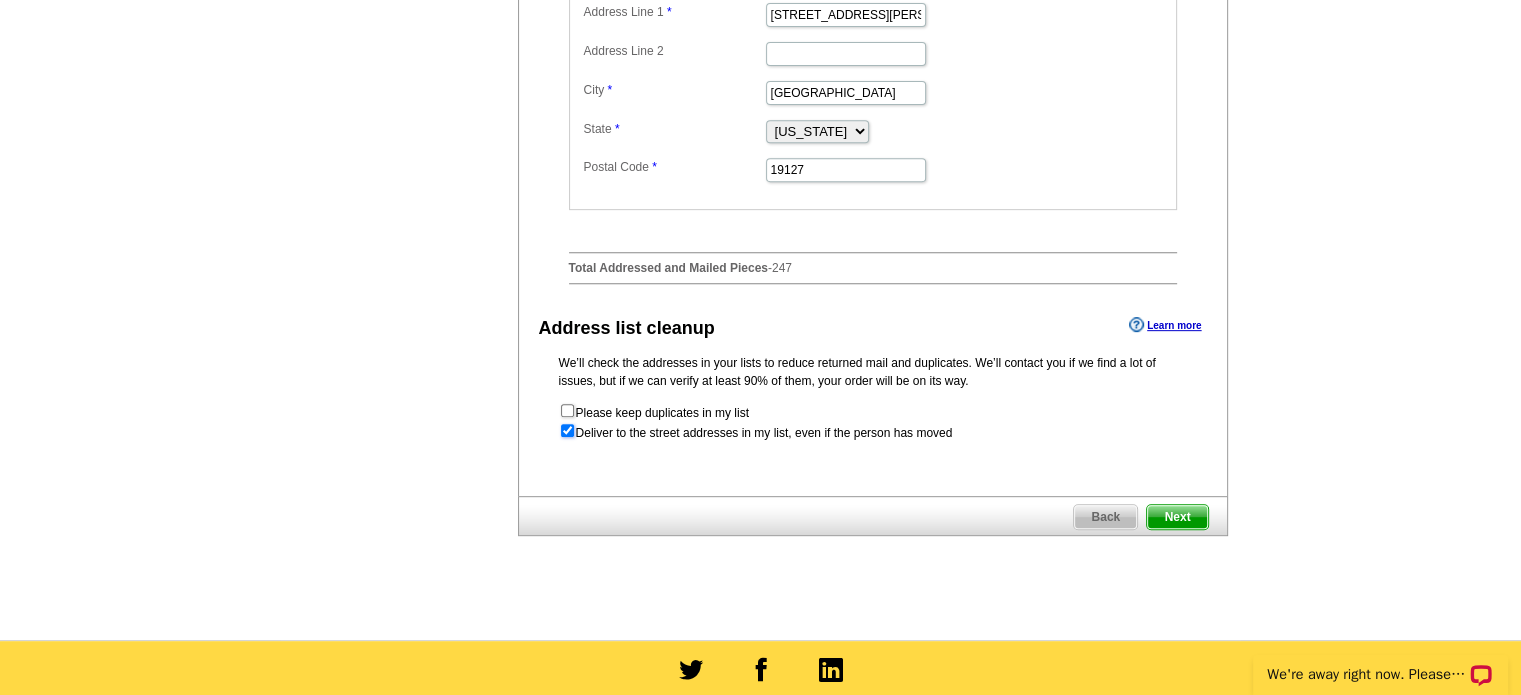radio on "true" 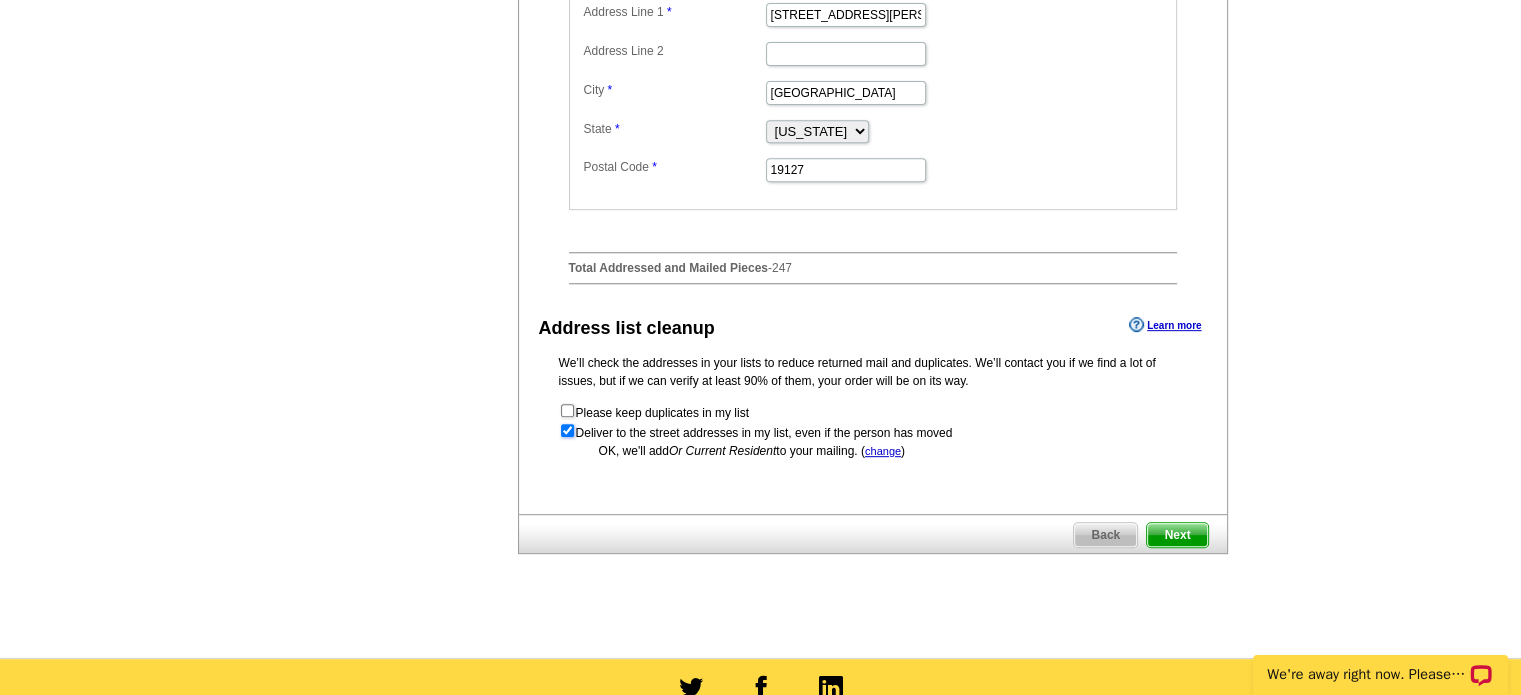 click at bounding box center [567, 430] 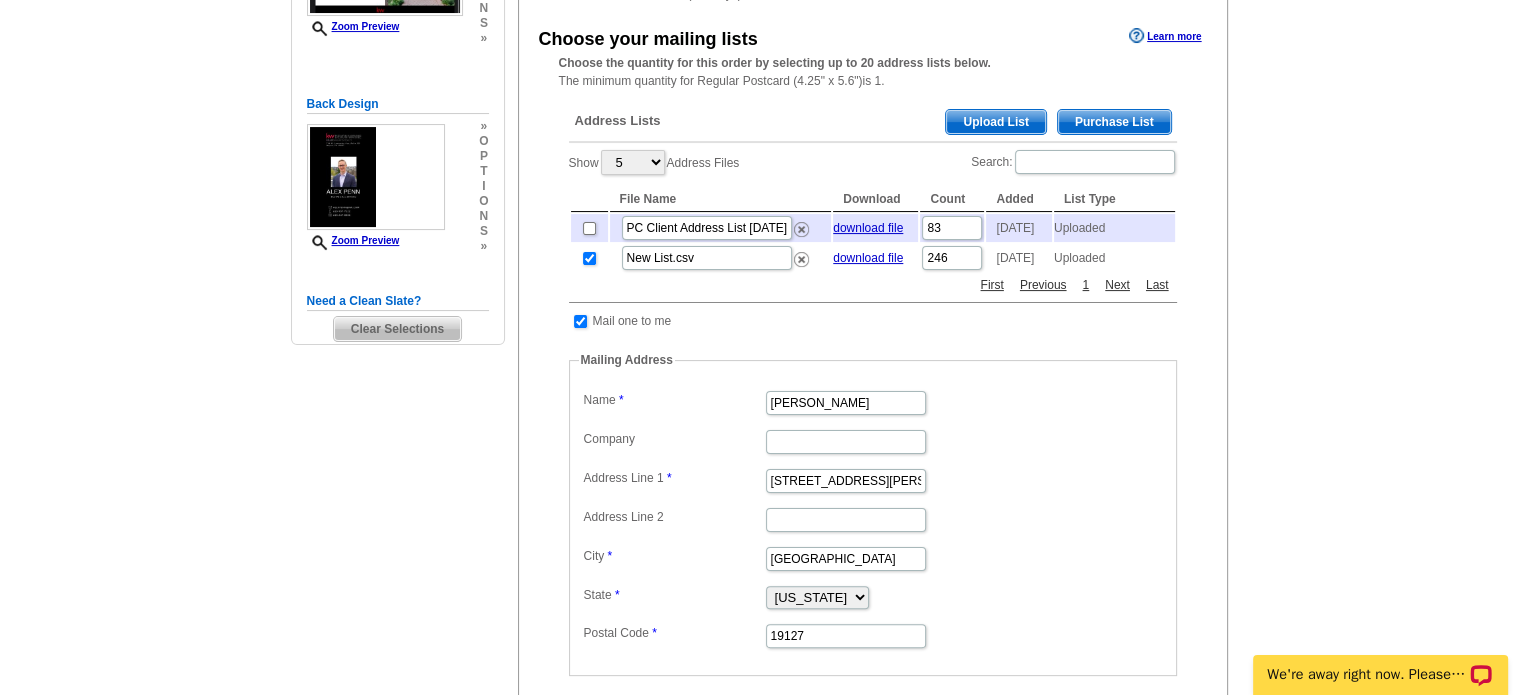 scroll, scrollTop: 368, scrollLeft: 0, axis: vertical 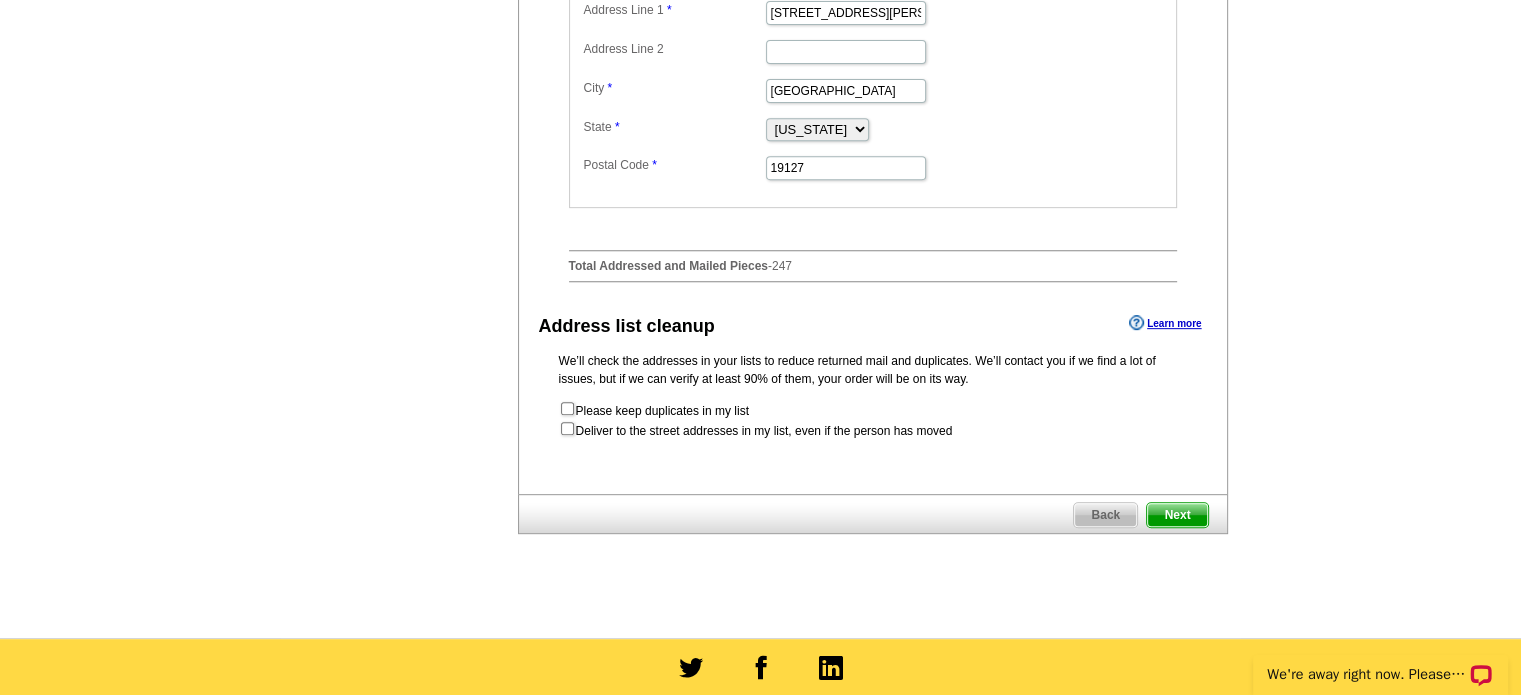 click on "Next" at bounding box center (1177, 515) 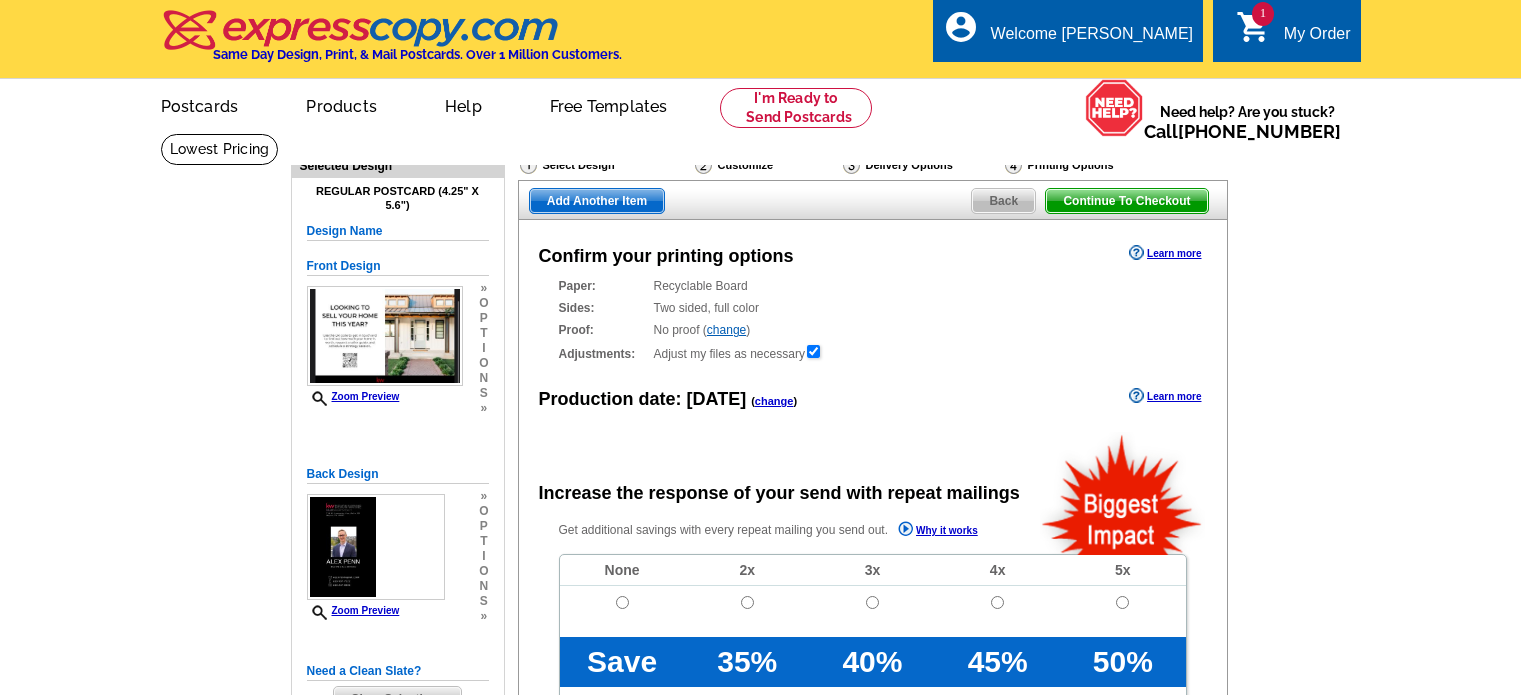 scroll, scrollTop: 0, scrollLeft: 0, axis: both 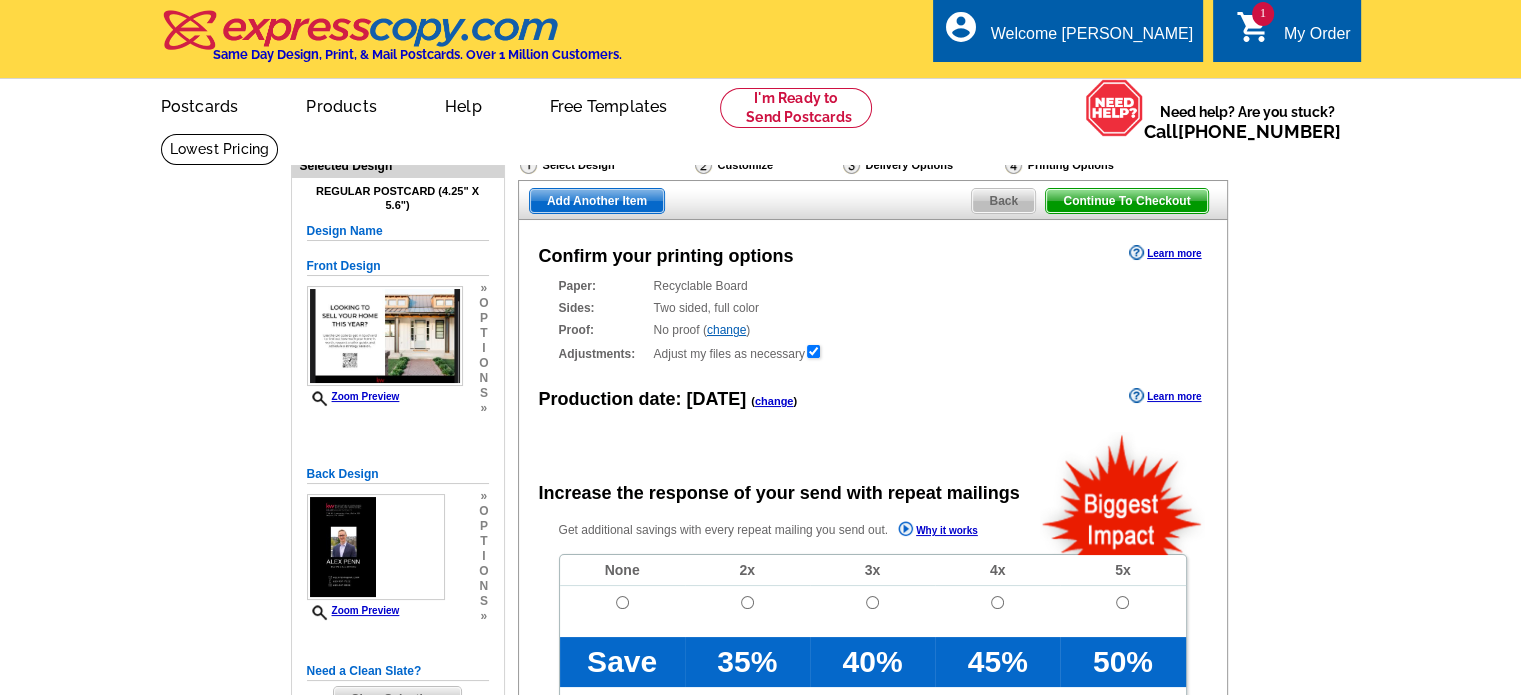 radio on "false" 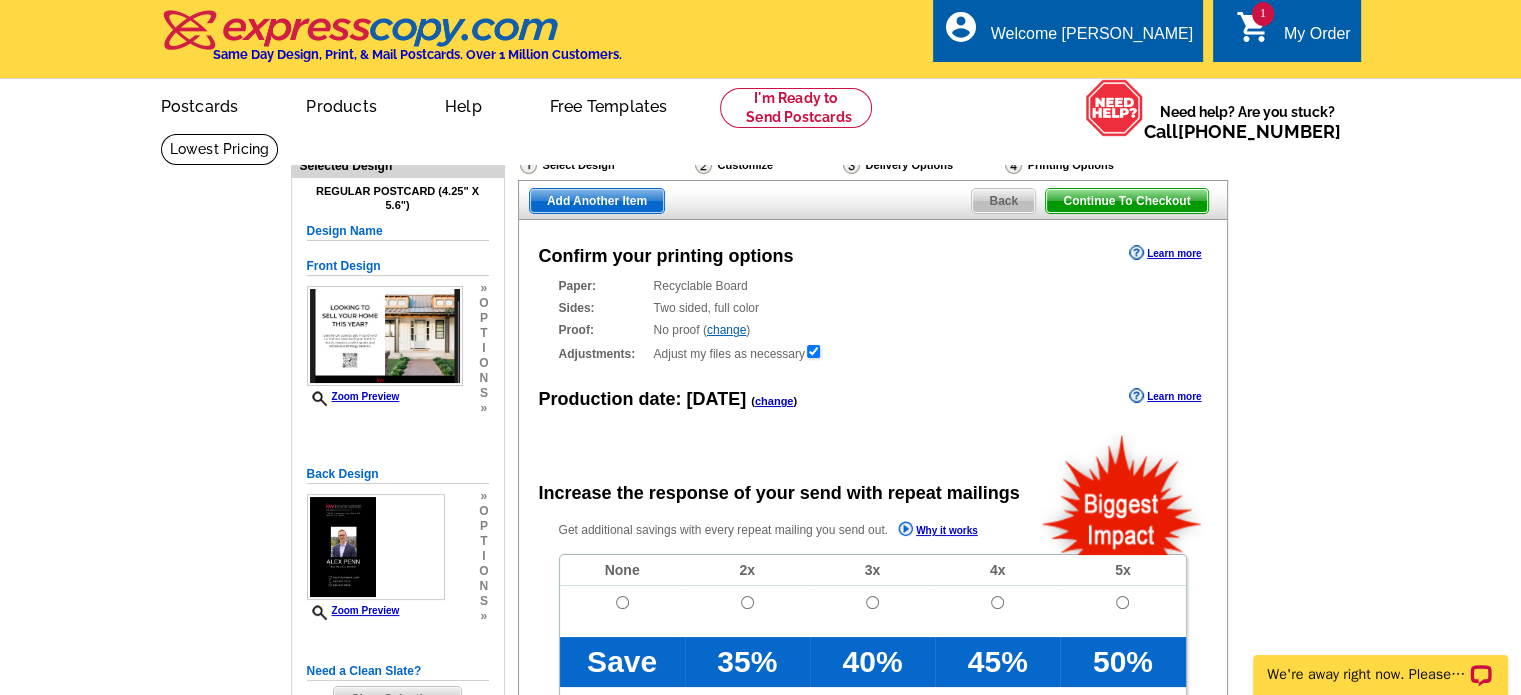 scroll, scrollTop: 0, scrollLeft: 0, axis: both 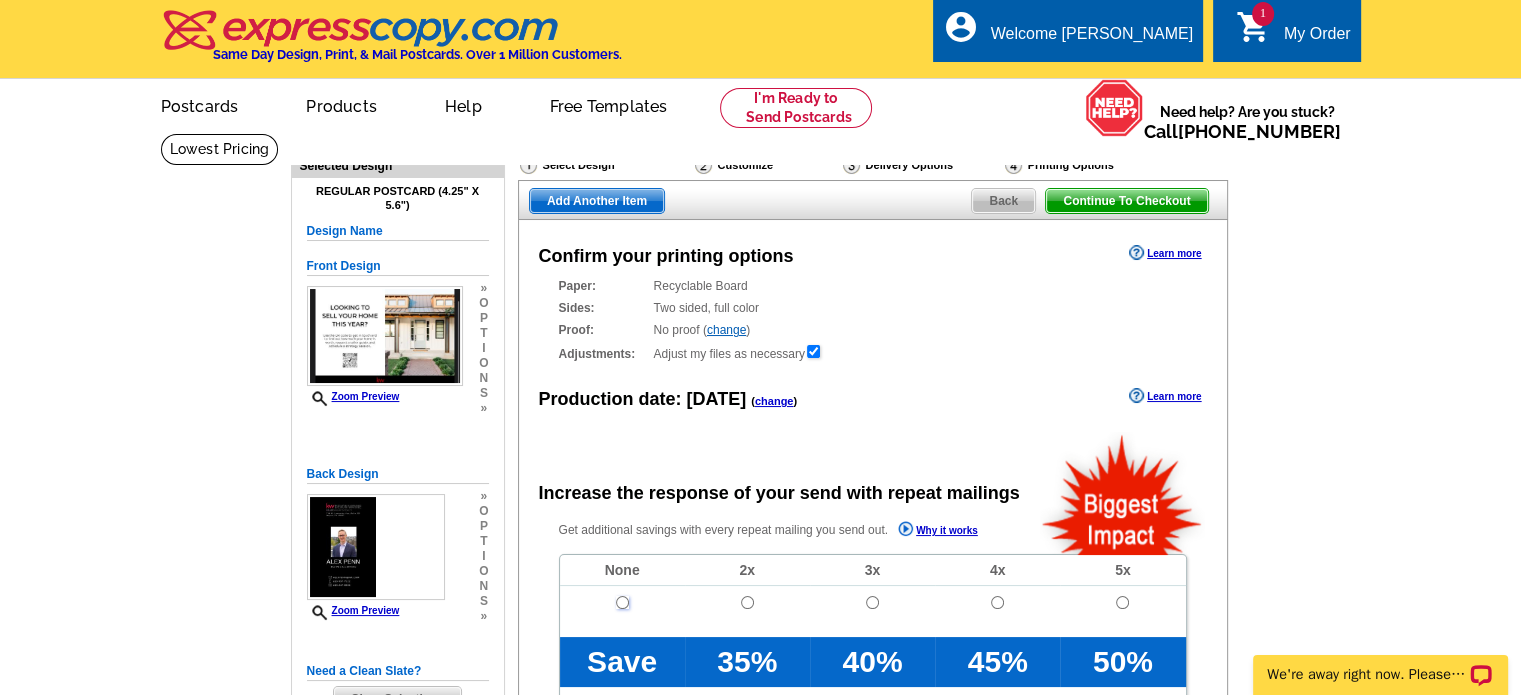 click at bounding box center (622, 602) 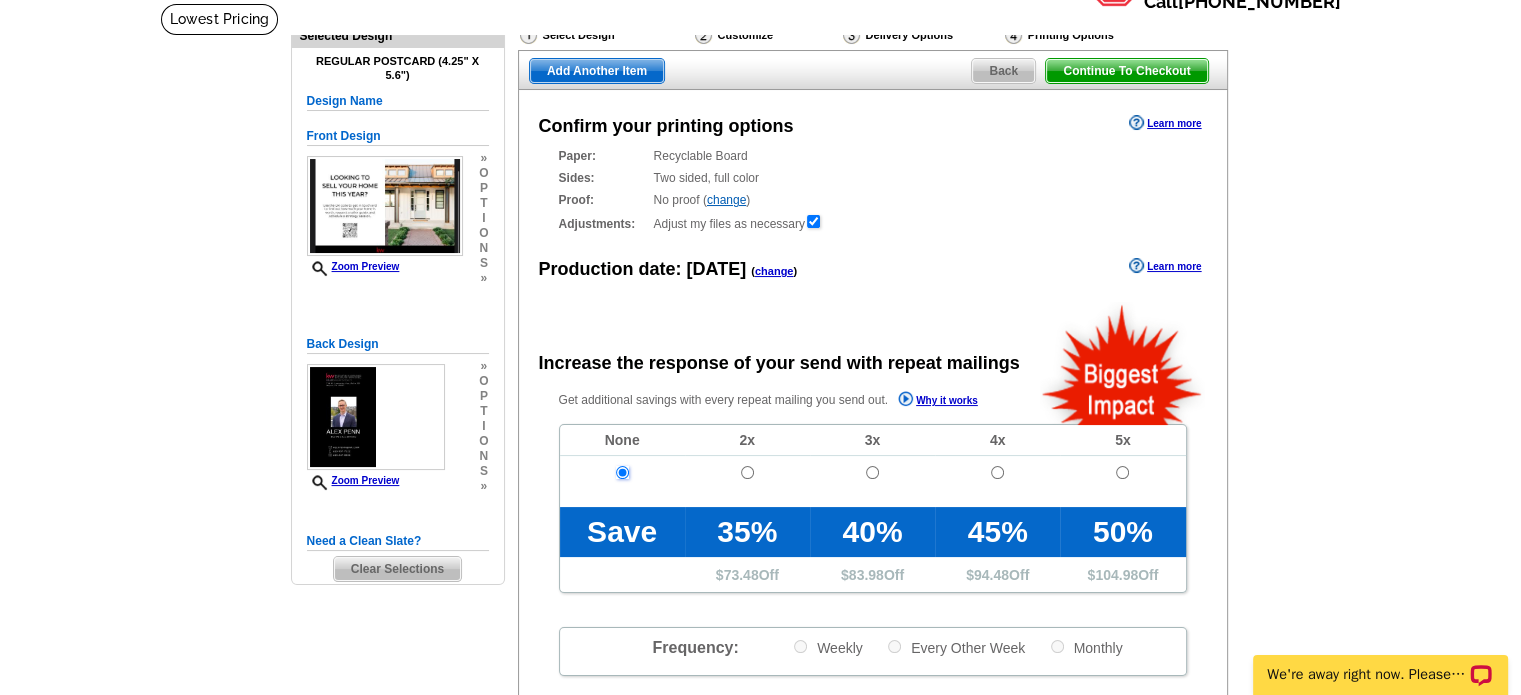 scroll, scrollTop: 0, scrollLeft: 0, axis: both 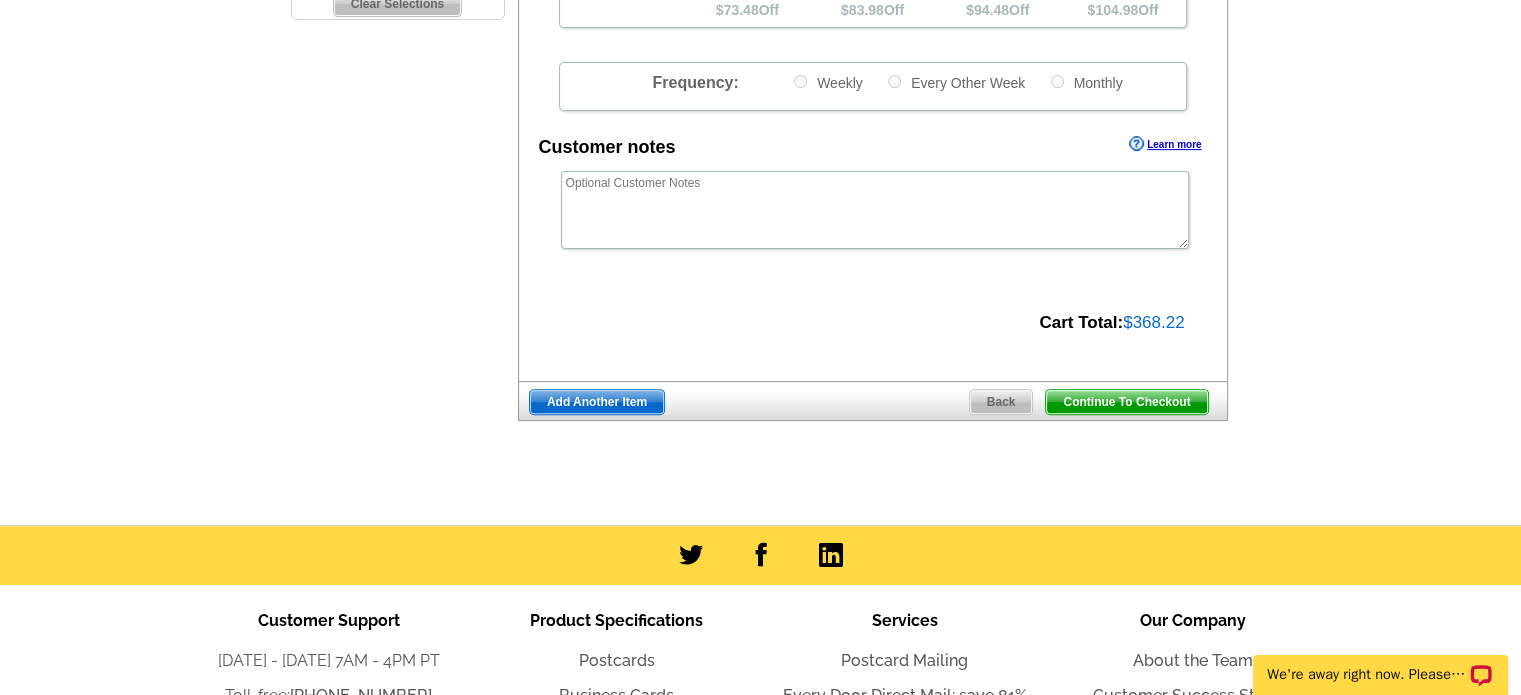 click on "Continue To Checkout" at bounding box center [1126, 402] 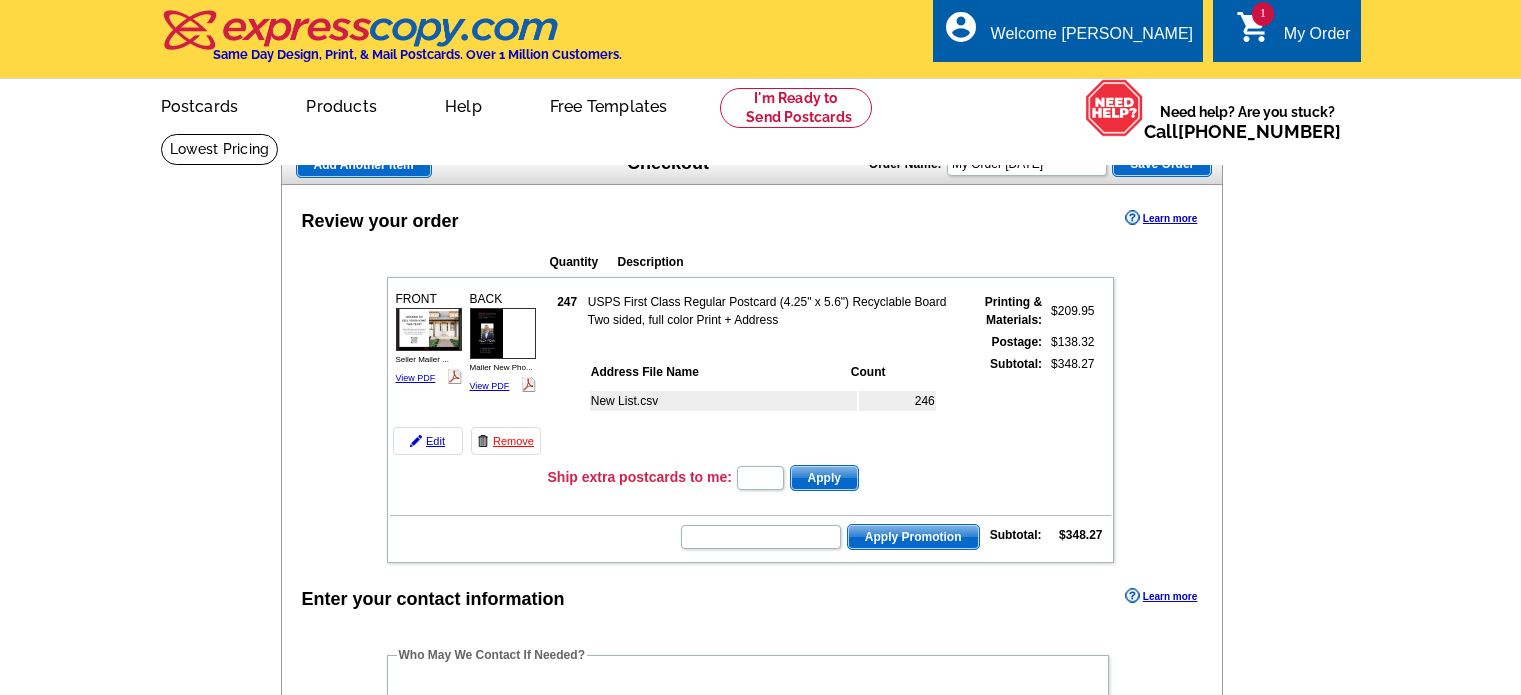 scroll, scrollTop: 0, scrollLeft: 0, axis: both 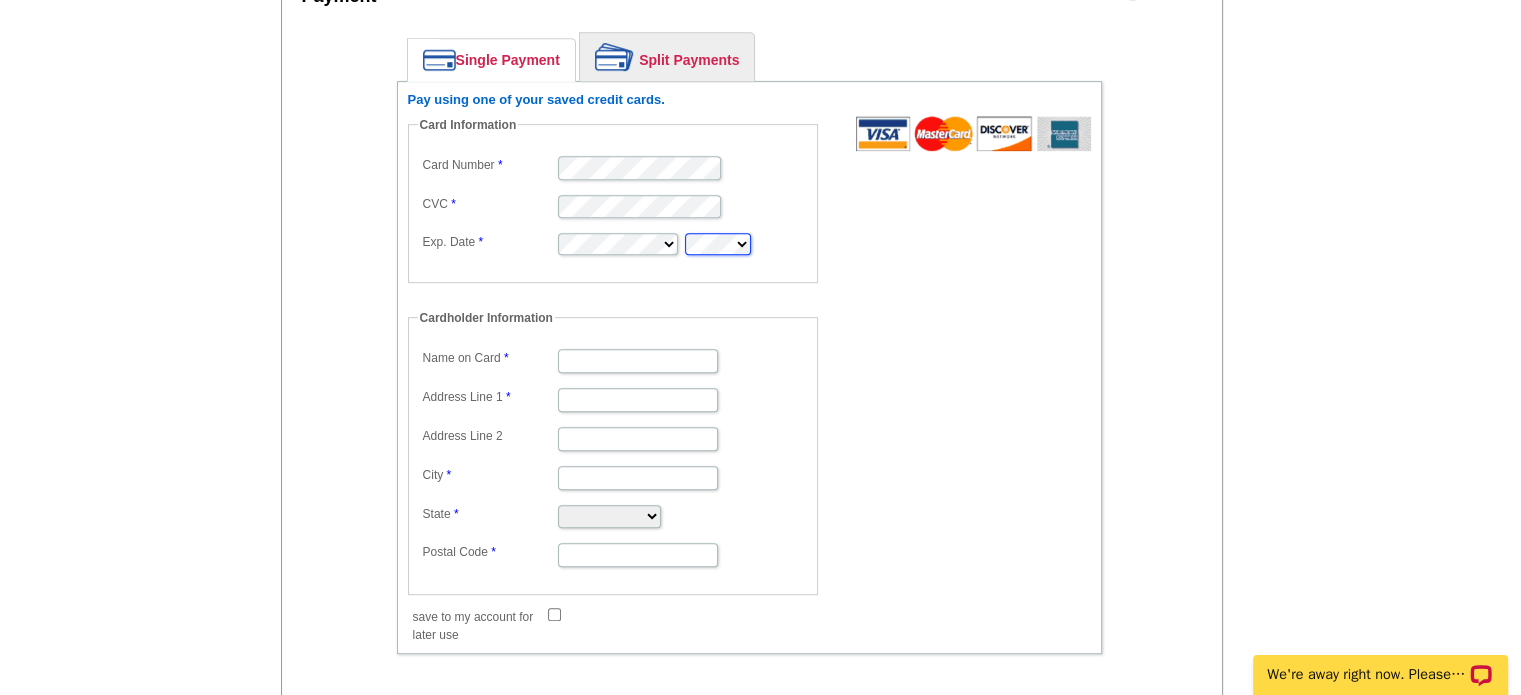type on "[PERSON_NAME]" 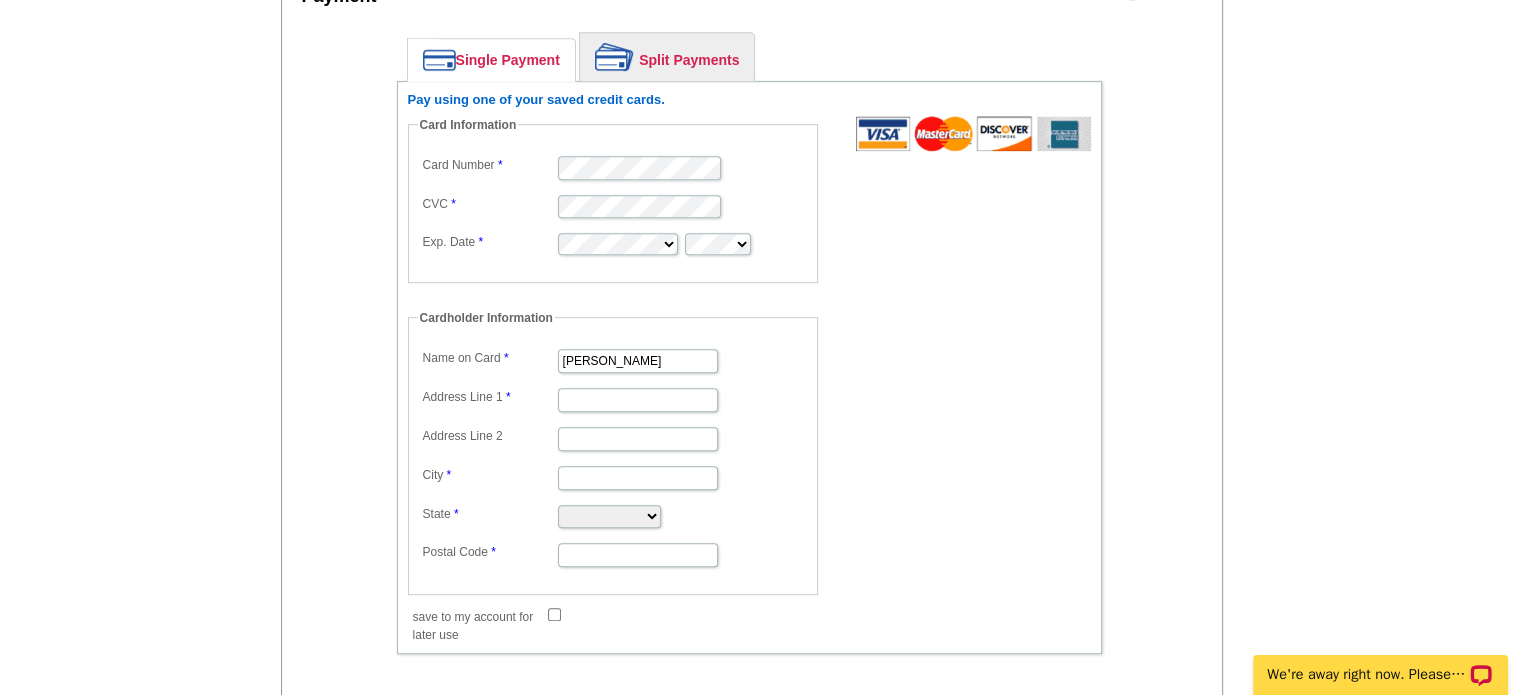scroll, scrollTop: 0, scrollLeft: 0, axis: both 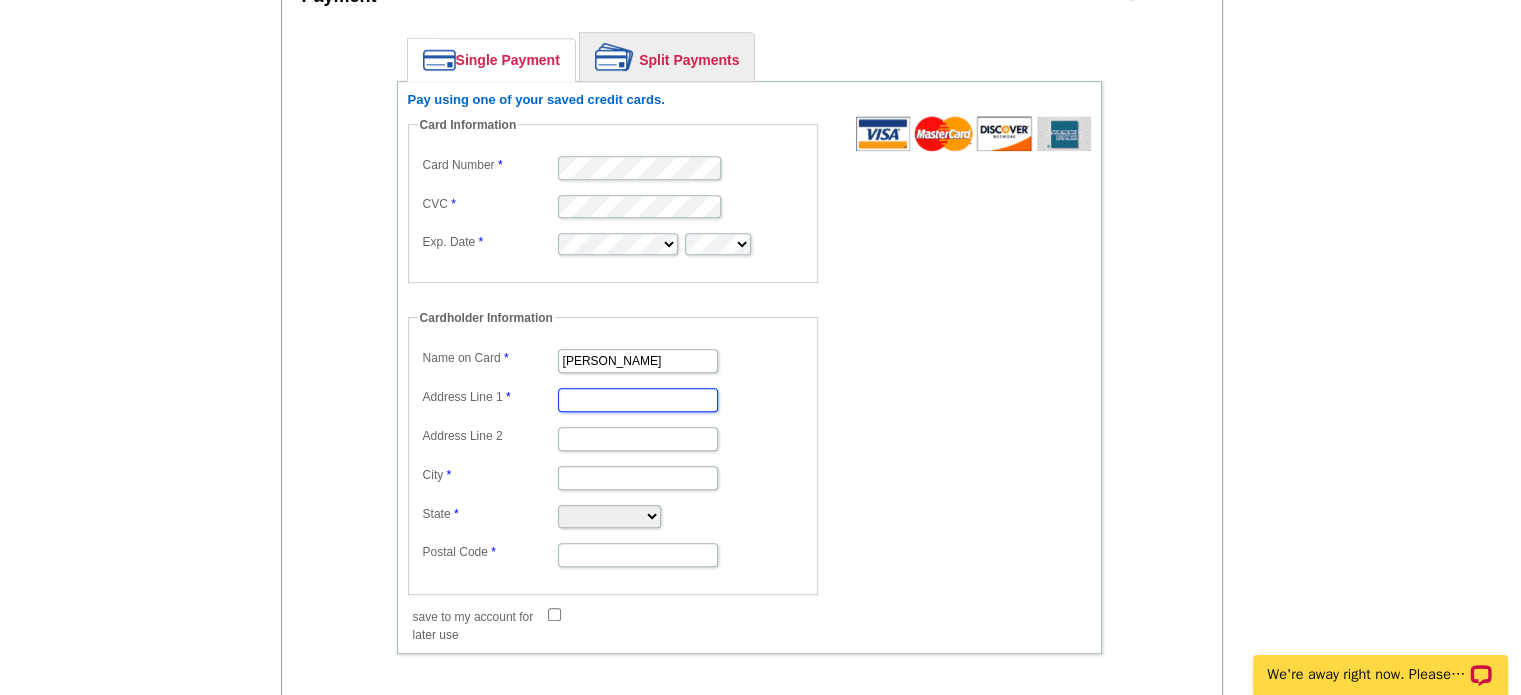 click on "Address Line 1" at bounding box center (638, 400) 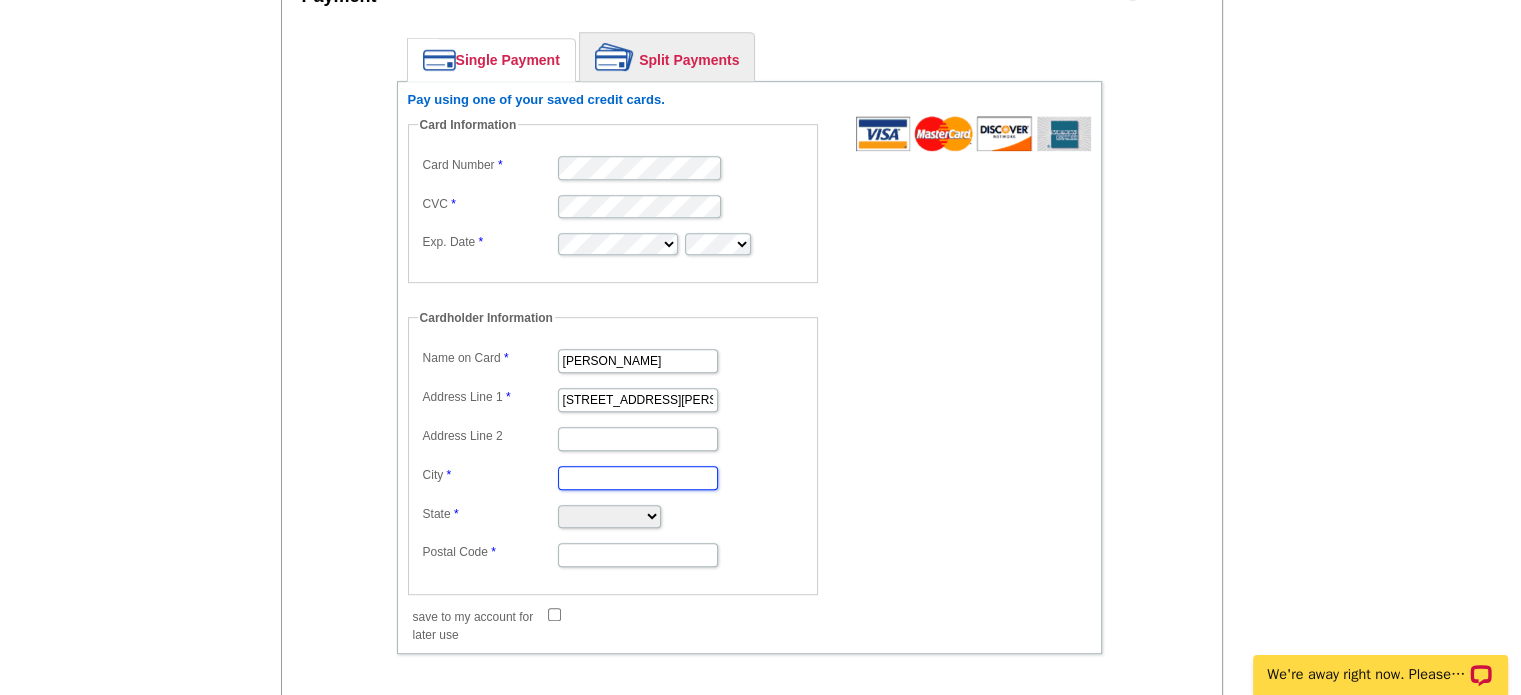 type on "Philadelphia" 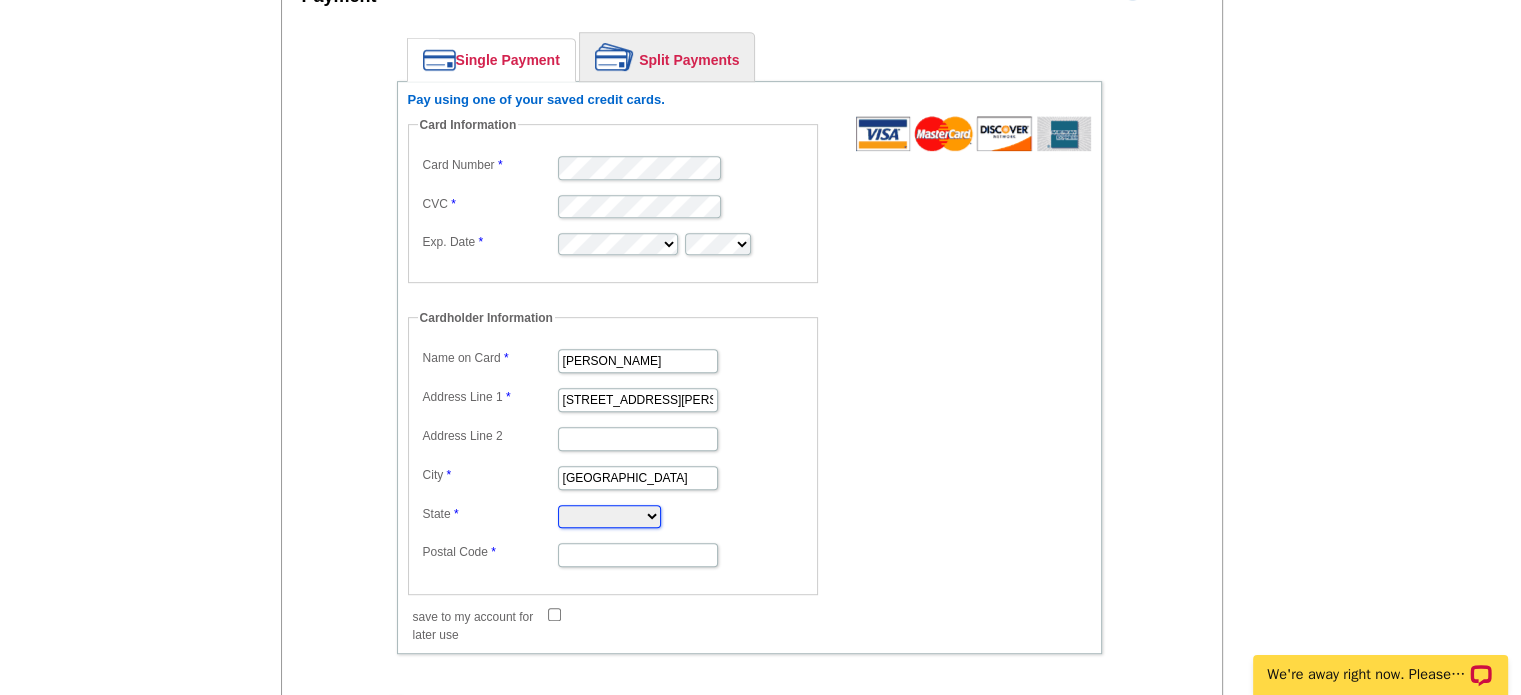 select on "PA" 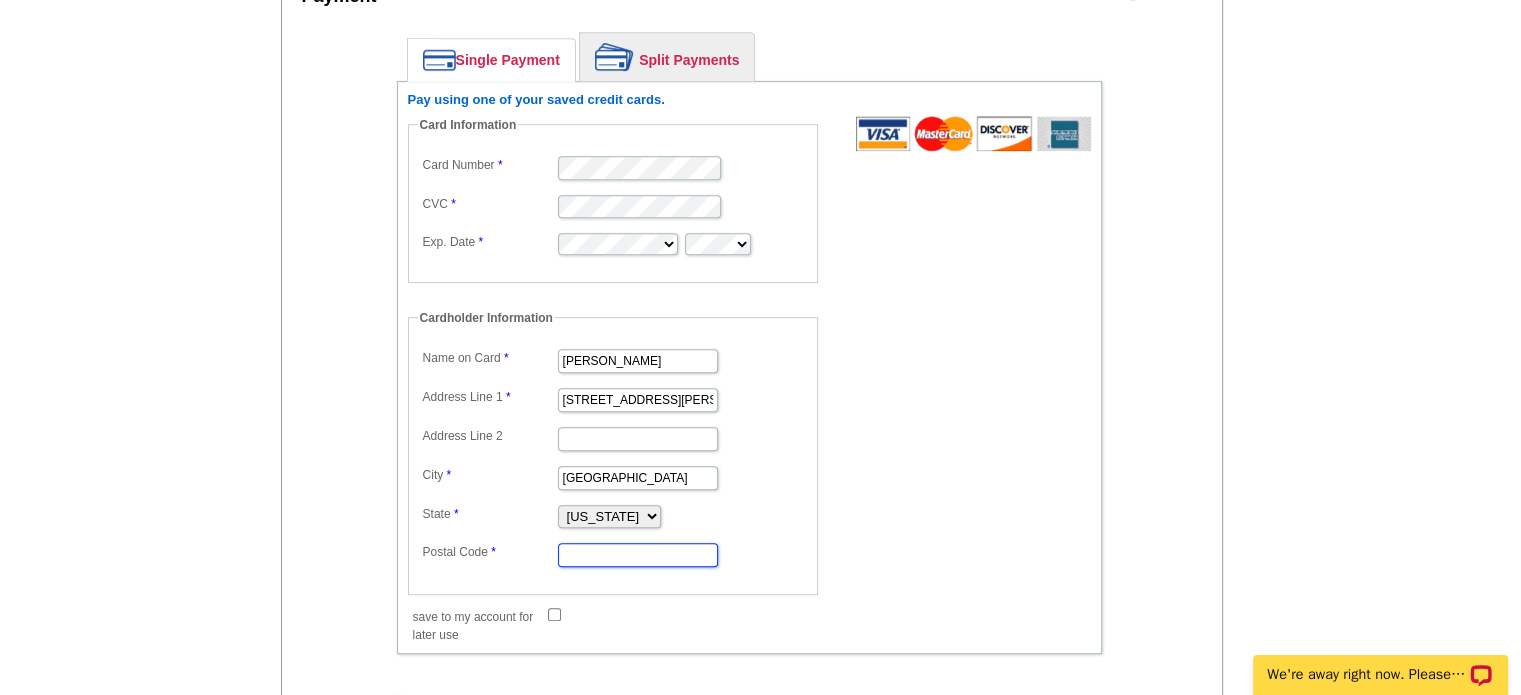 type on "19127" 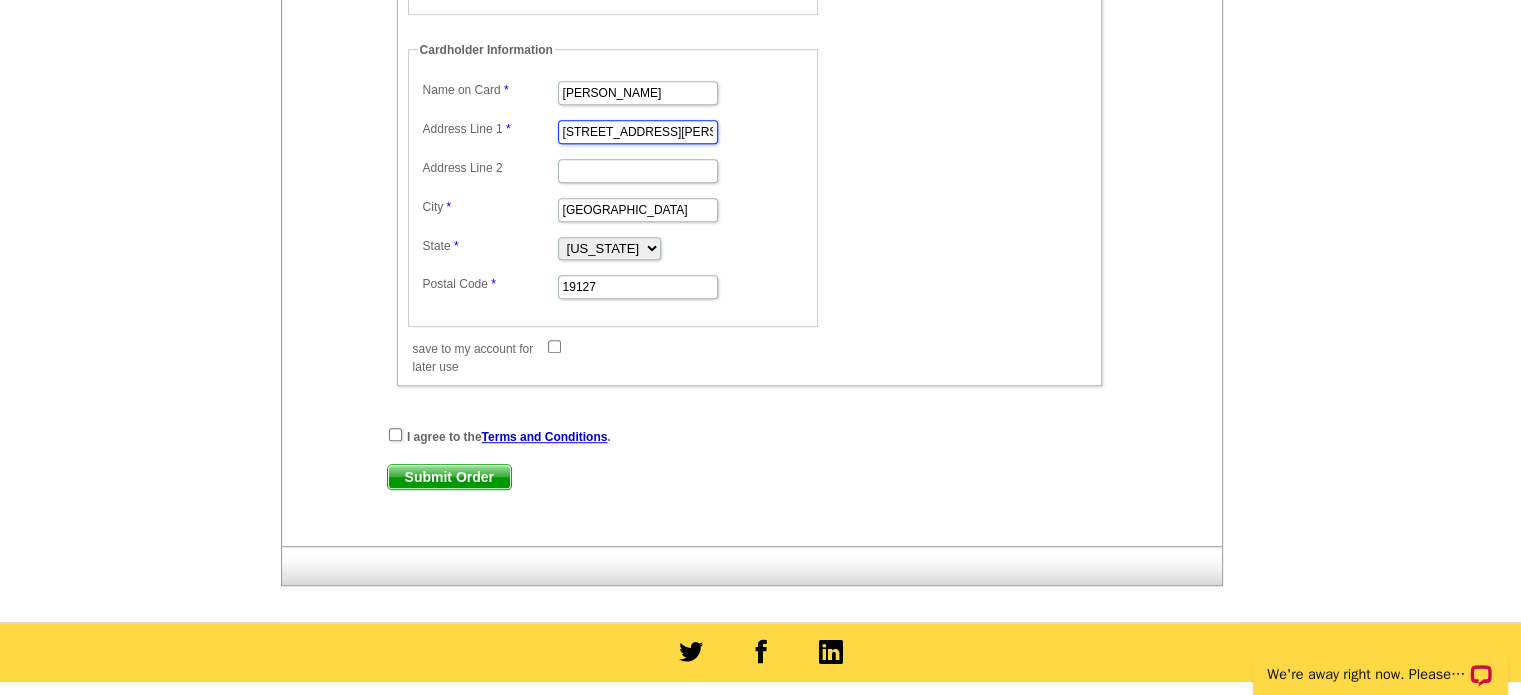 scroll, scrollTop: 1244, scrollLeft: 0, axis: vertical 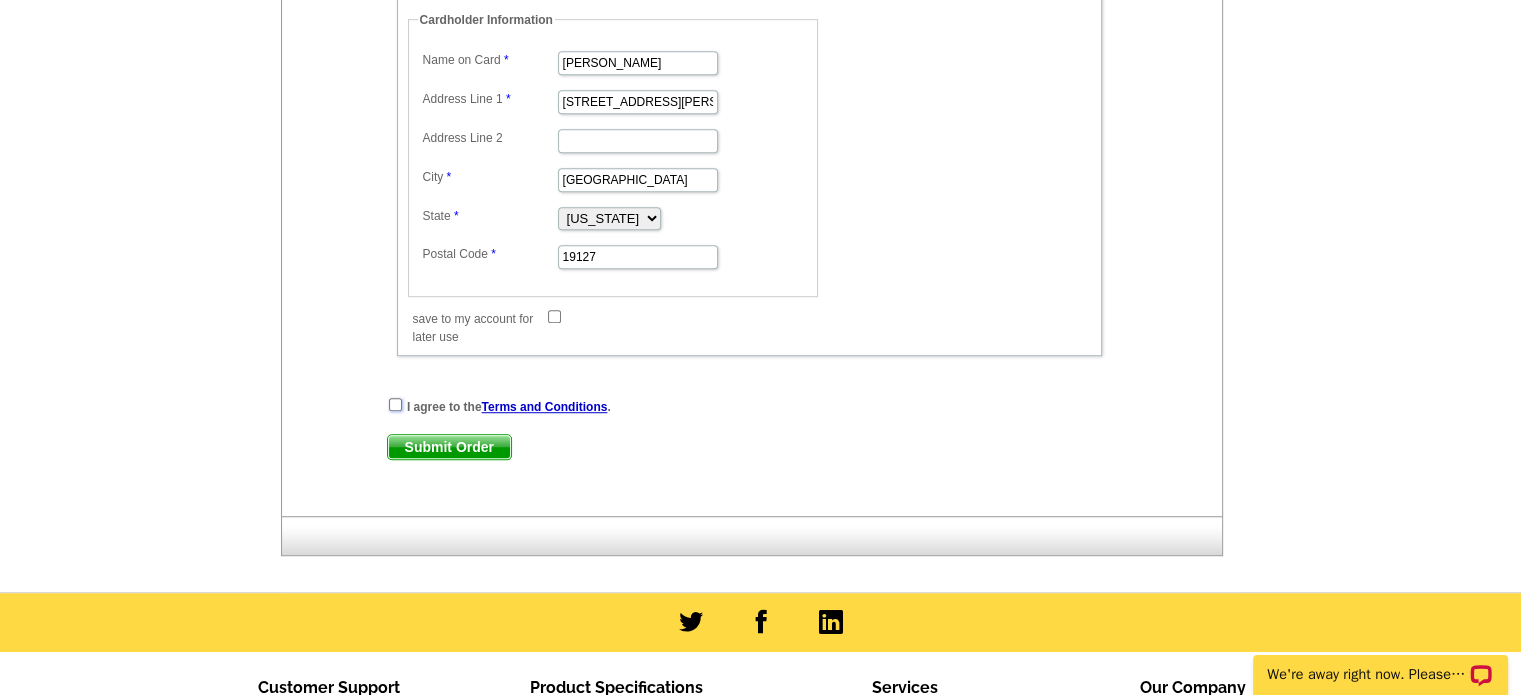 click at bounding box center [395, 404] 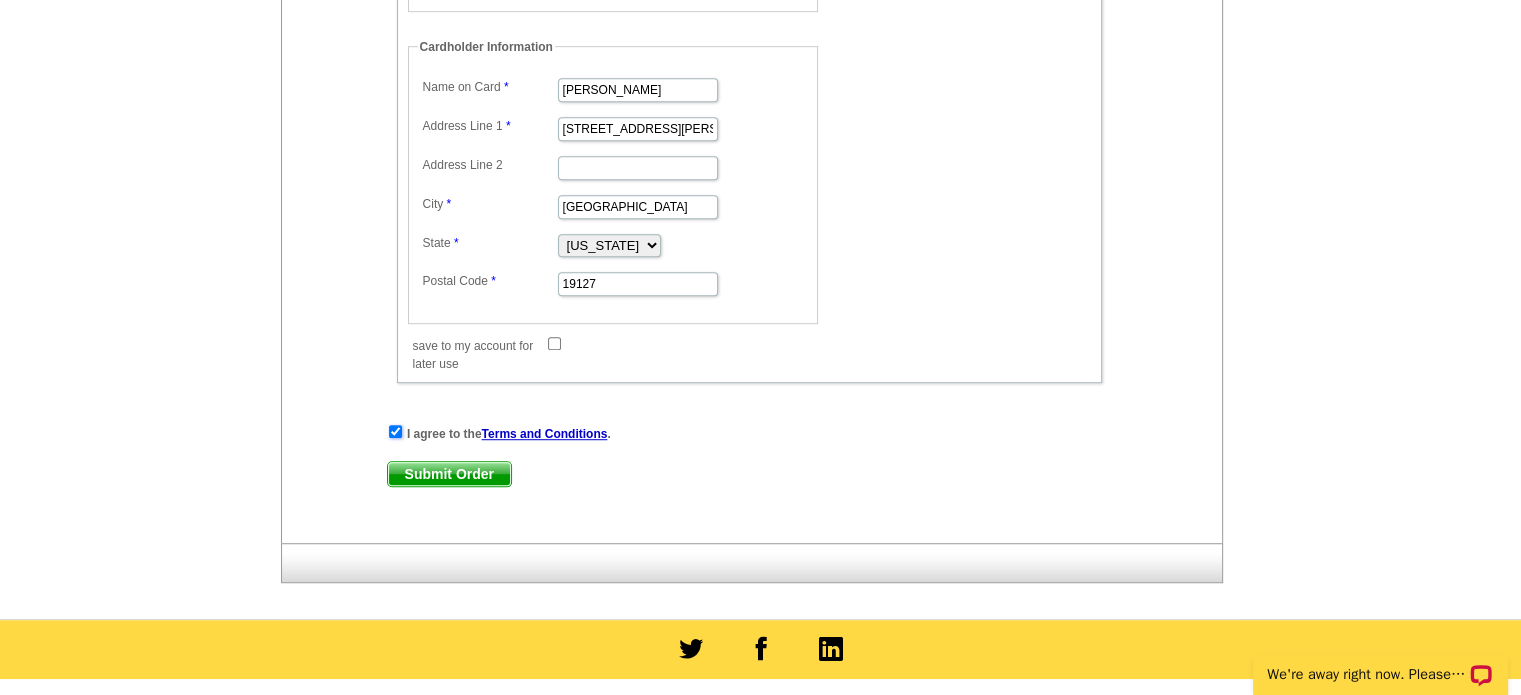 scroll, scrollTop: 1228, scrollLeft: 0, axis: vertical 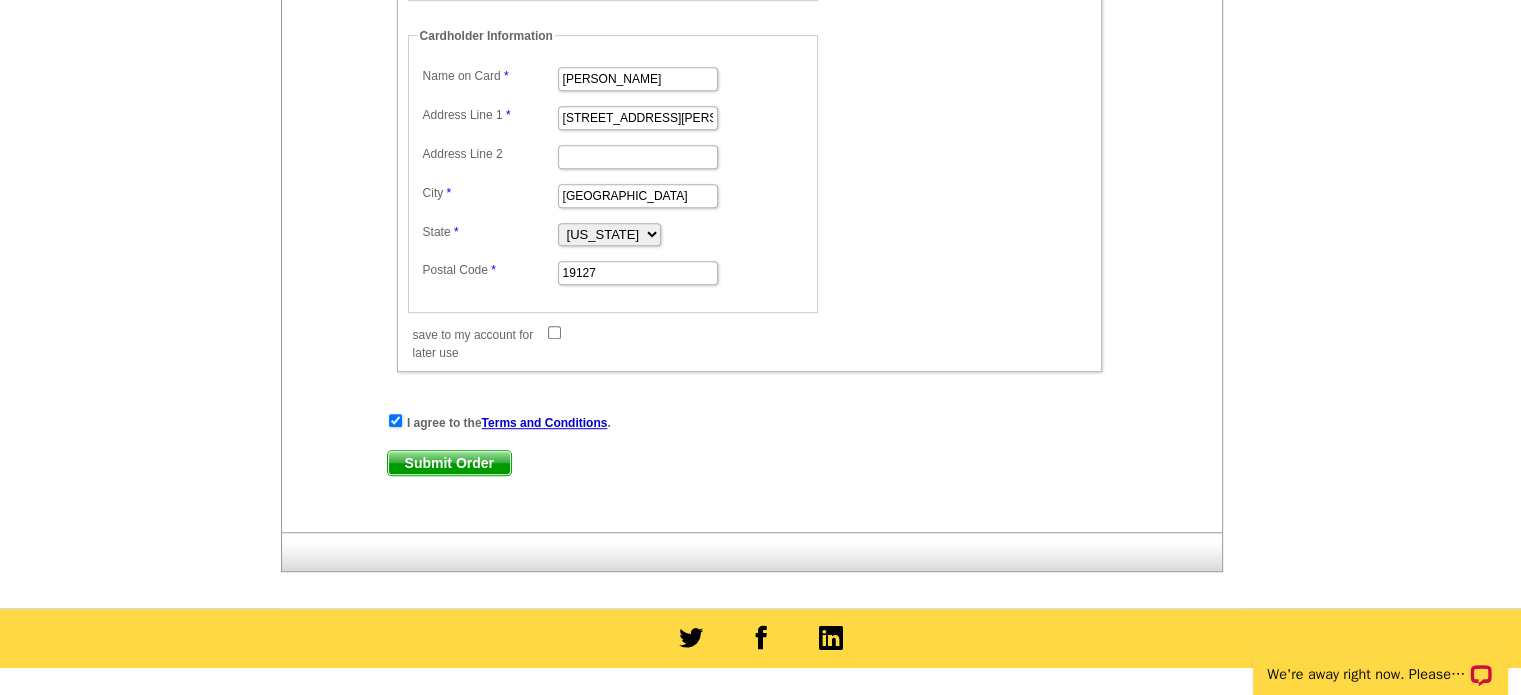 click on "Submit Order" at bounding box center (449, 463) 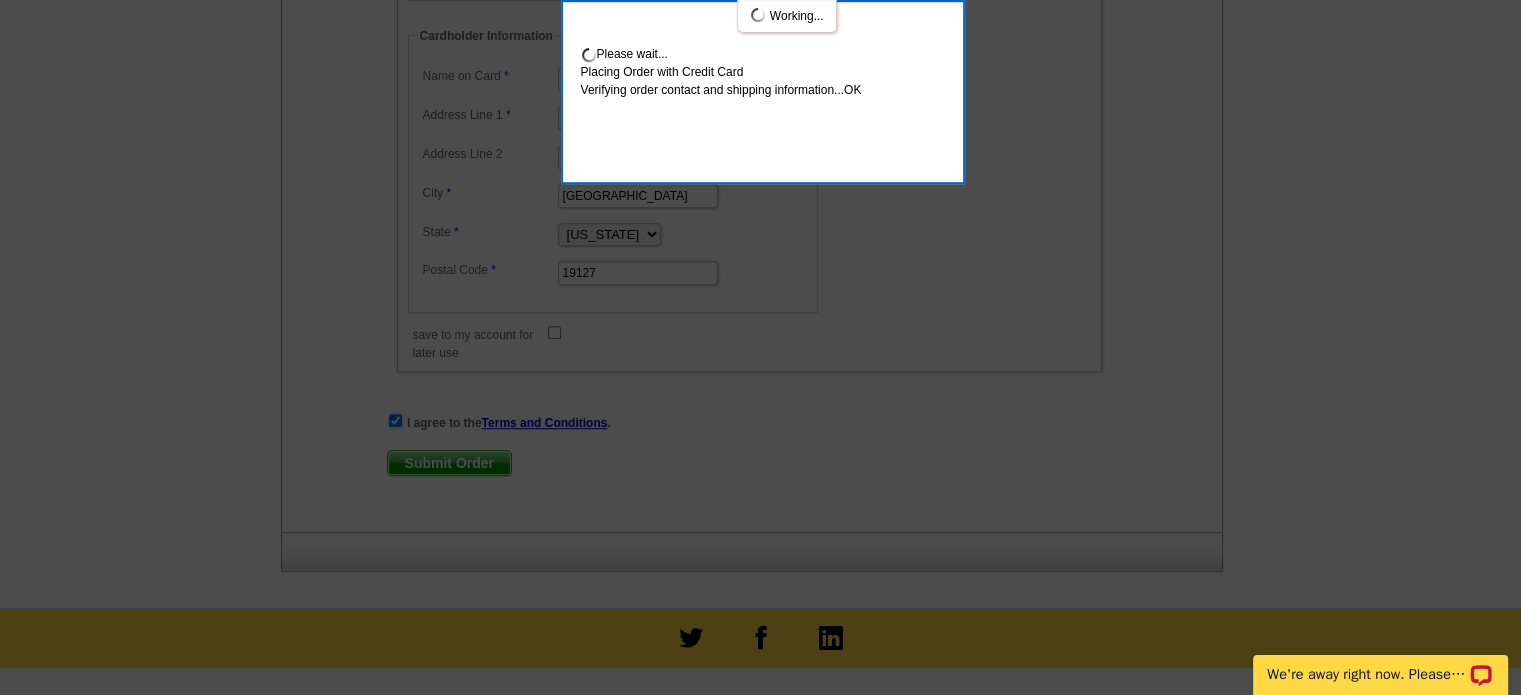 scroll, scrollTop: 1337, scrollLeft: 0, axis: vertical 